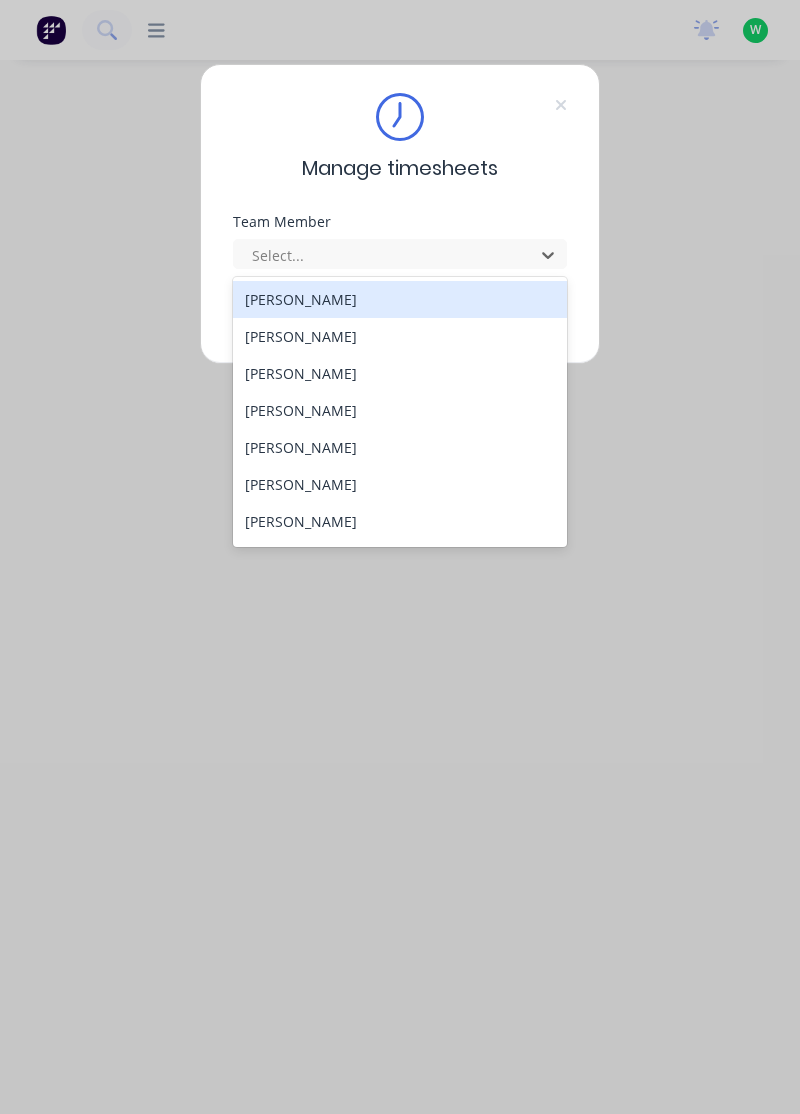 scroll, scrollTop: 0, scrollLeft: 0, axis: both 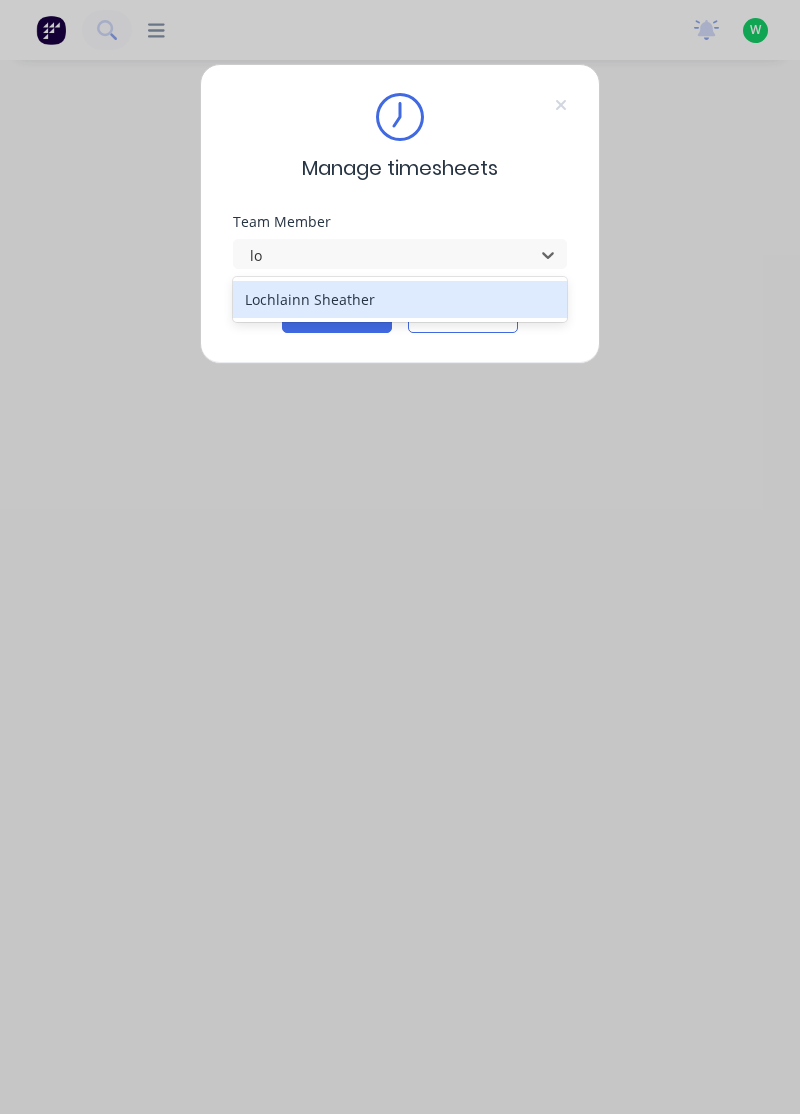 click on "Lochlainn Sheather" at bounding box center (400, 299) 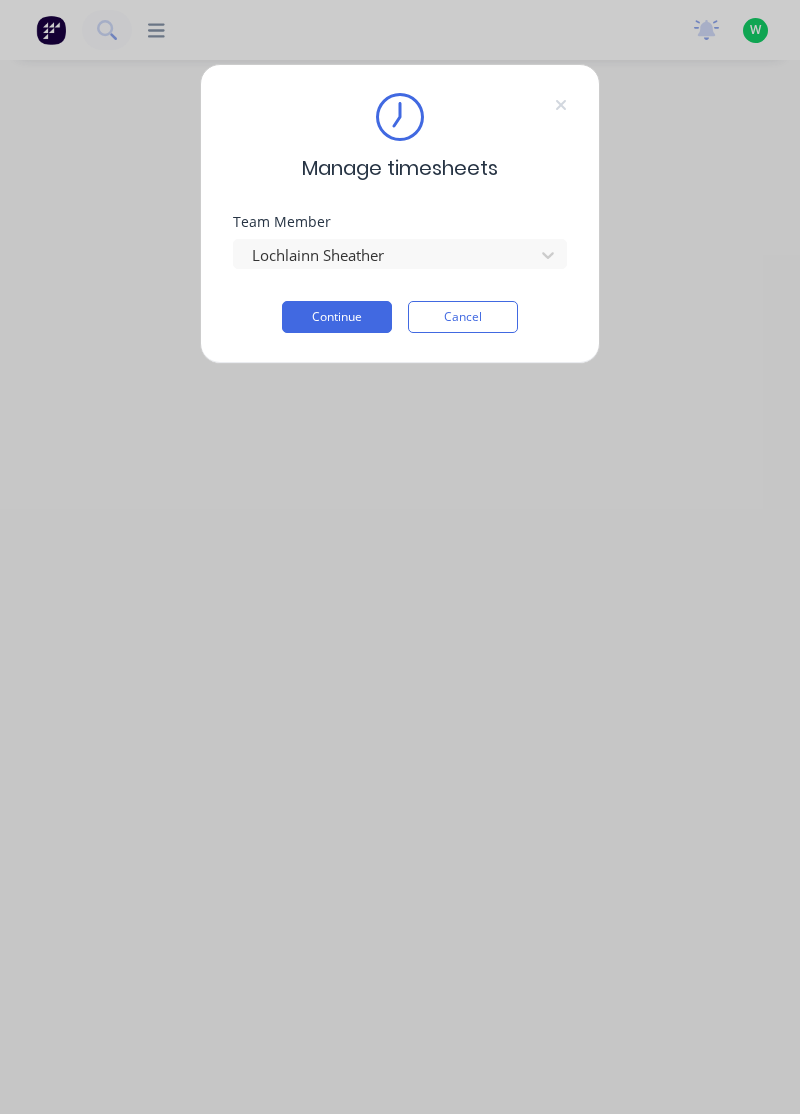 click on "Continue" at bounding box center (337, 317) 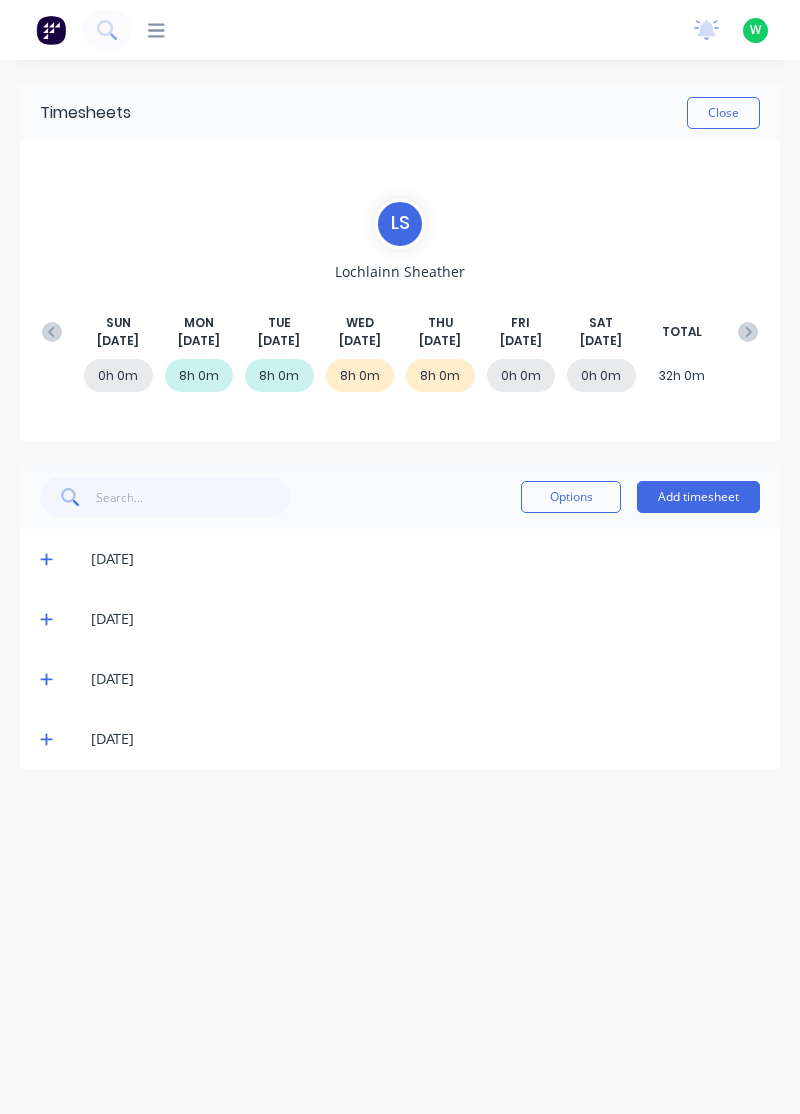 click on "Add timesheet" at bounding box center (698, 497) 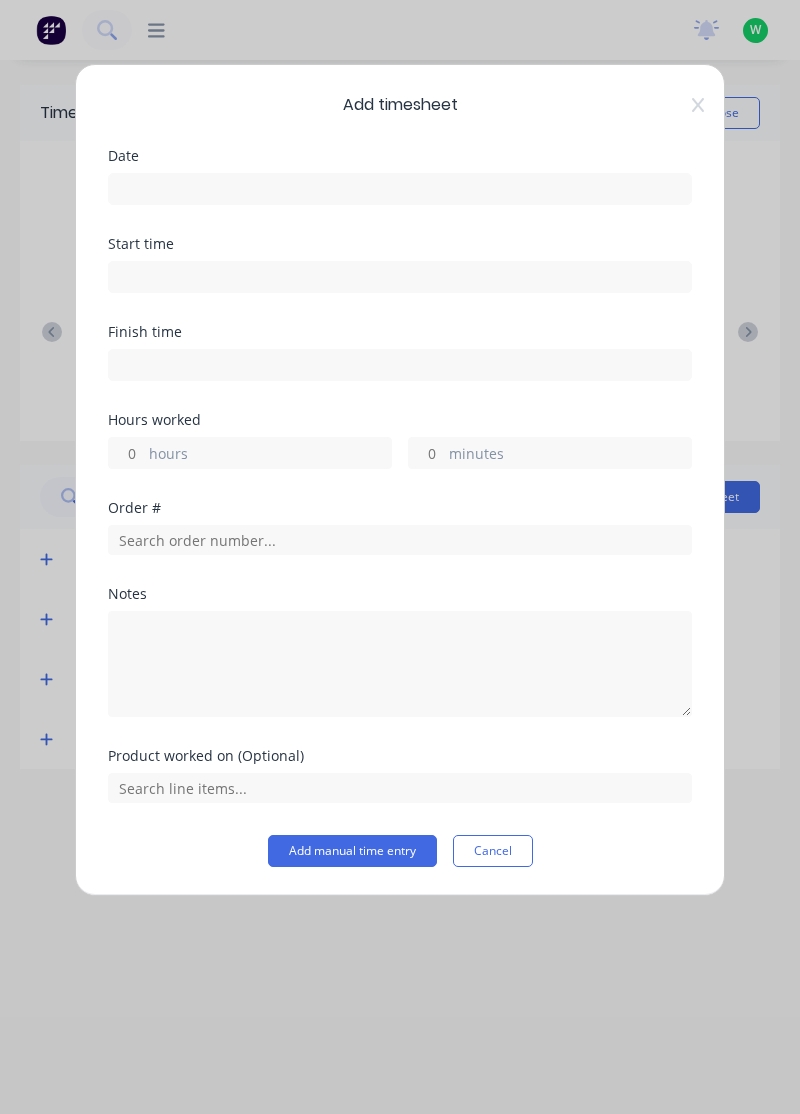 click on "Date" at bounding box center [400, 156] 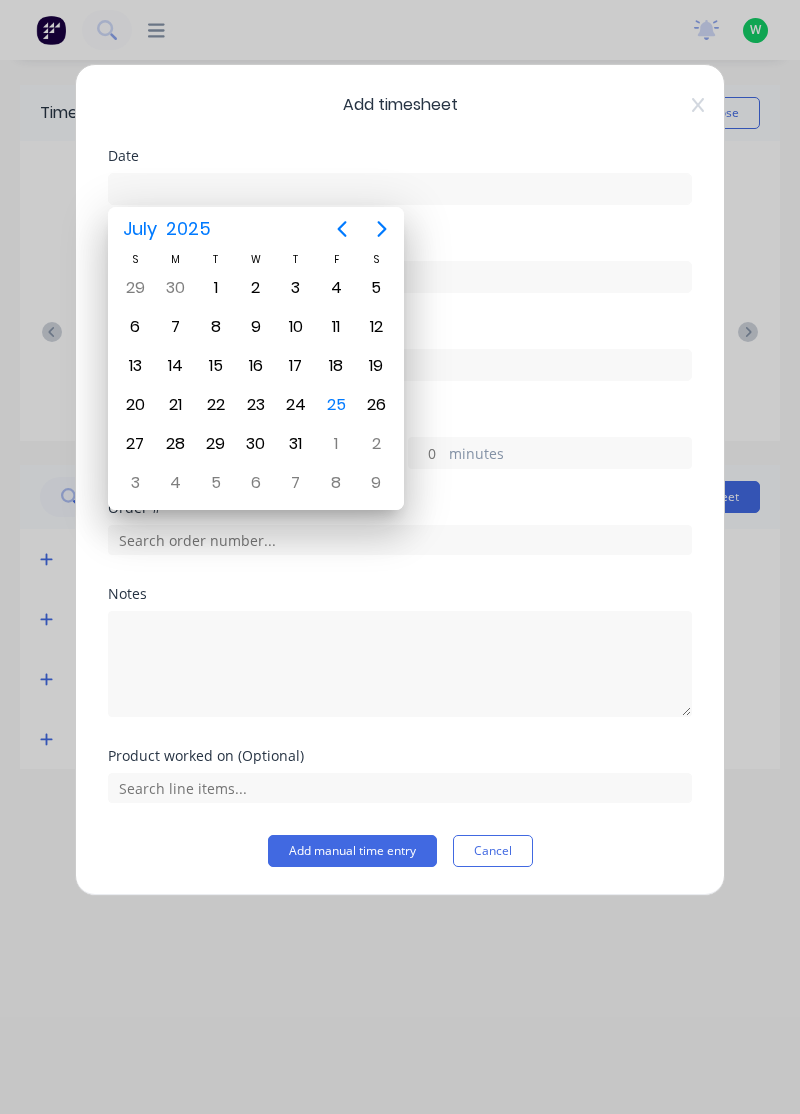 click on "25" at bounding box center (336, 405) 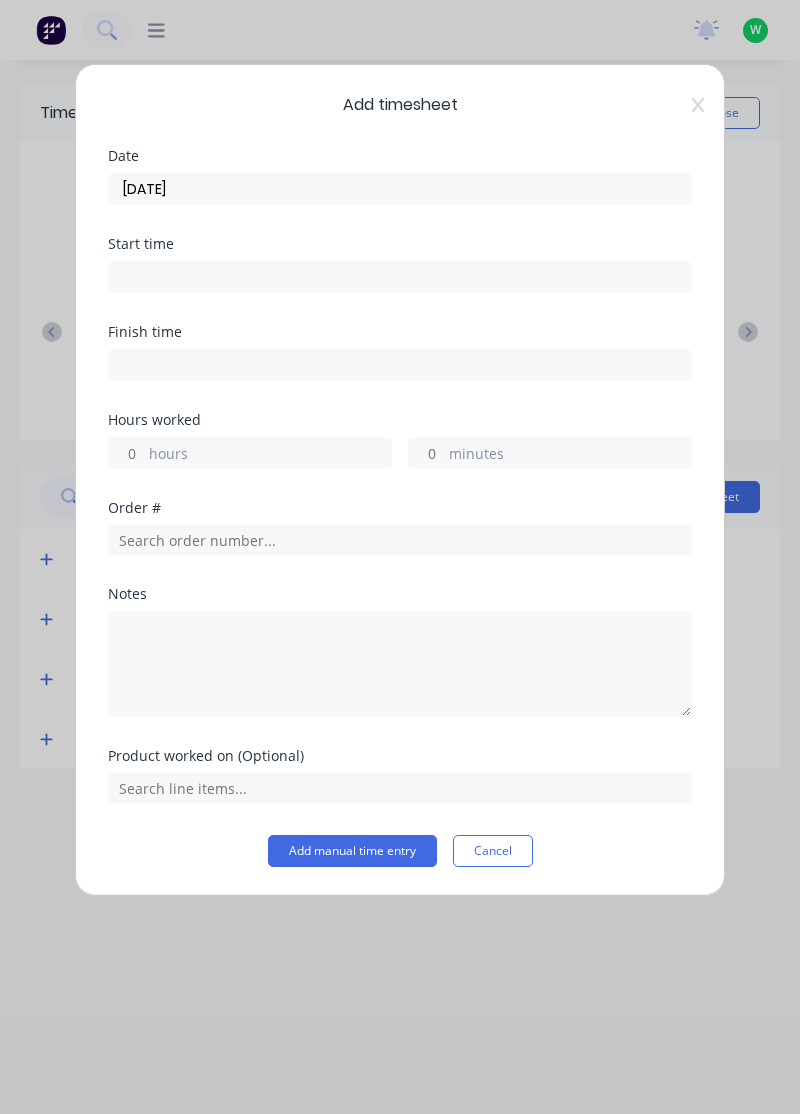 click on "hours" at bounding box center (126, 453) 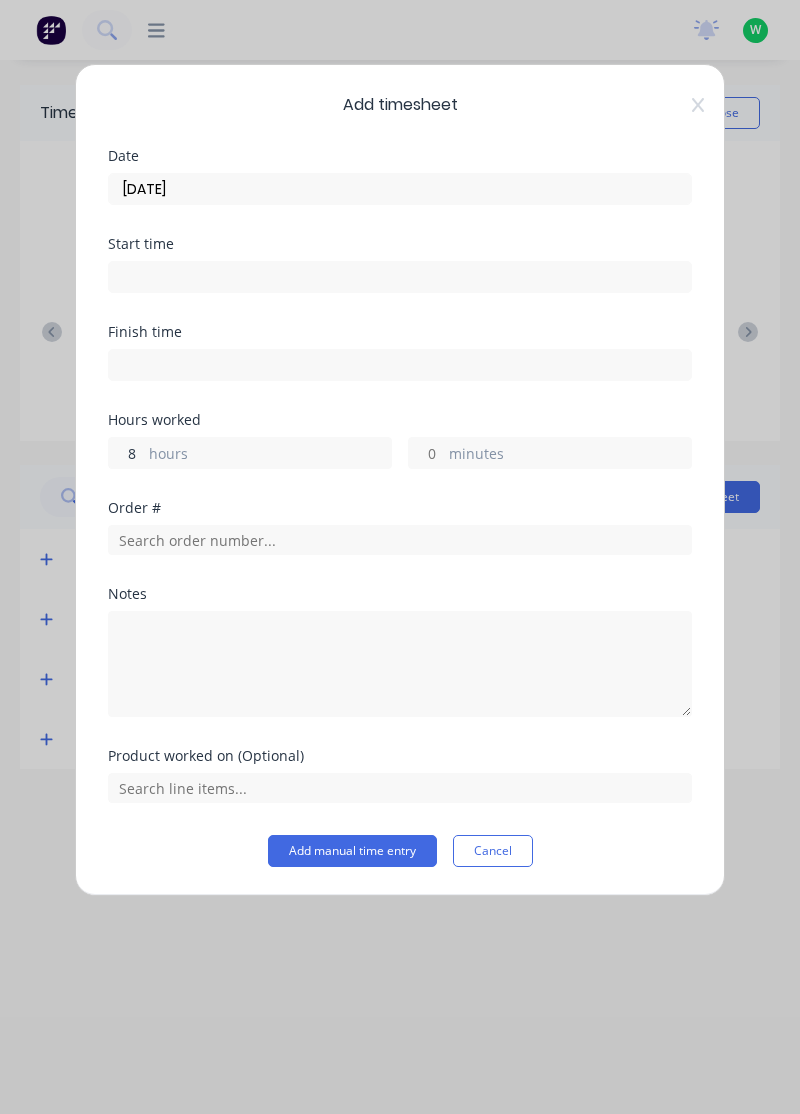 type on "8" 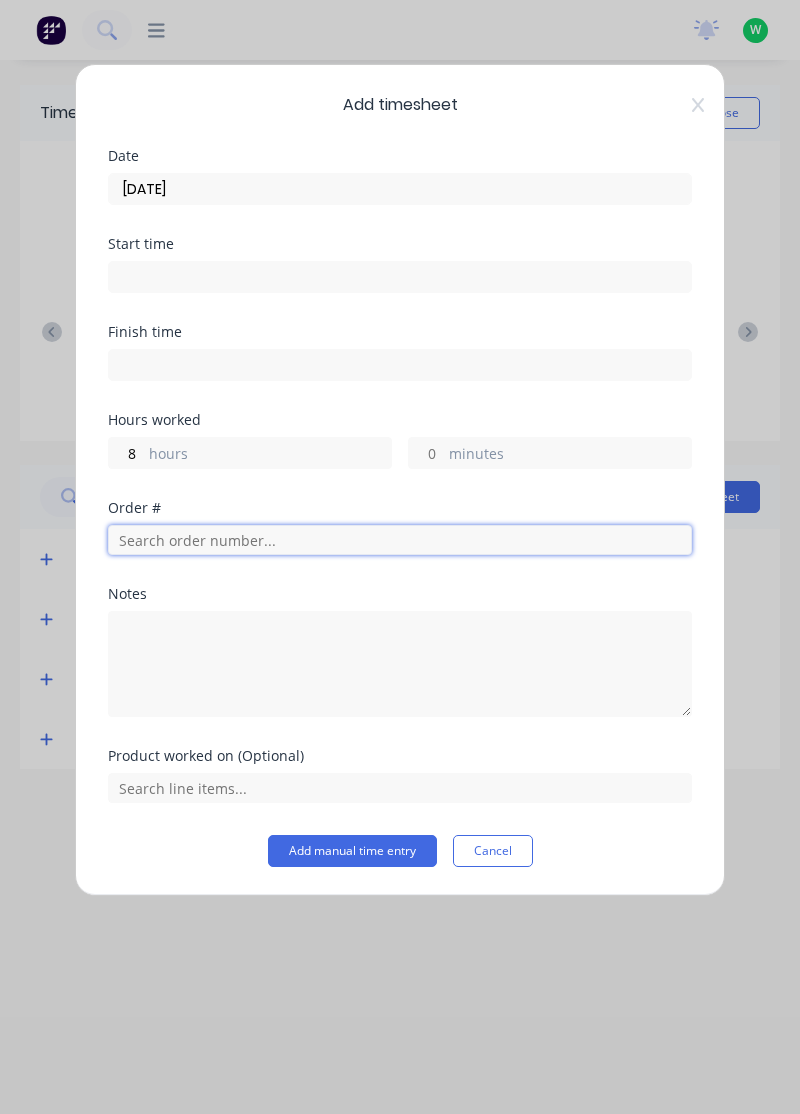 click at bounding box center [400, 540] 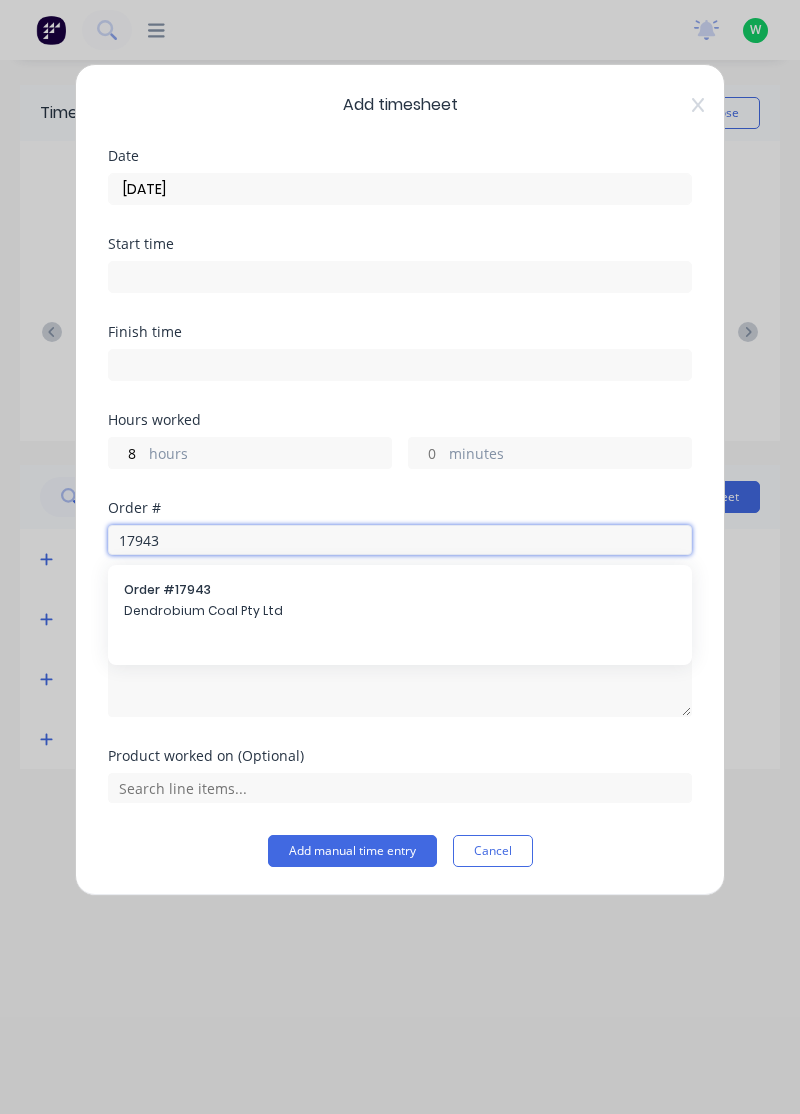 type on "17943" 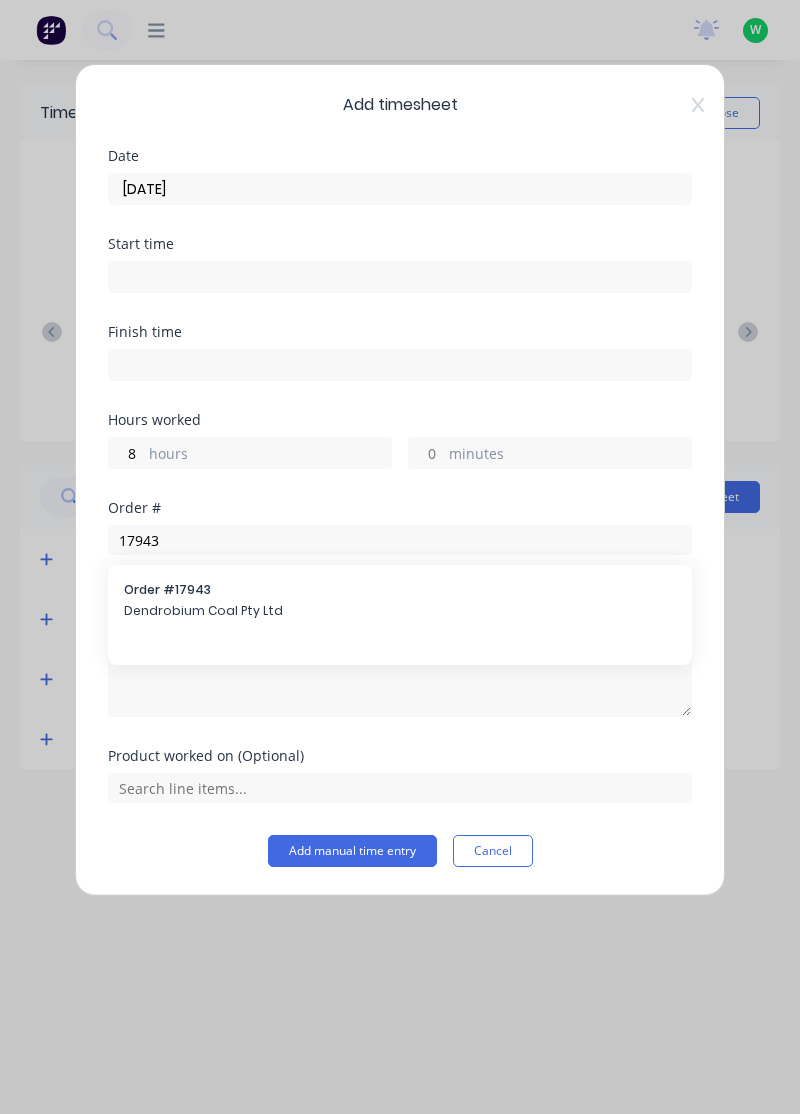click on "Order # 17943" at bounding box center (400, 590) 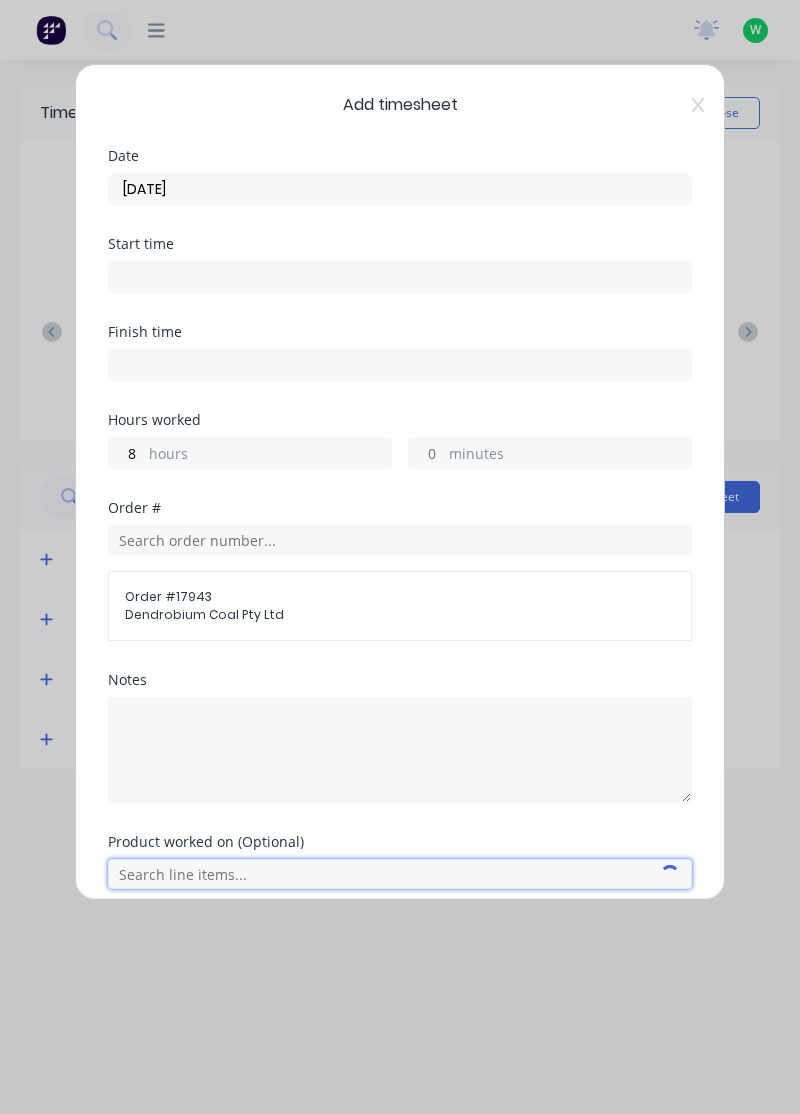 click at bounding box center [400, 874] 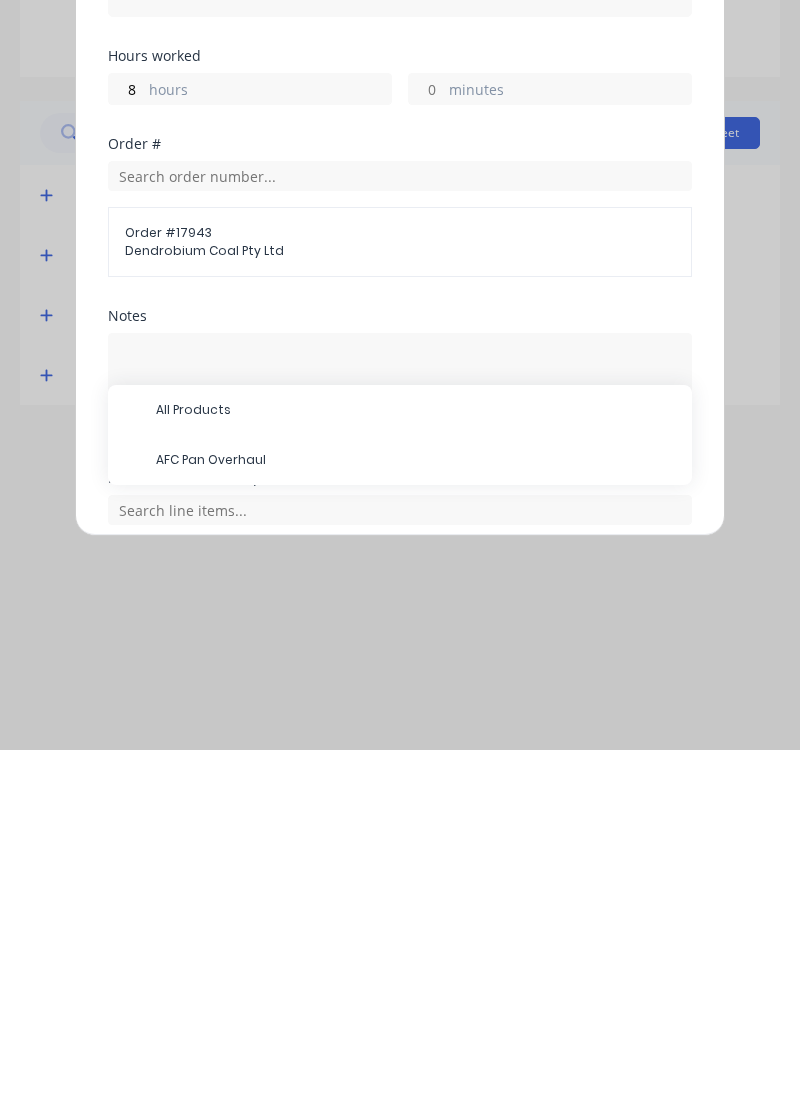 click on "AFC Pan Overhaul" at bounding box center (416, 824) 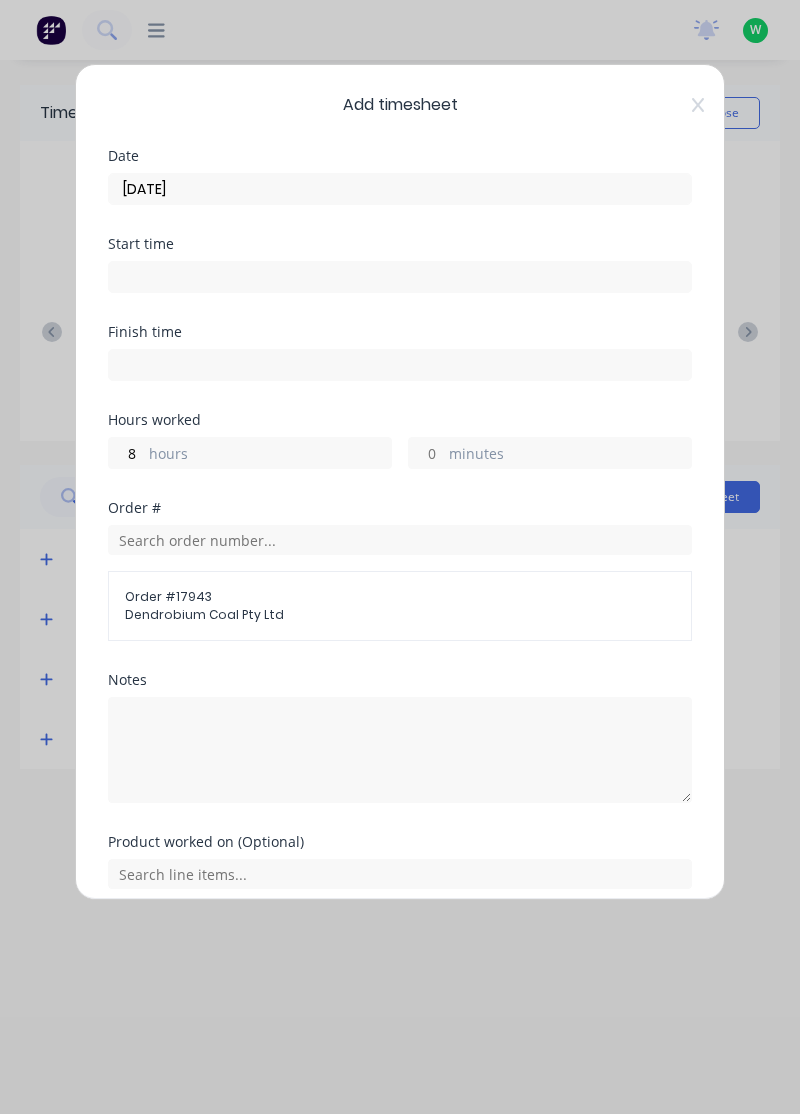 scroll, scrollTop: 145, scrollLeft: 0, axis: vertical 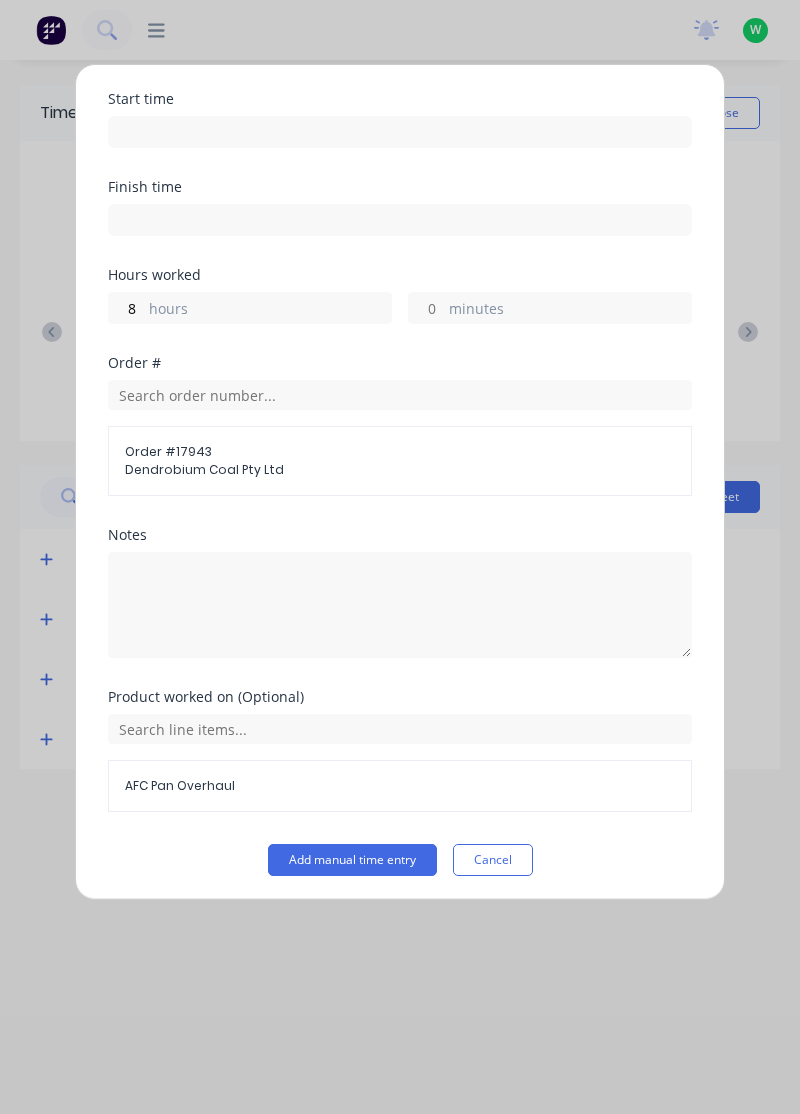 click on "Add manual time entry" at bounding box center (352, 860) 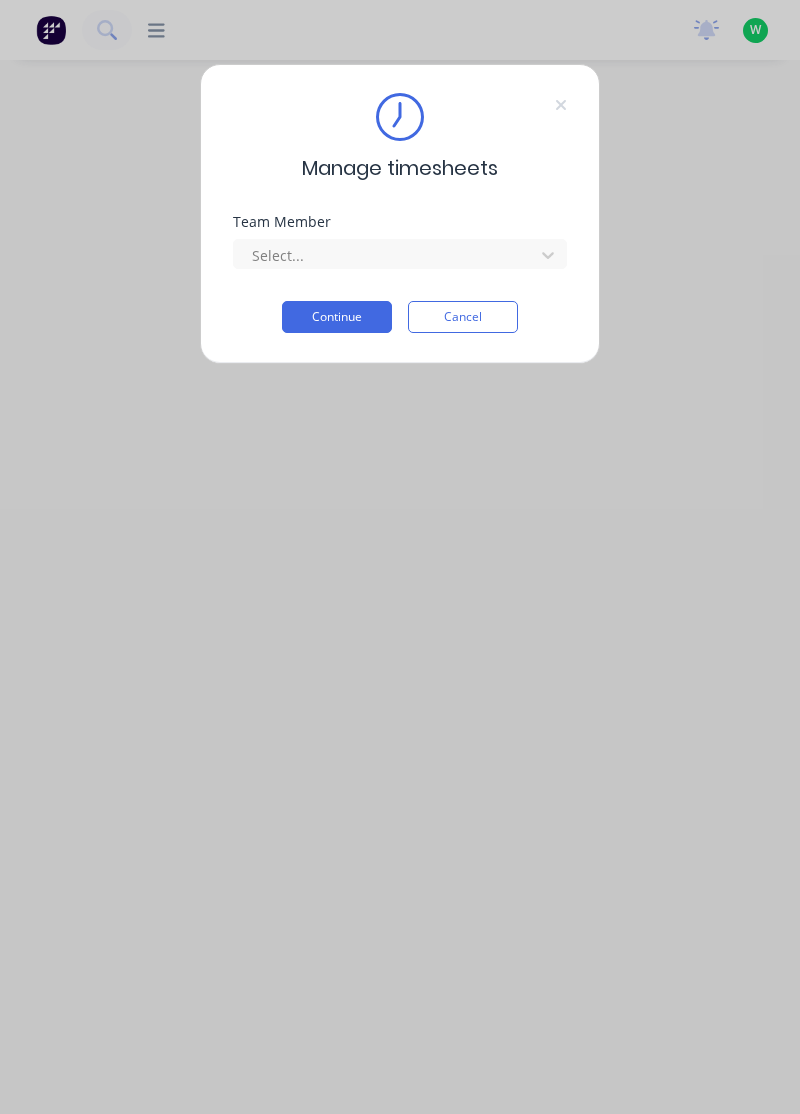 scroll, scrollTop: 0, scrollLeft: 0, axis: both 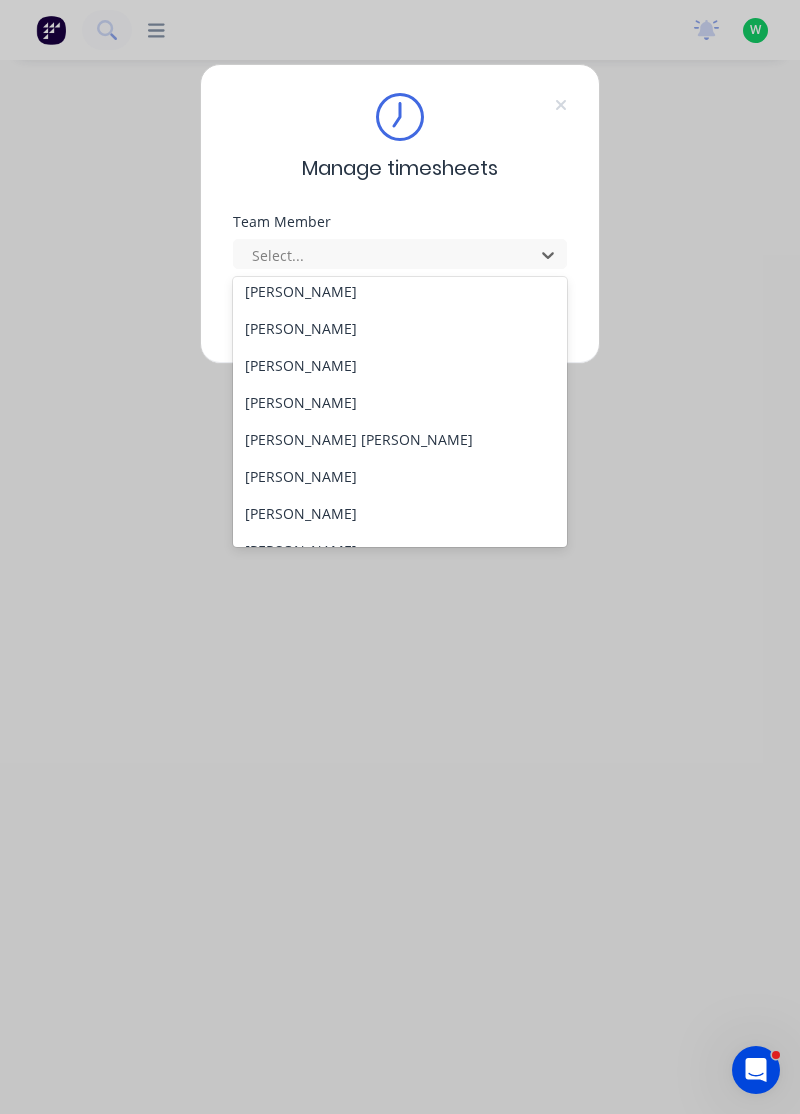 click on "[PERSON_NAME]" at bounding box center (400, 513) 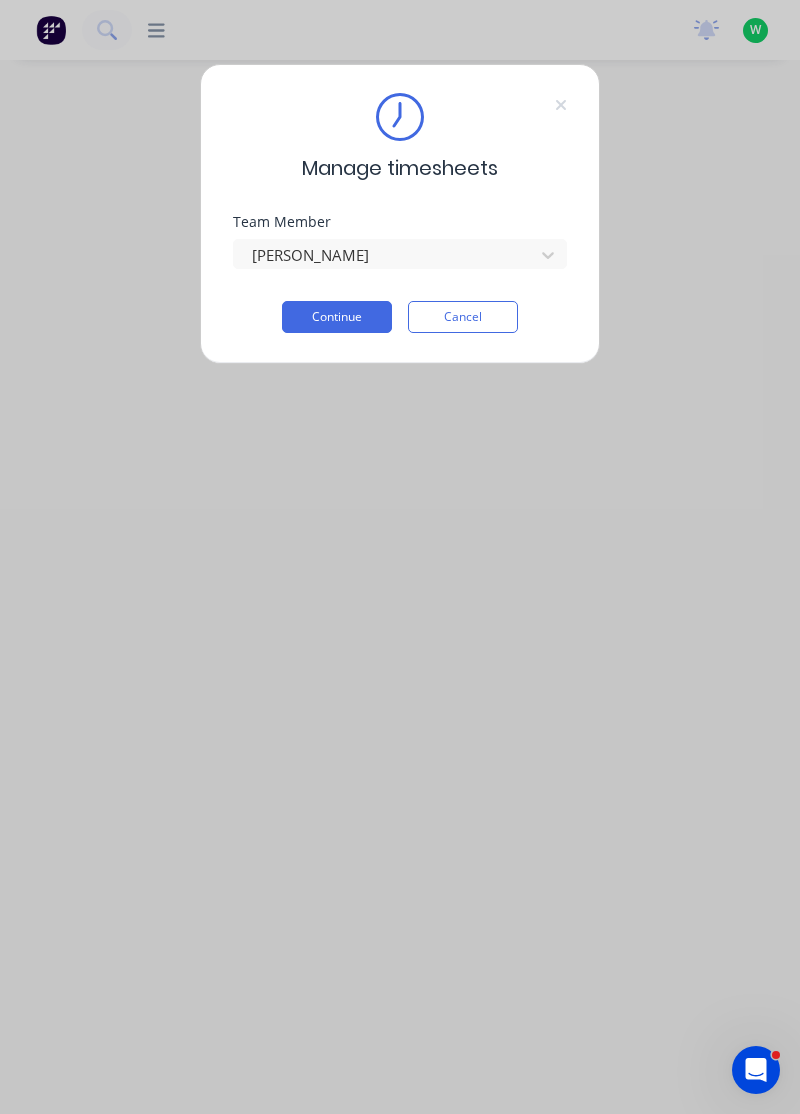 click on "Continue" at bounding box center (337, 317) 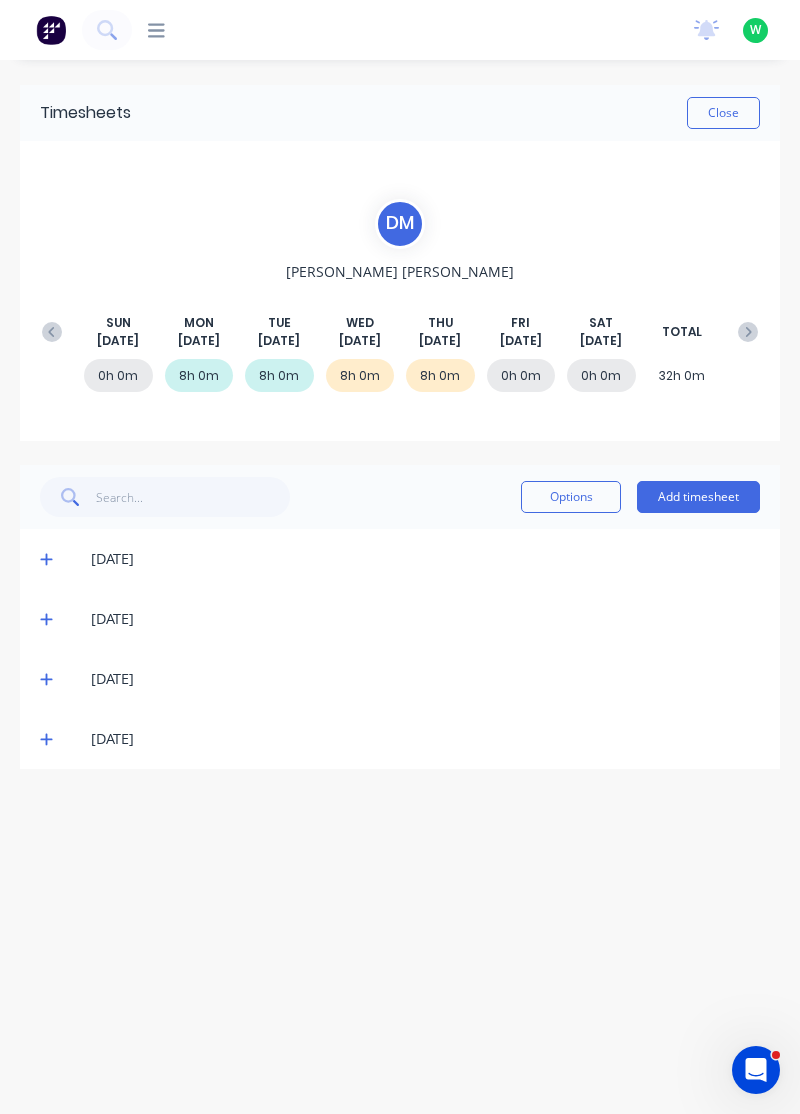 click on "Add timesheet" at bounding box center [698, 497] 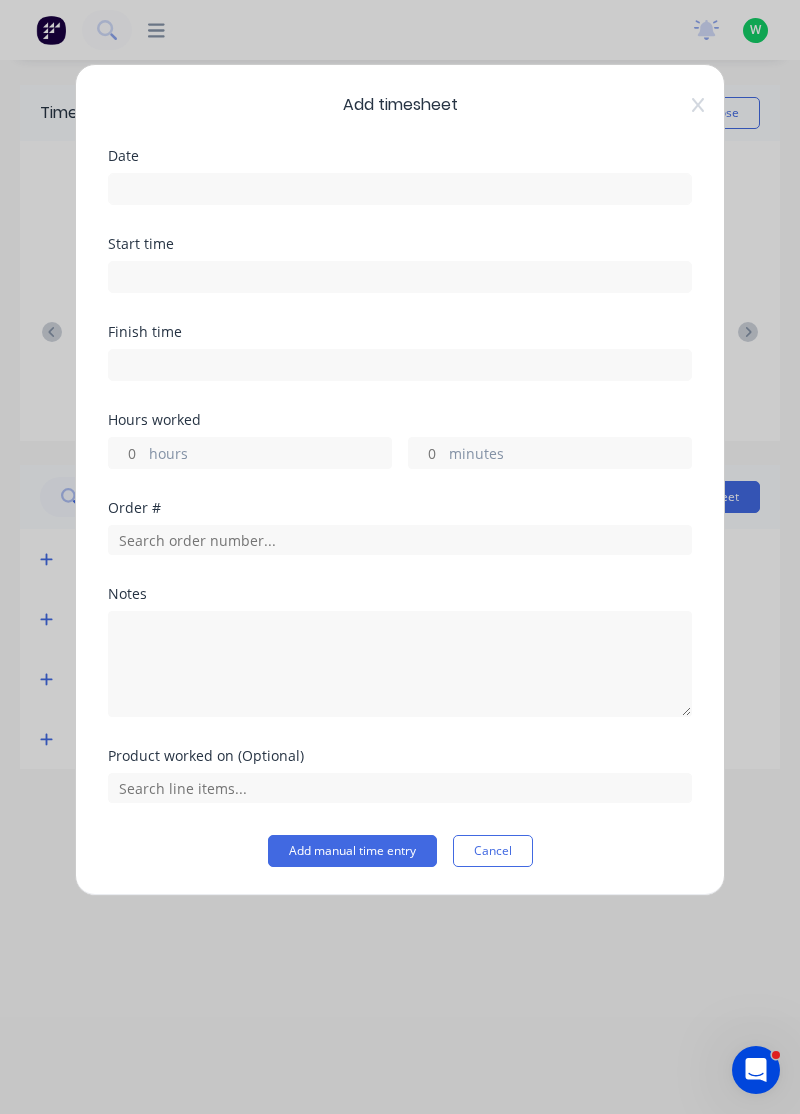 click at bounding box center [400, 189] 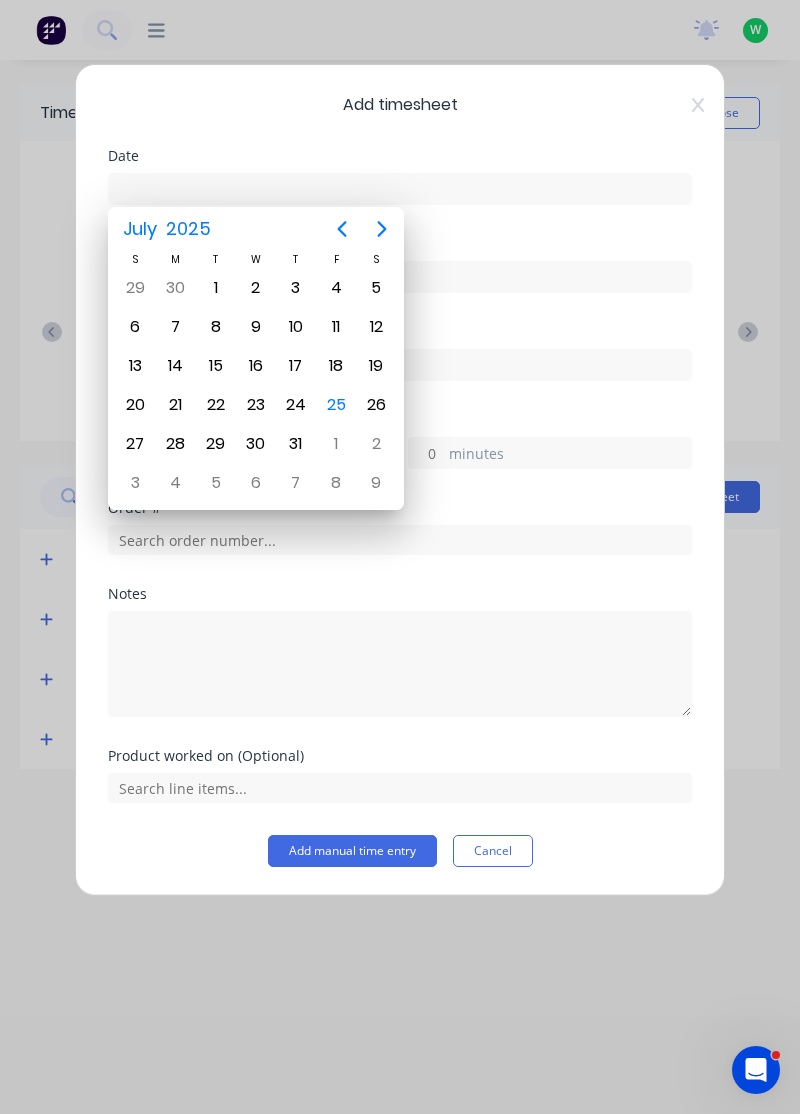 click on "25" at bounding box center [336, 405] 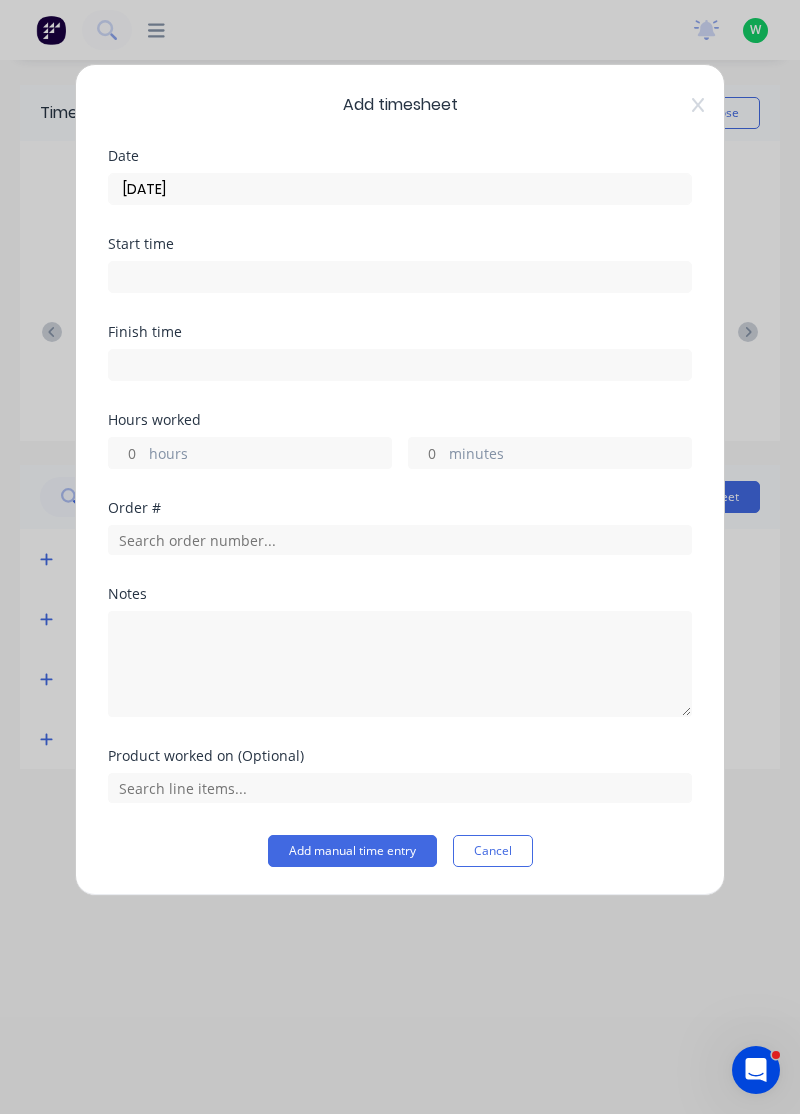 click on "hours" at bounding box center [270, 455] 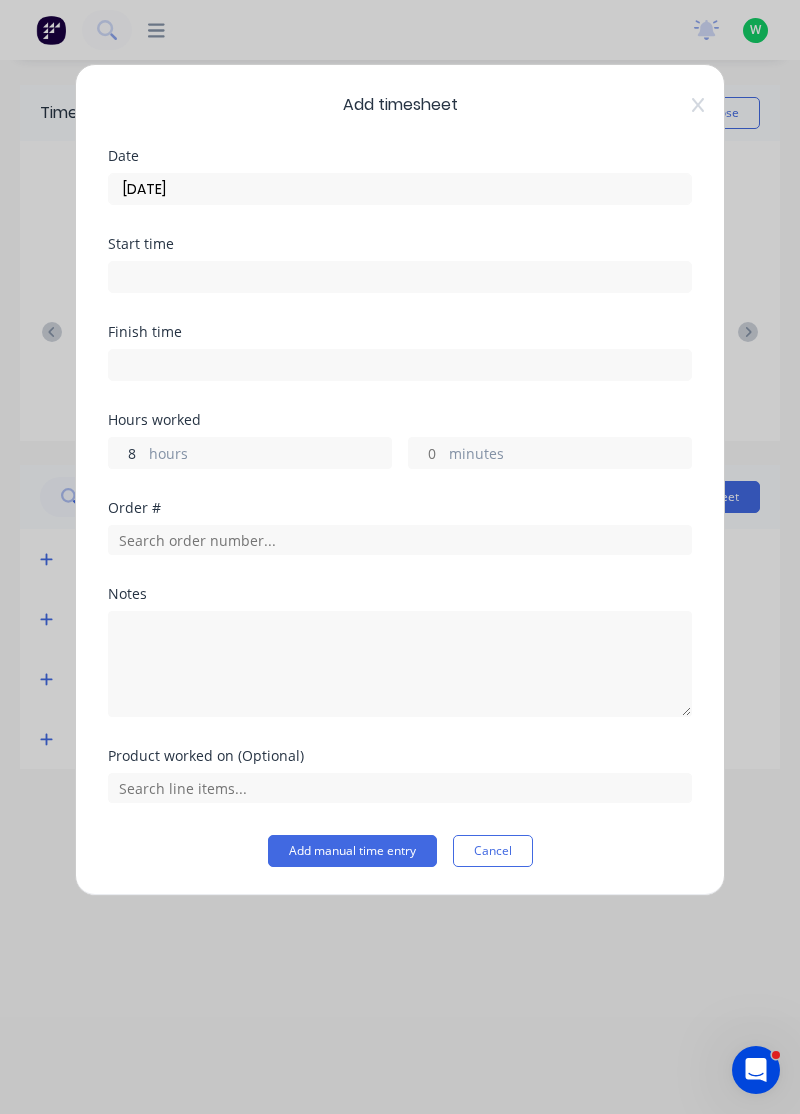 type on "8" 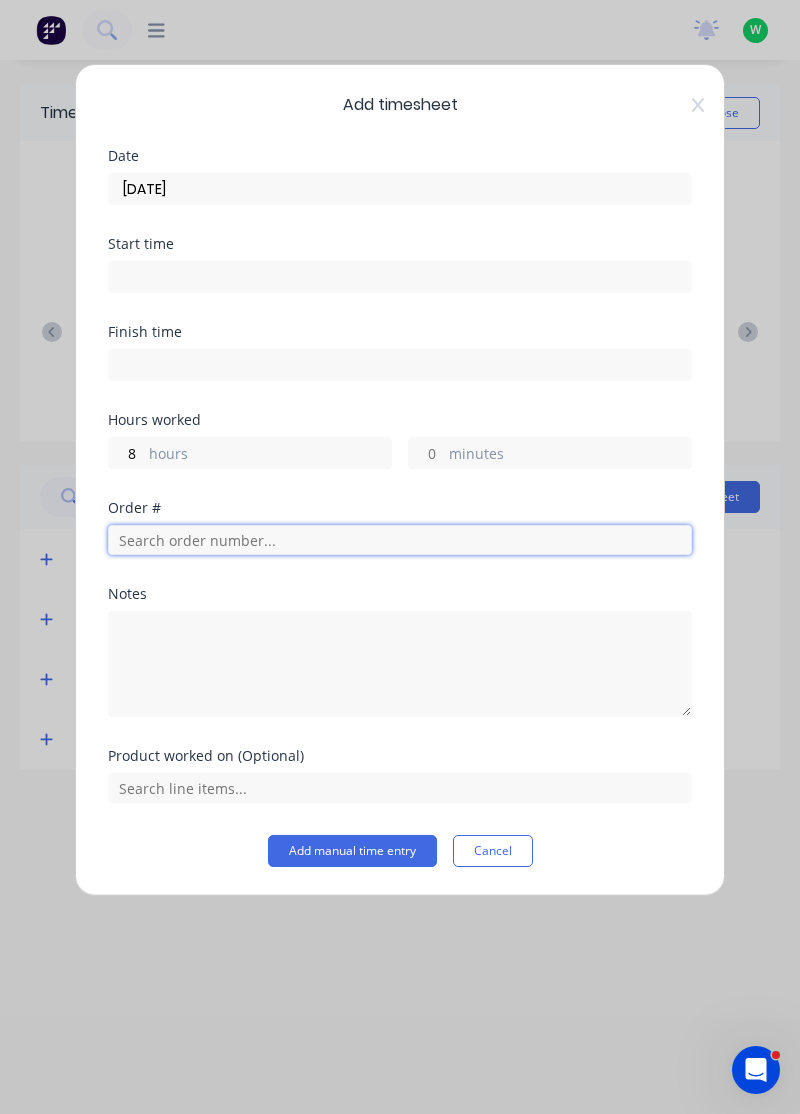 click at bounding box center (400, 540) 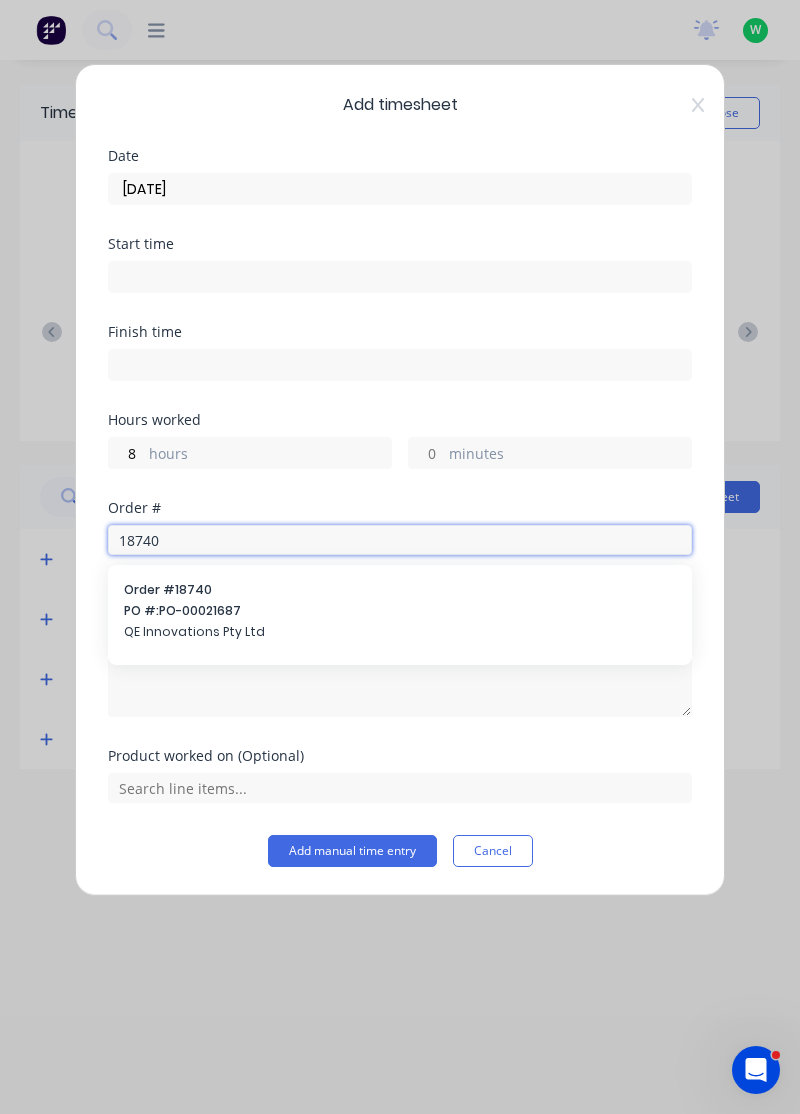 type on "18740" 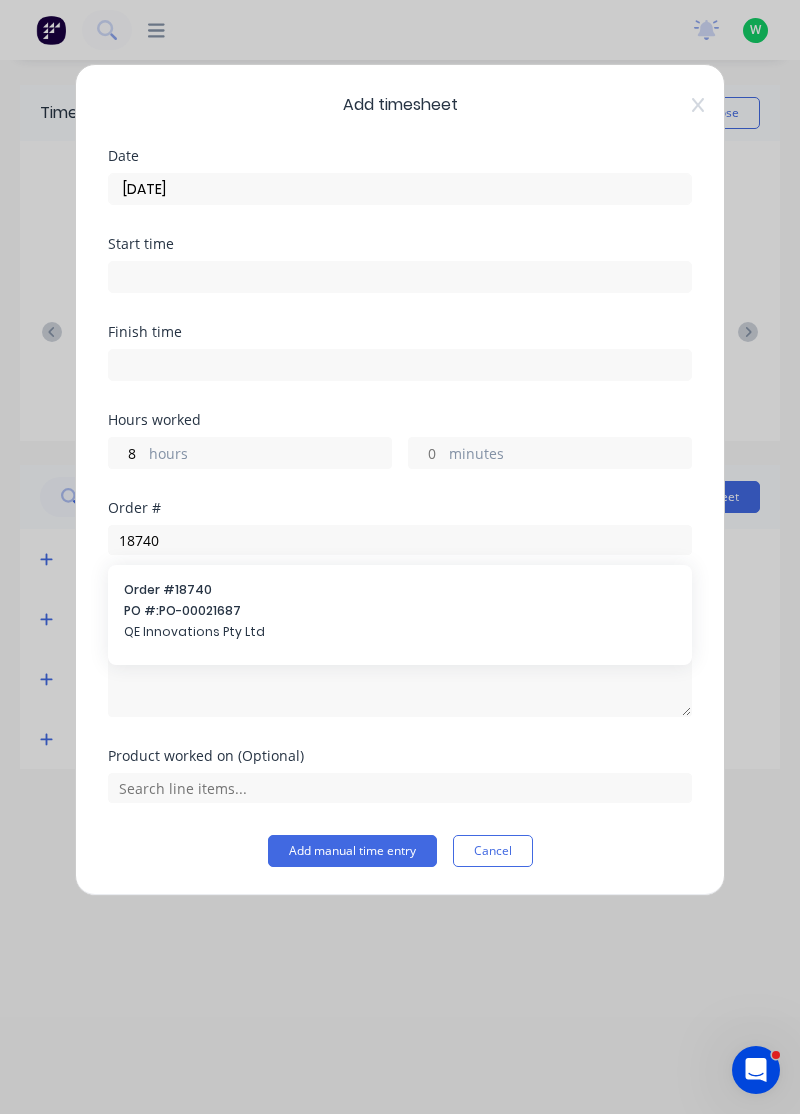 click on "QE Innovations Pty Ltd" at bounding box center [400, 632] 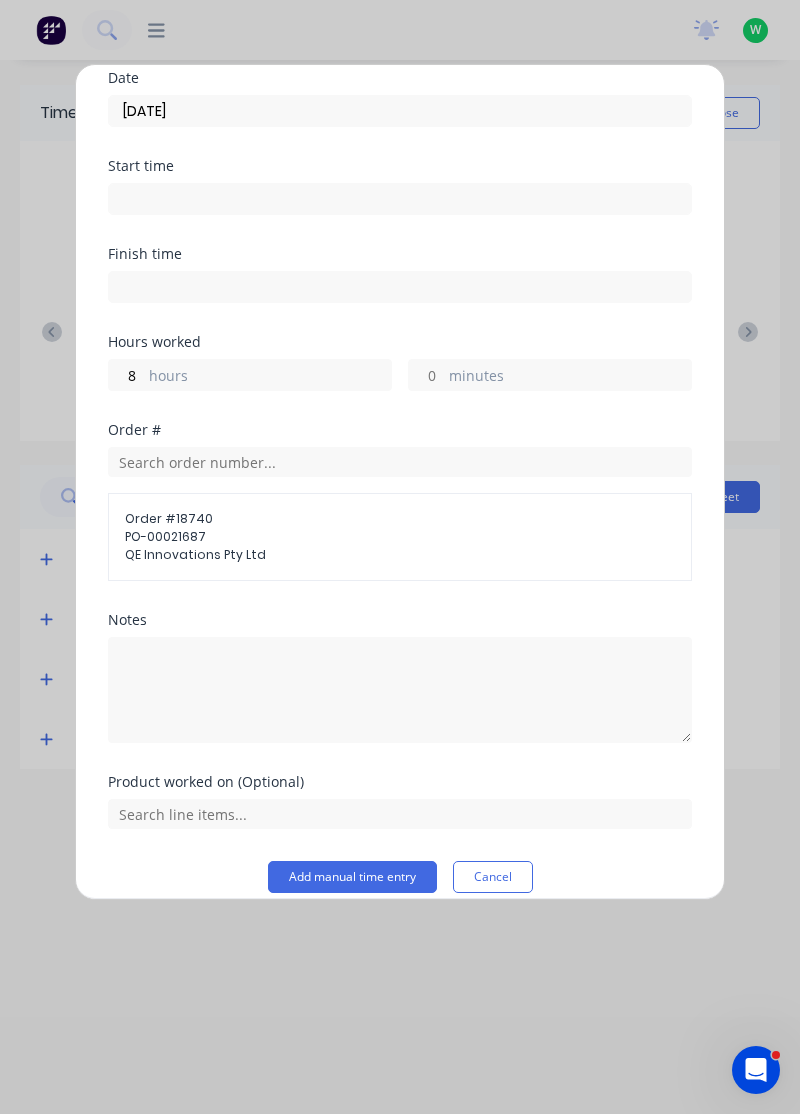 scroll, scrollTop: 96, scrollLeft: 0, axis: vertical 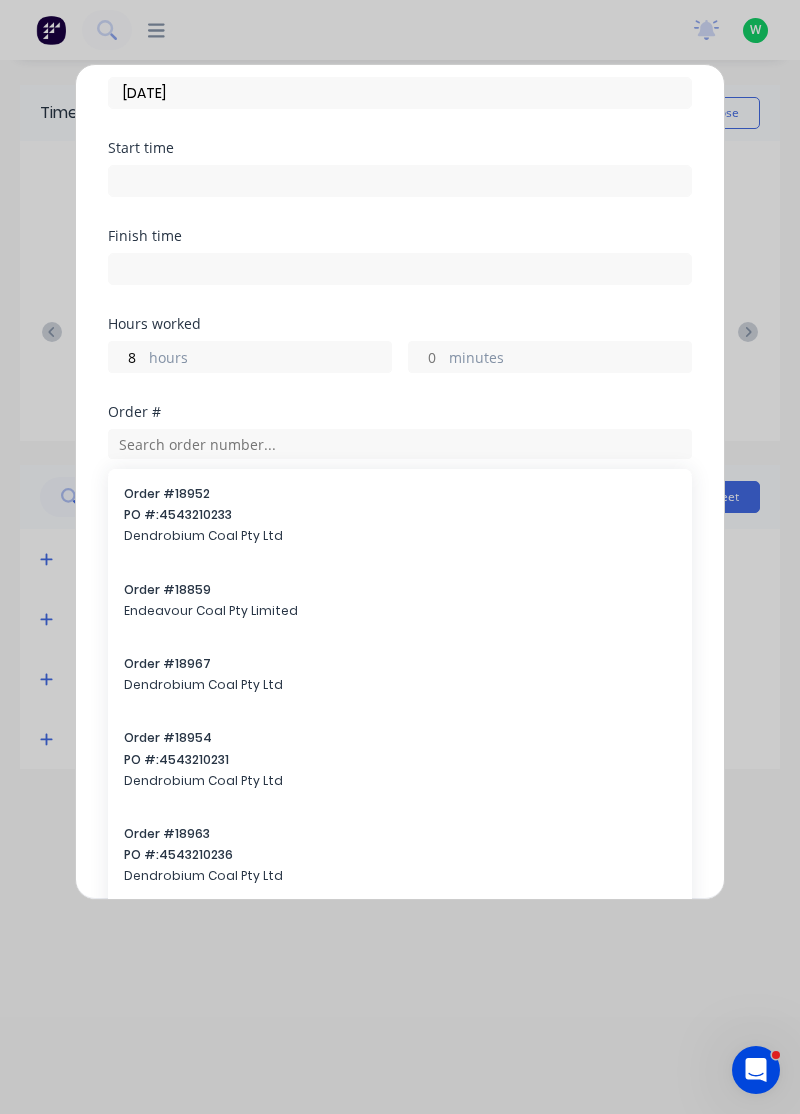 click at bounding box center (400, 269) 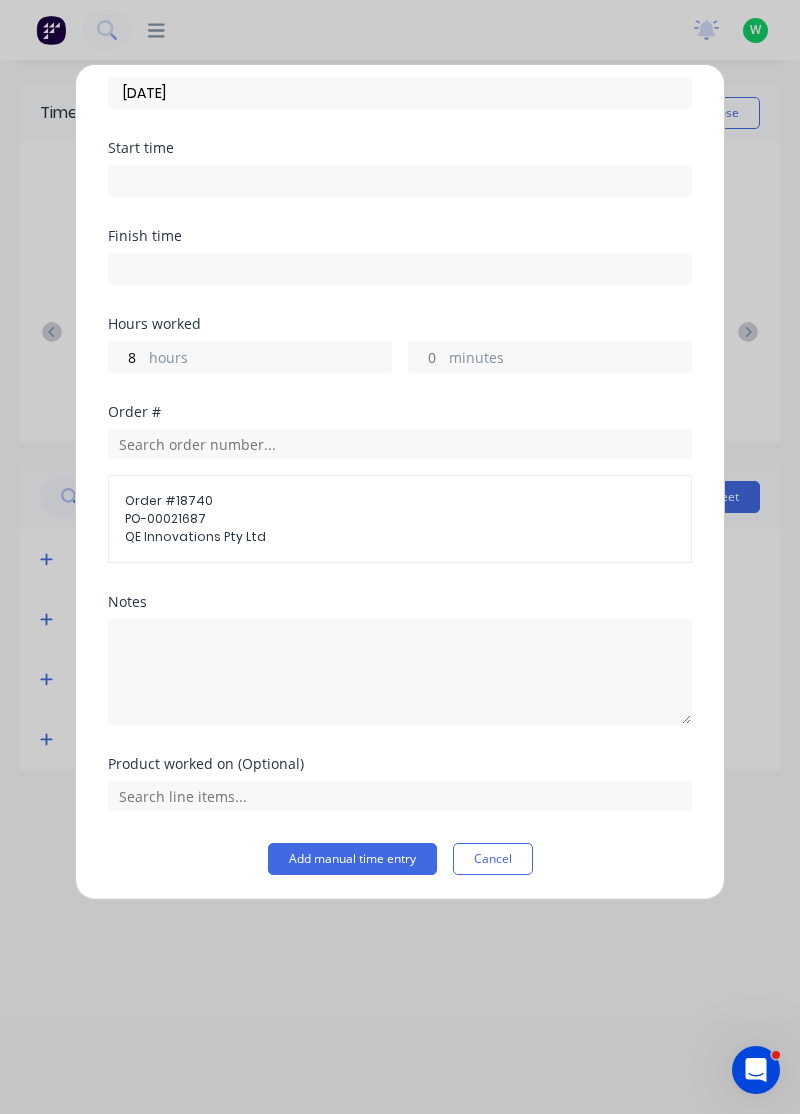 type on "03:02 PM" 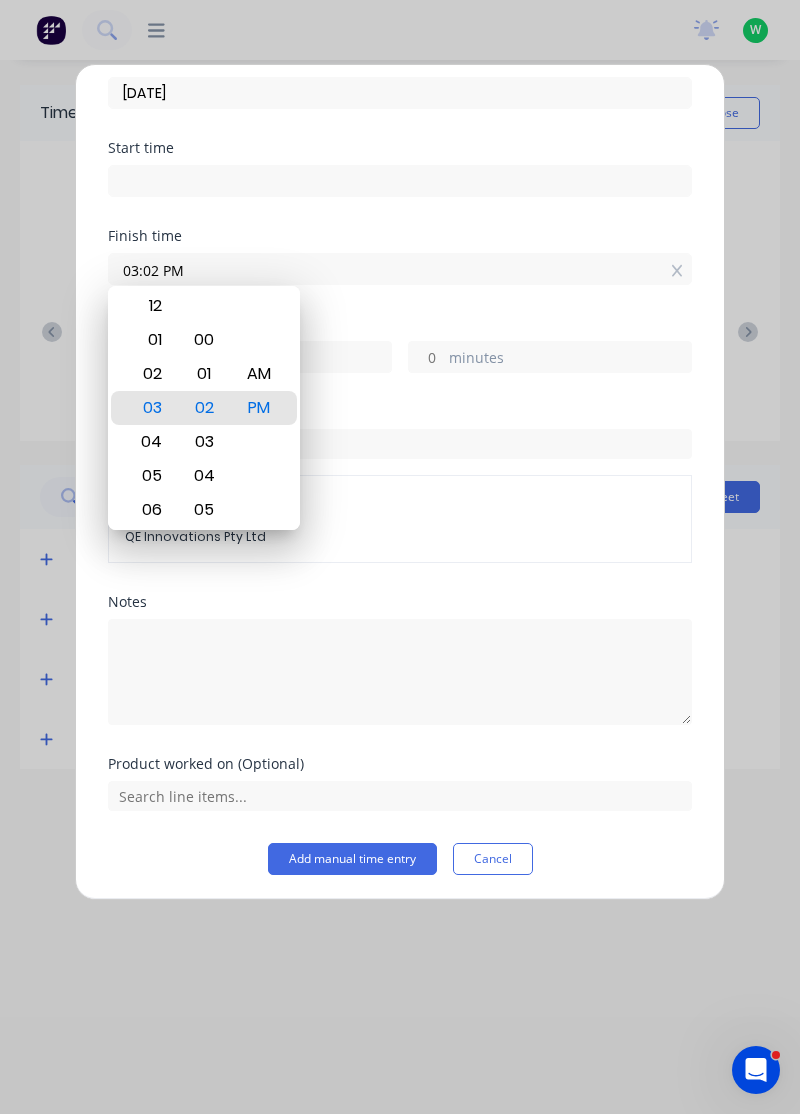 click on "QE Innovations Pty Ltd" at bounding box center (400, 537) 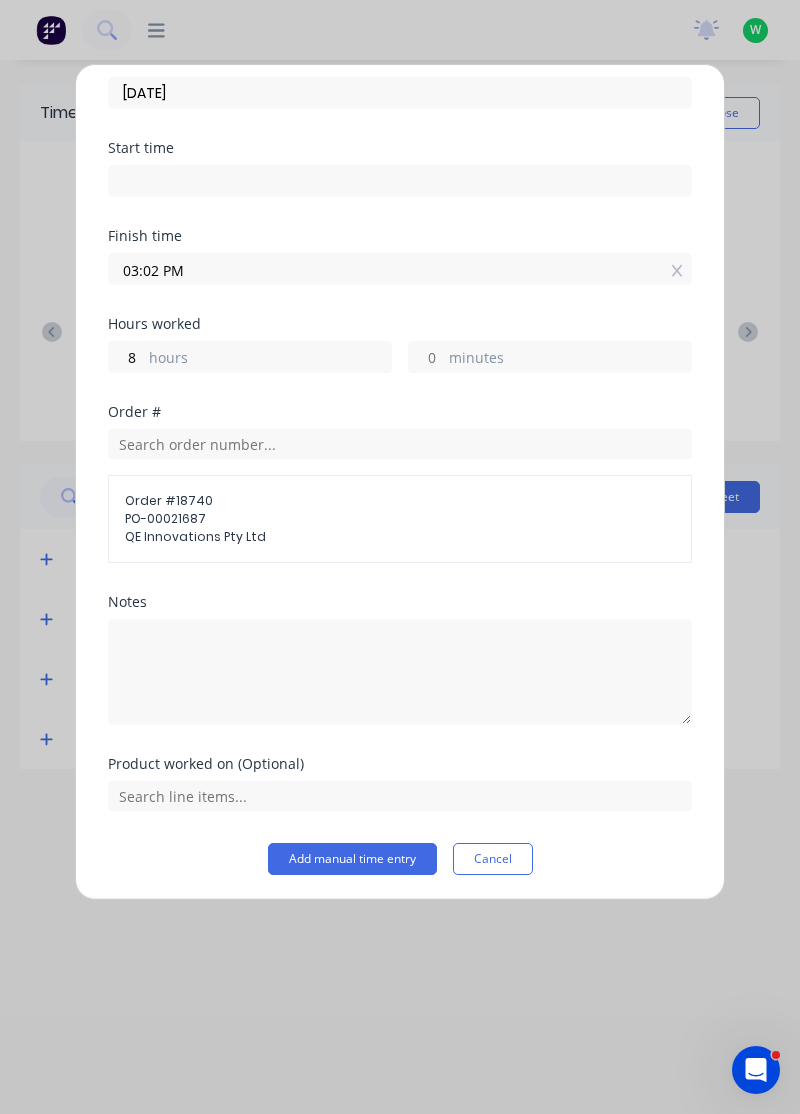 click on "QE Innovations Pty Ltd" at bounding box center (400, 537) 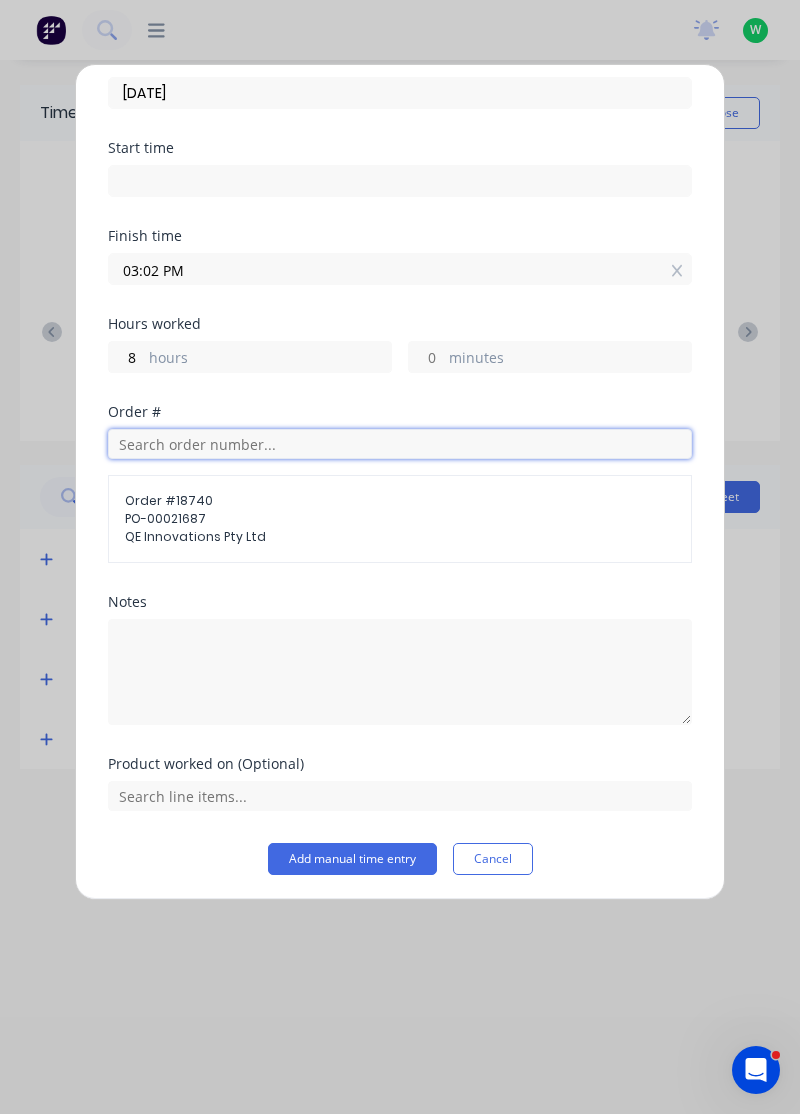 click at bounding box center [400, 444] 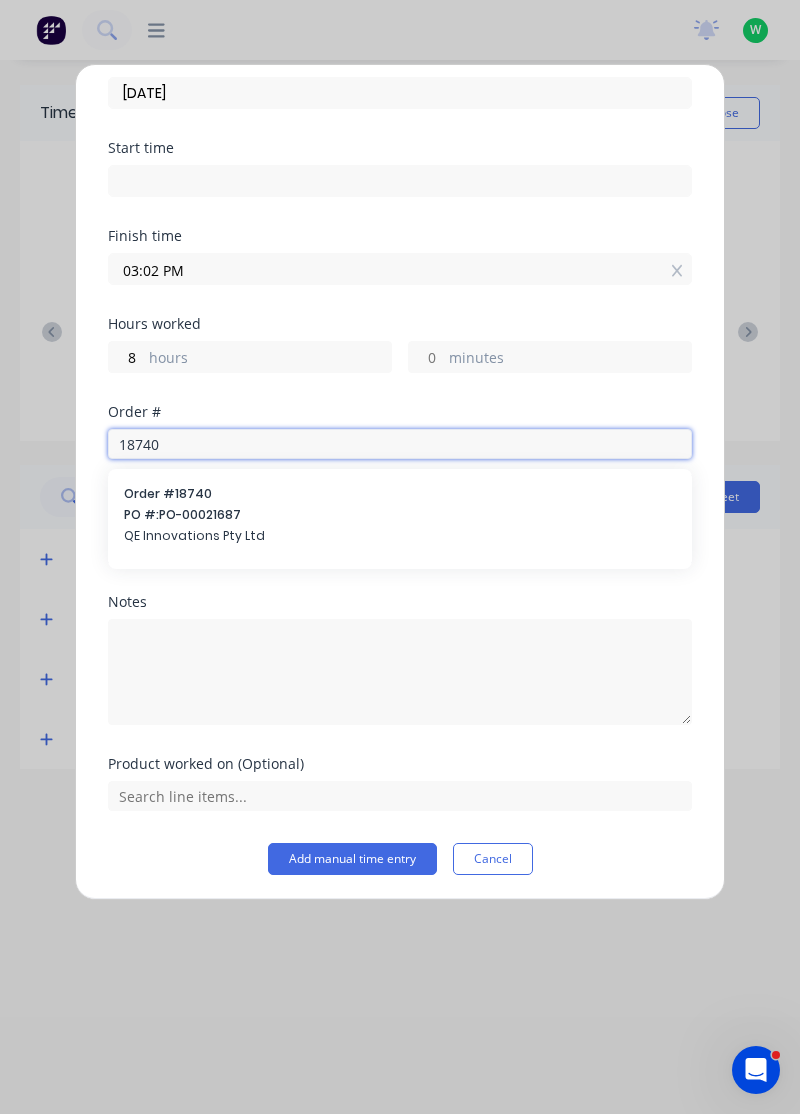 type on "18740" 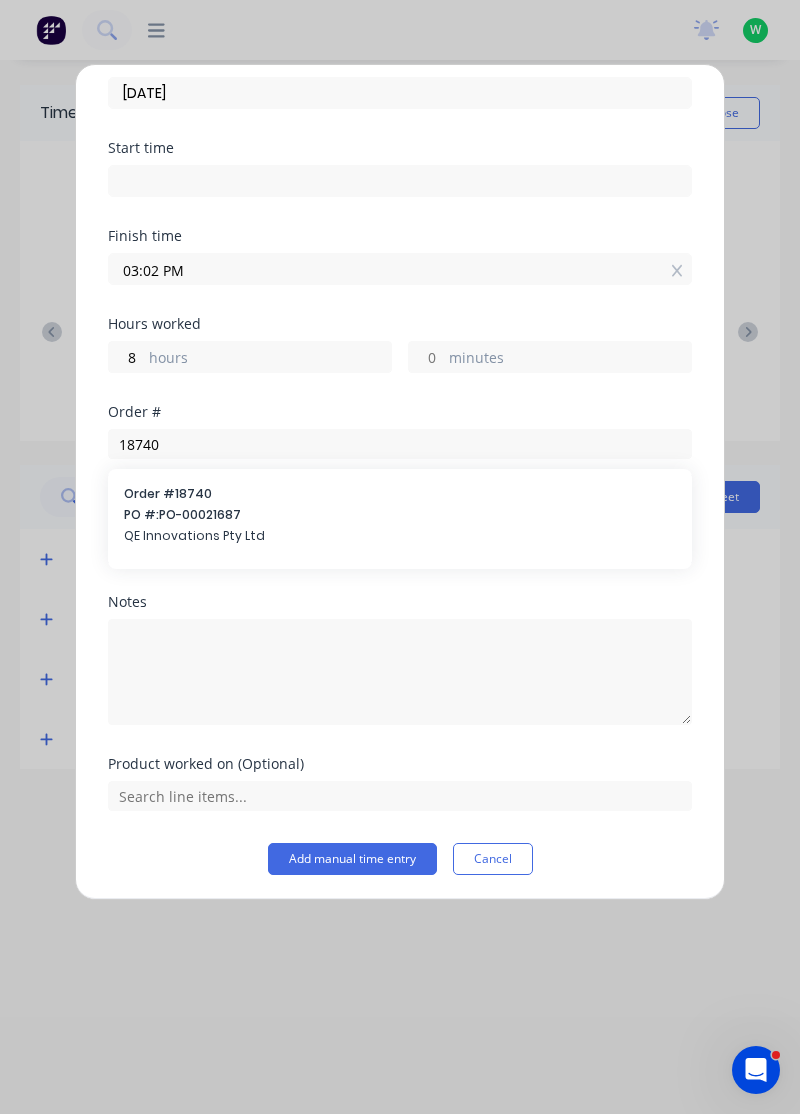 click on "PO #:  PO-00021687" at bounding box center [400, 515] 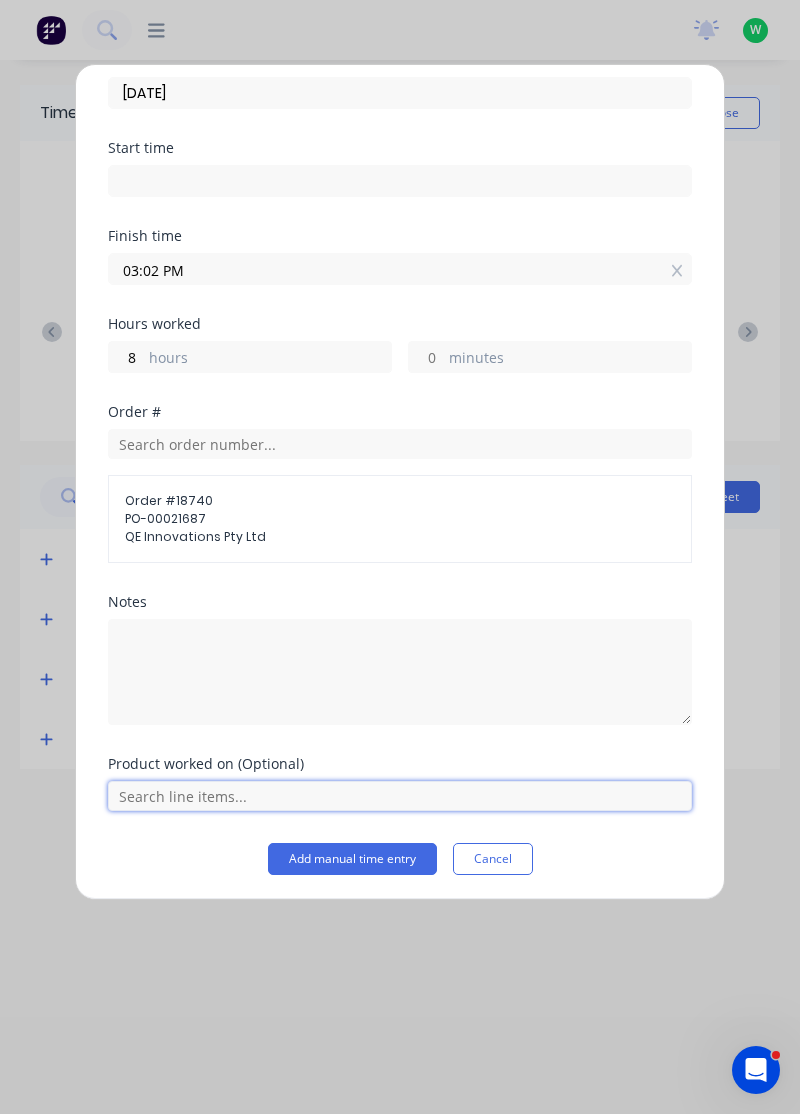 click at bounding box center [400, 796] 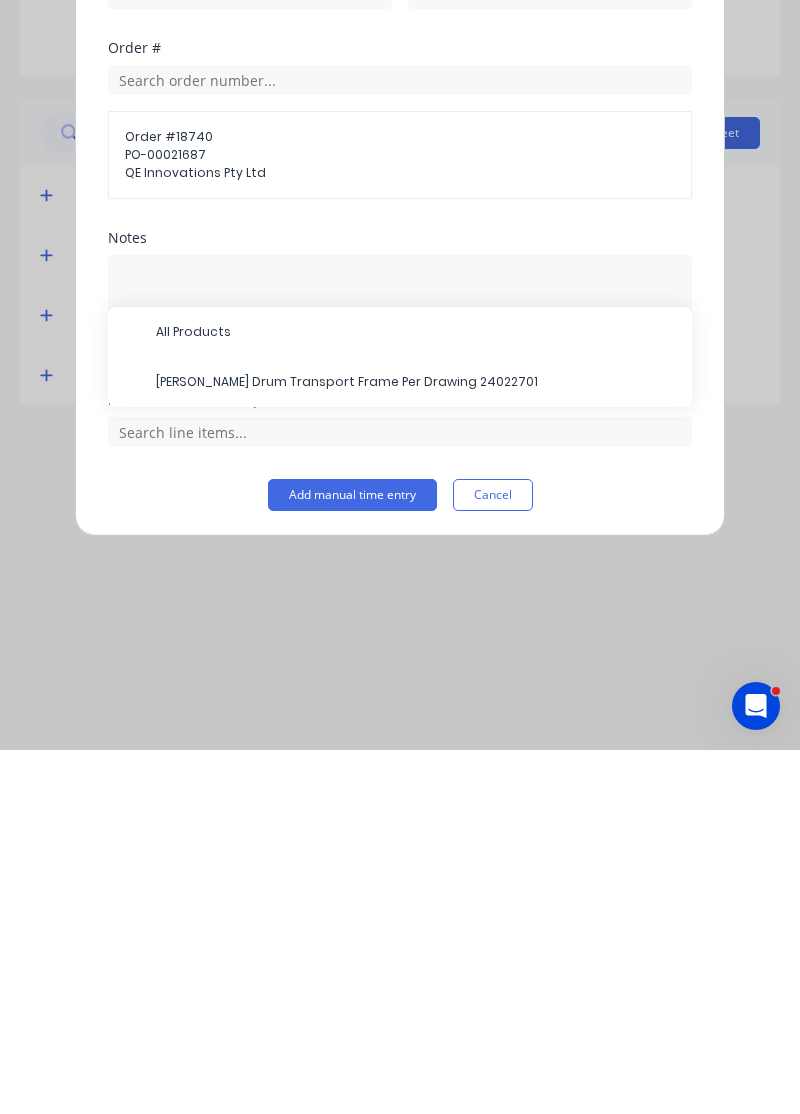 click on "Shearer Drum Transport Frame Per Drawing 24022701" at bounding box center (416, 746) 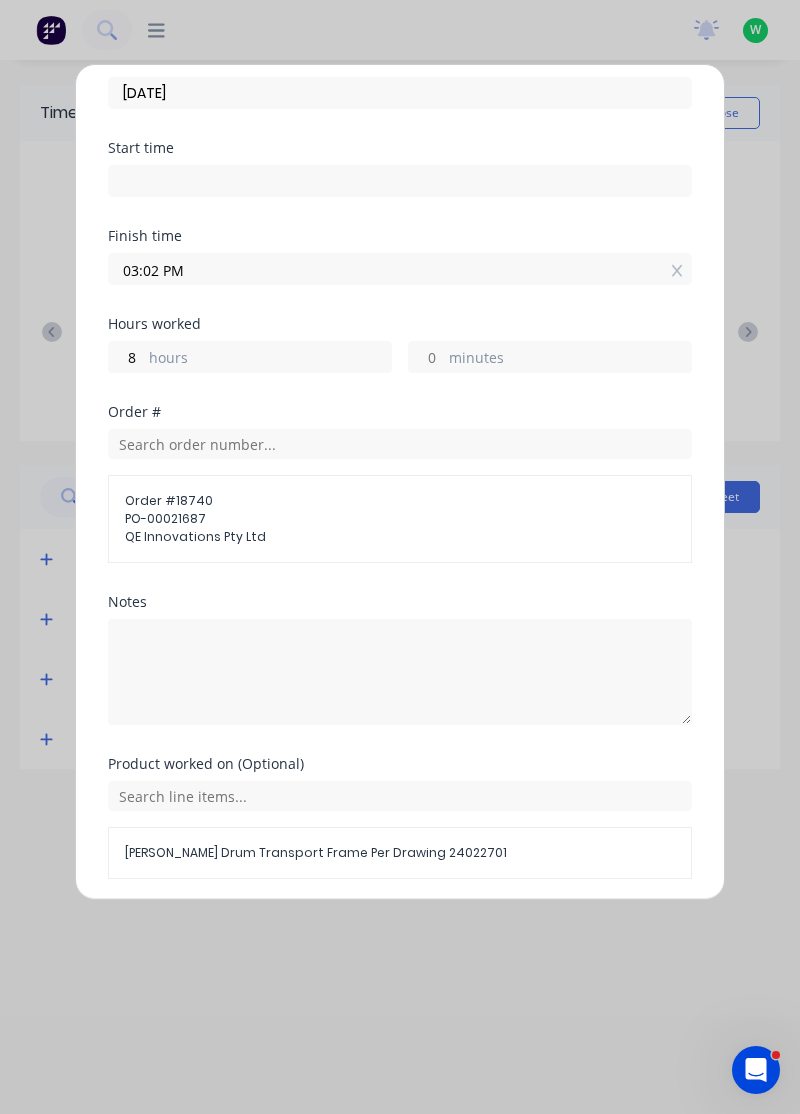 scroll, scrollTop: 163, scrollLeft: 0, axis: vertical 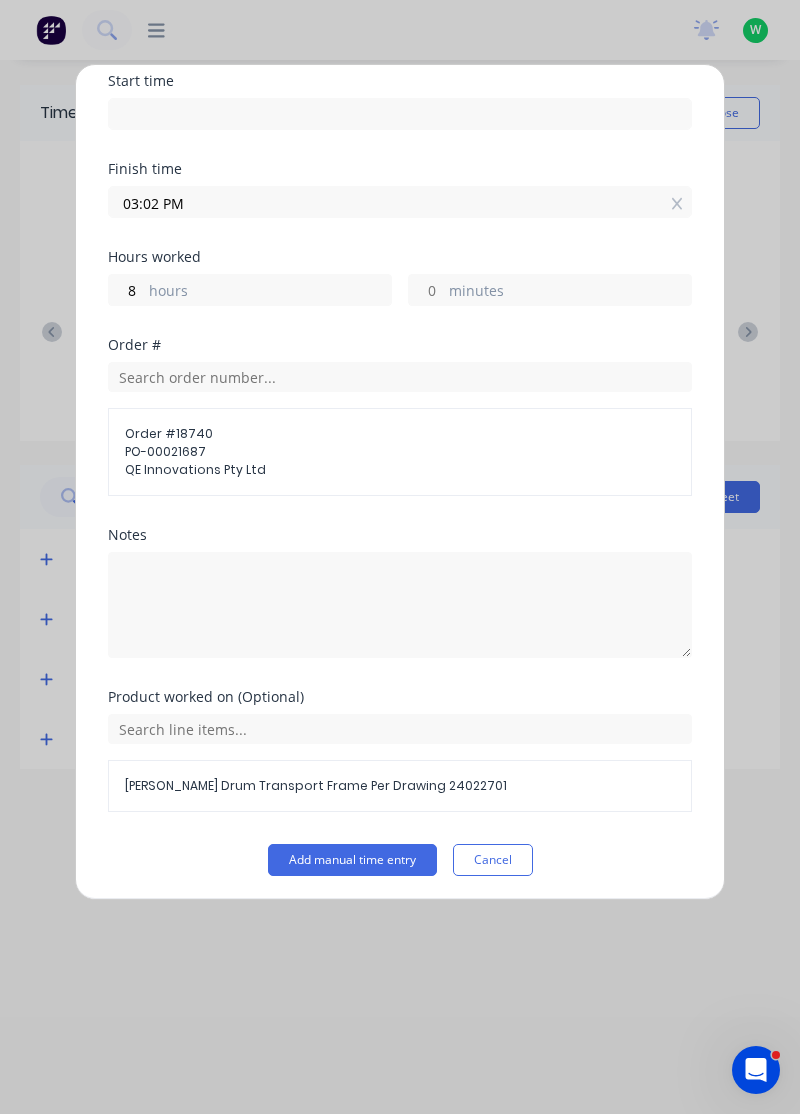 click on "Add manual time entry" at bounding box center (352, 860) 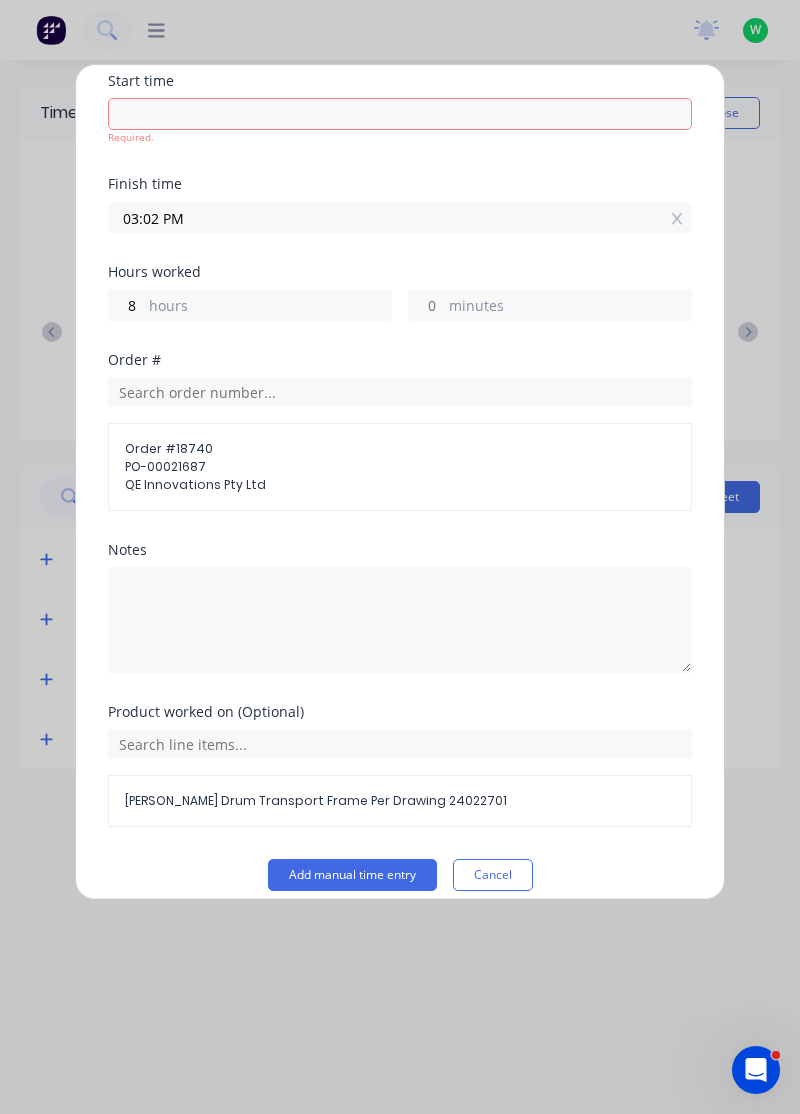 click on "Add manual time entry" at bounding box center (352, 875) 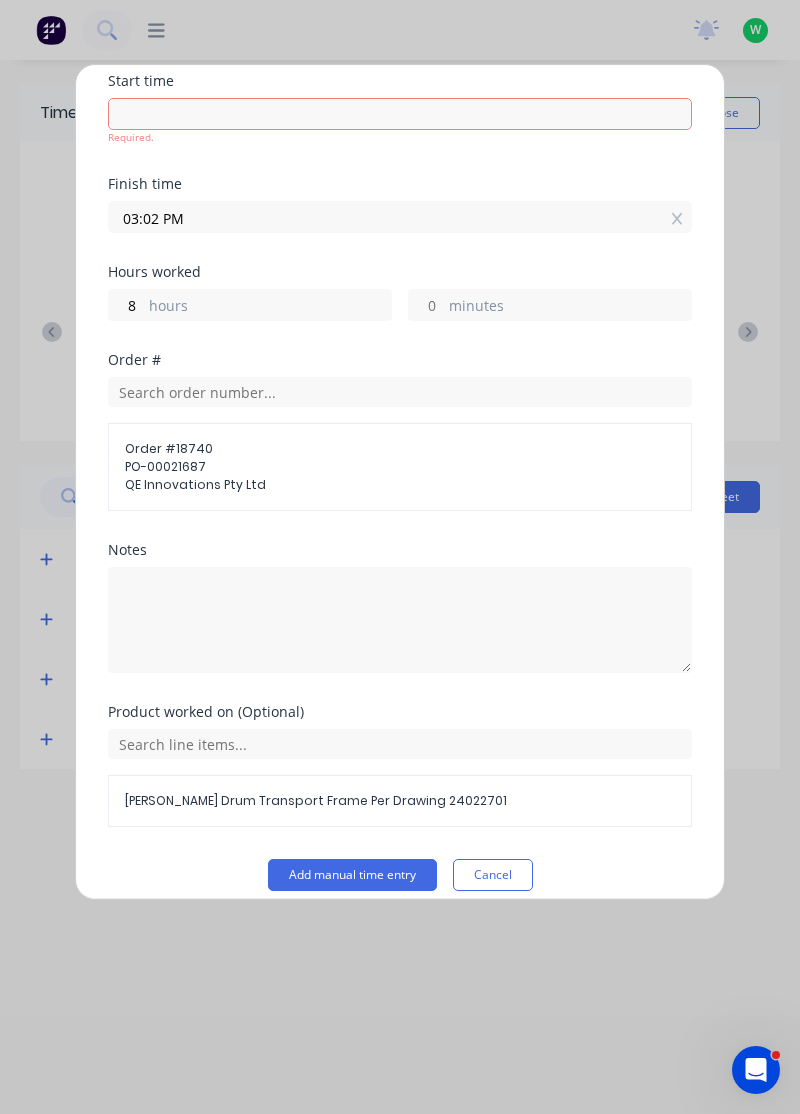 click on "Add manual time entry" at bounding box center (352, 875) 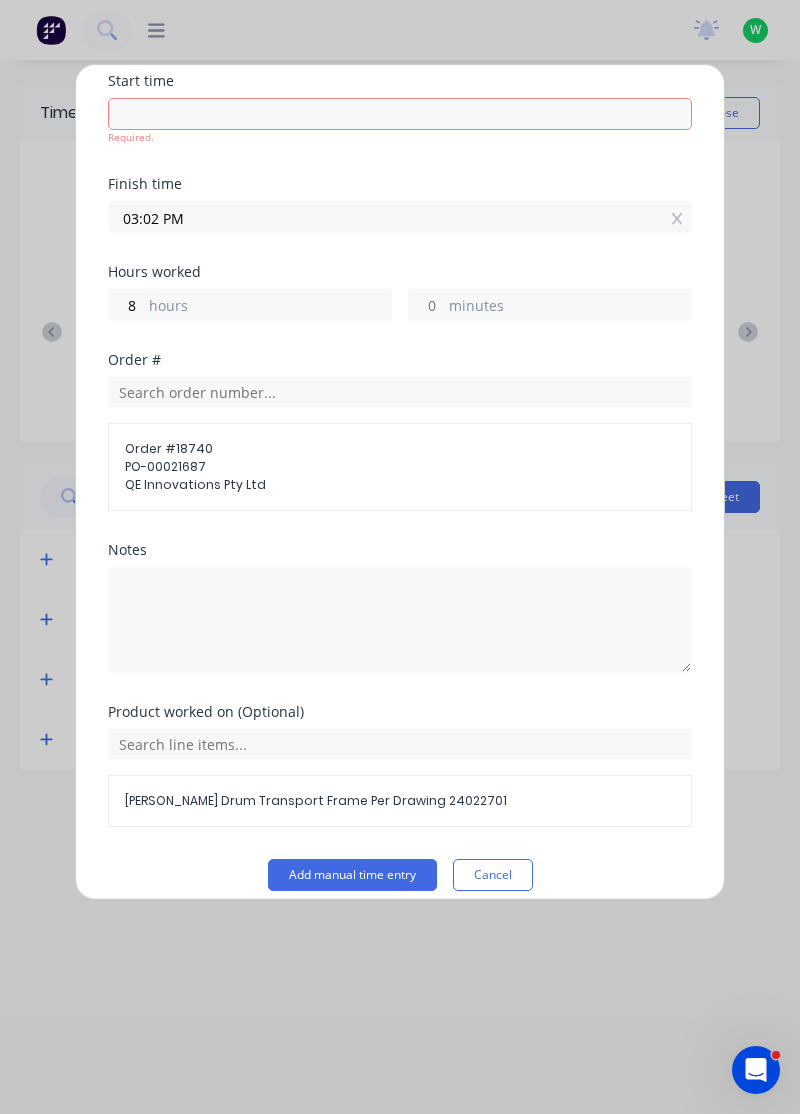 click on "Add manual time entry" at bounding box center (352, 875) 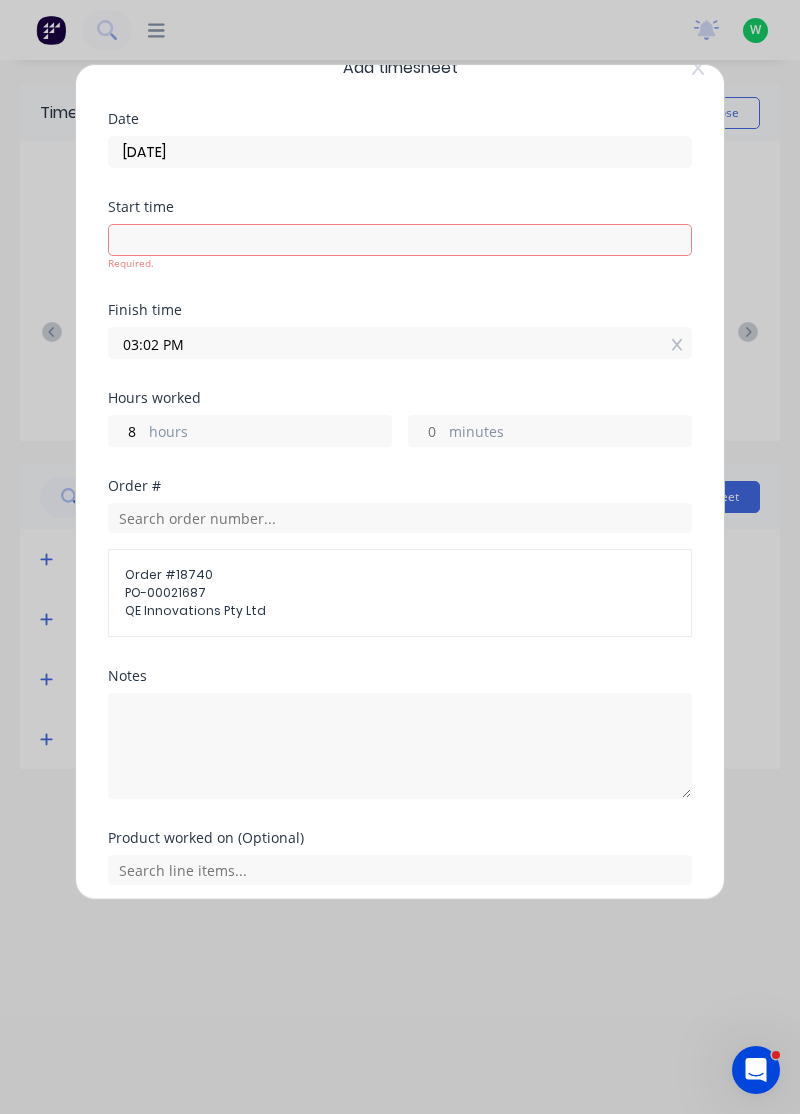 scroll, scrollTop: 0, scrollLeft: 0, axis: both 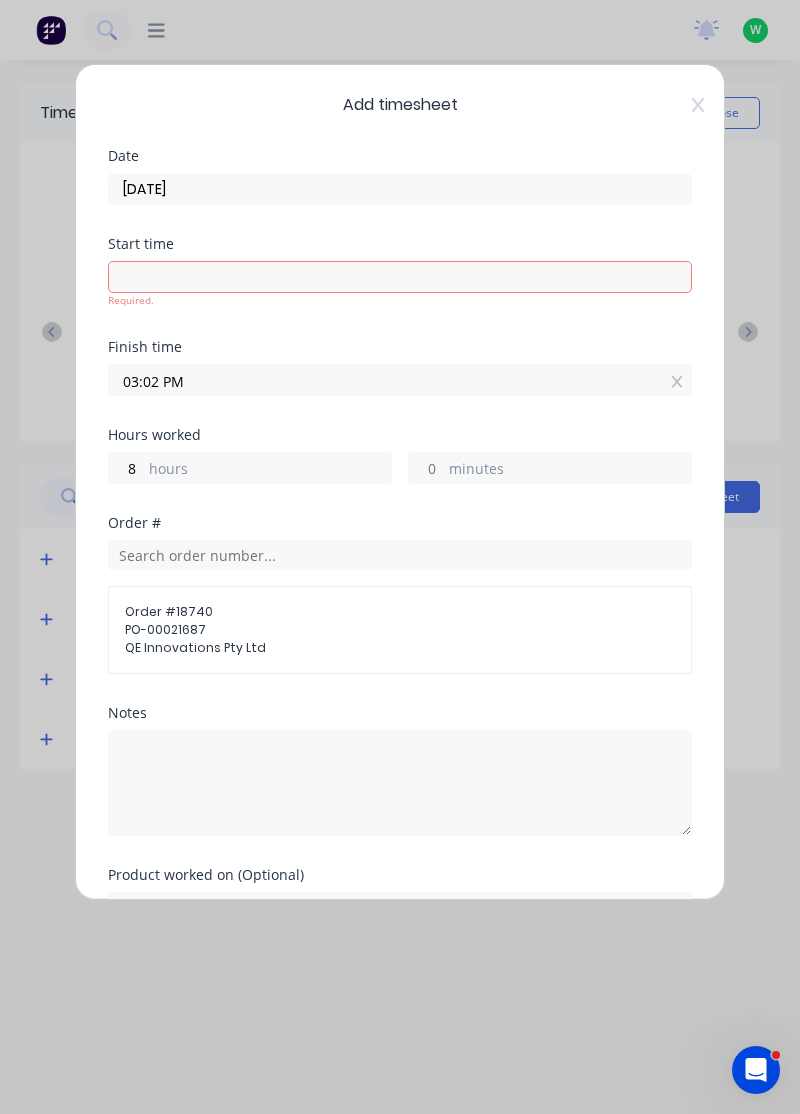 click on "hours" at bounding box center (270, 470) 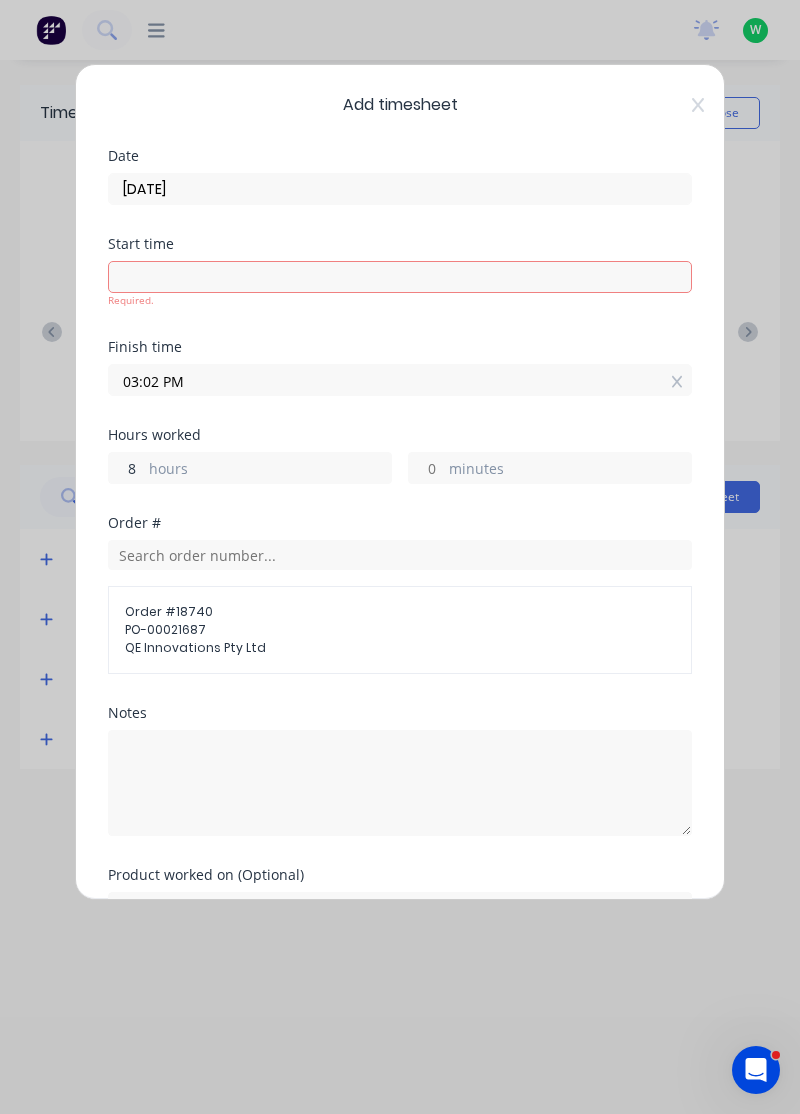 click on "8" at bounding box center (126, 468) 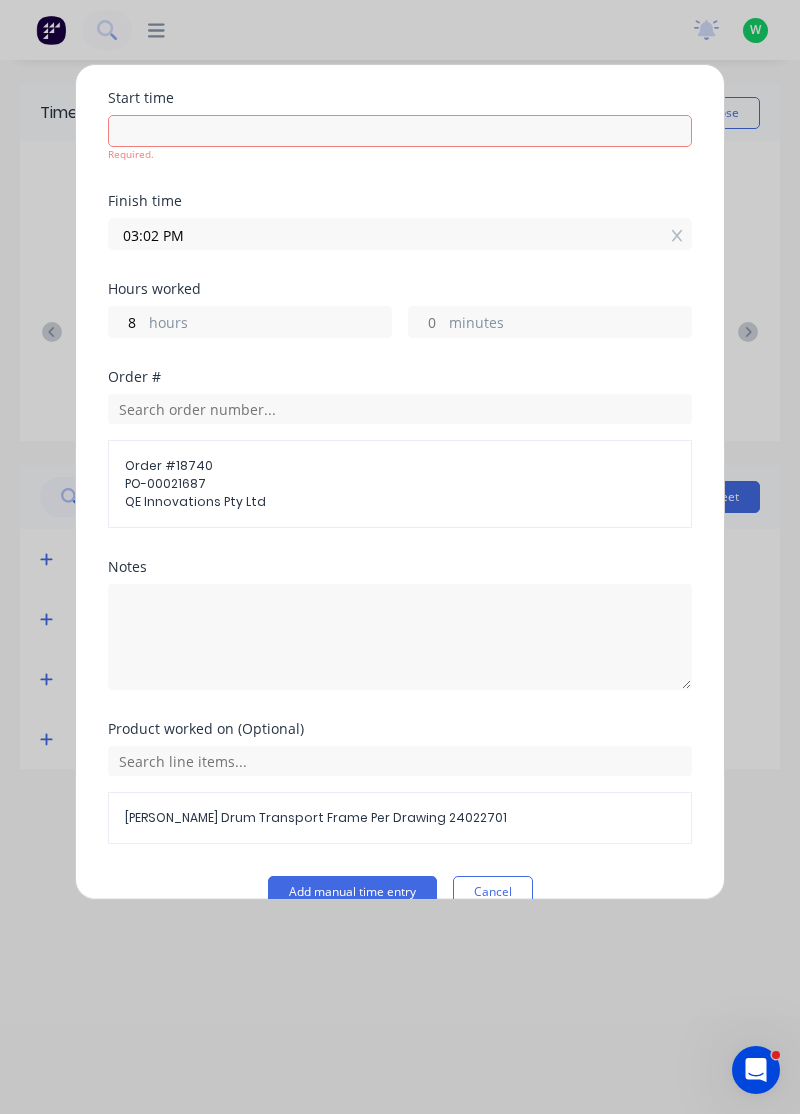 scroll, scrollTop: 178, scrollLeft: 0, axis: vertical 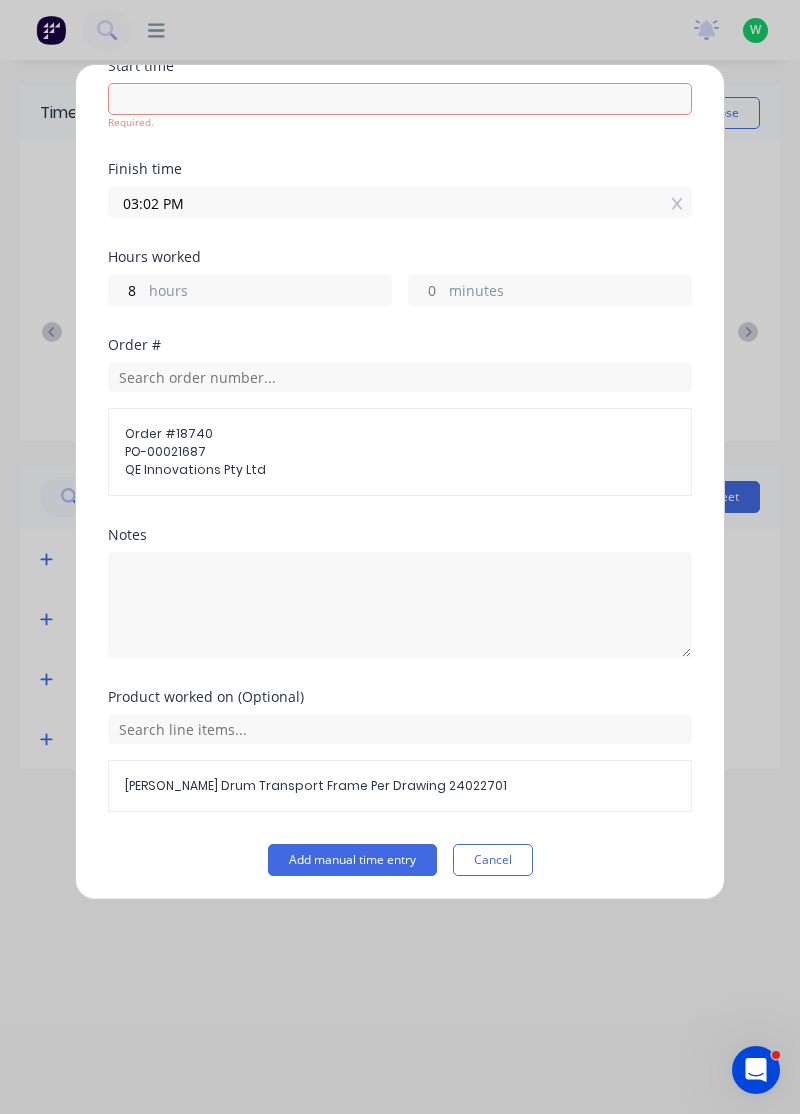 click on "Product worked on (Optional)" at bounding box center [400, 697] 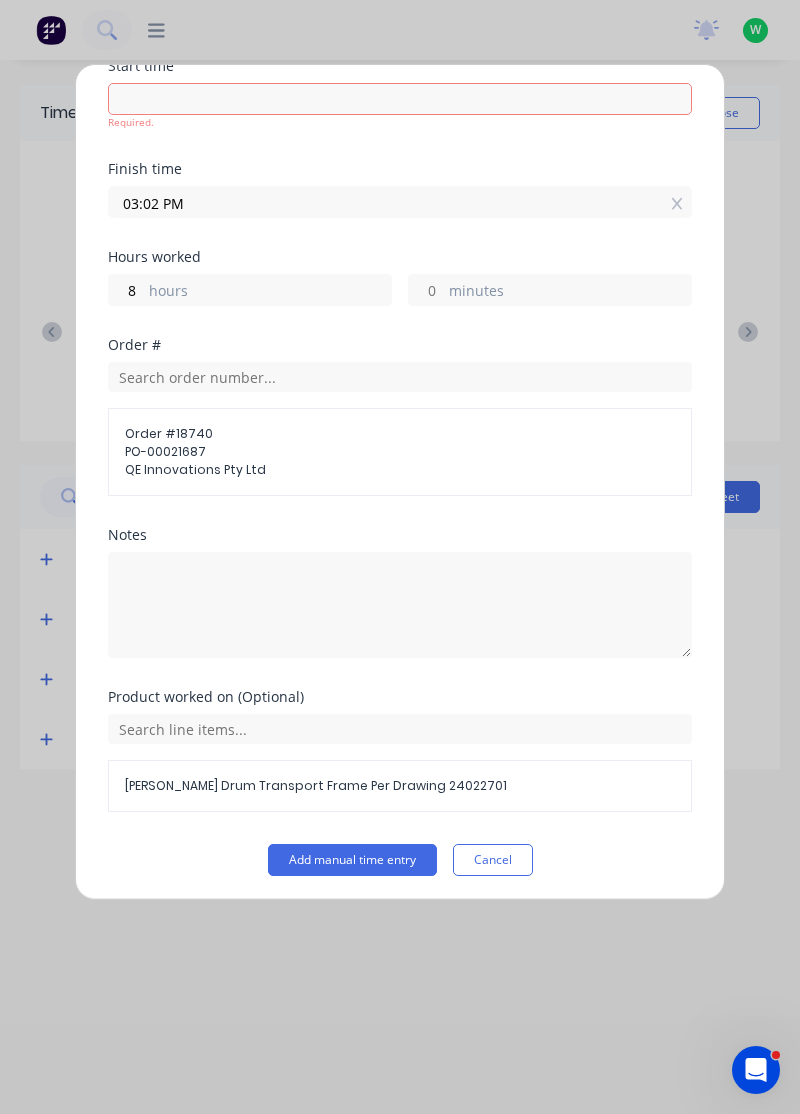 click on "Add manual time entry" at bounding box center [352, 860] 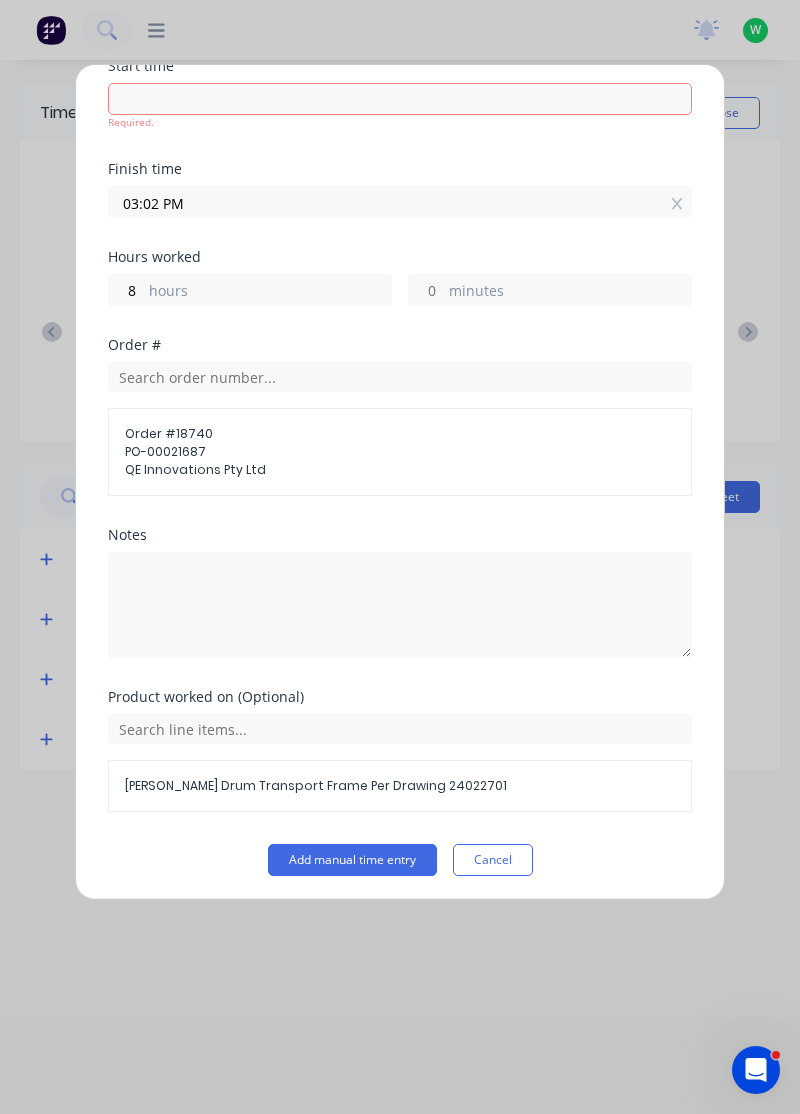 click on "Add manual time entry" at bounding box center (352, 860) 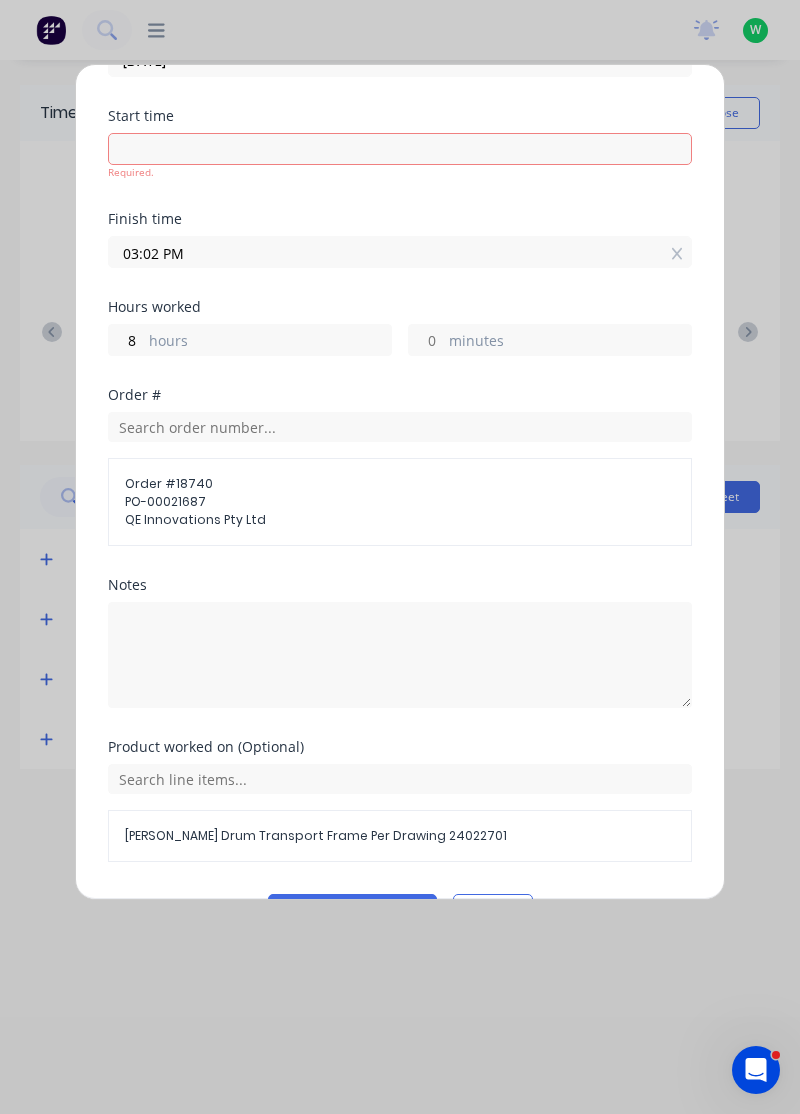 scroll, scrollTop: 0, scrollLeft: 0, axis: both 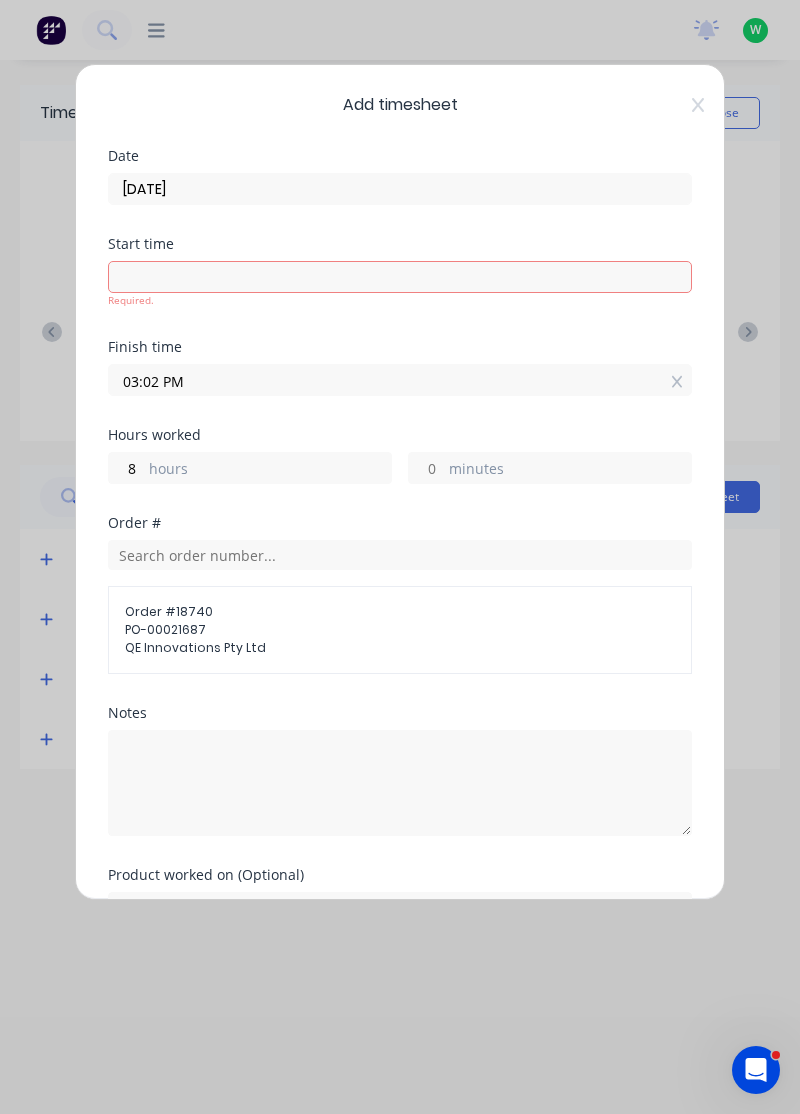 click on "03:02 PM" at bounding box center [400, 380] 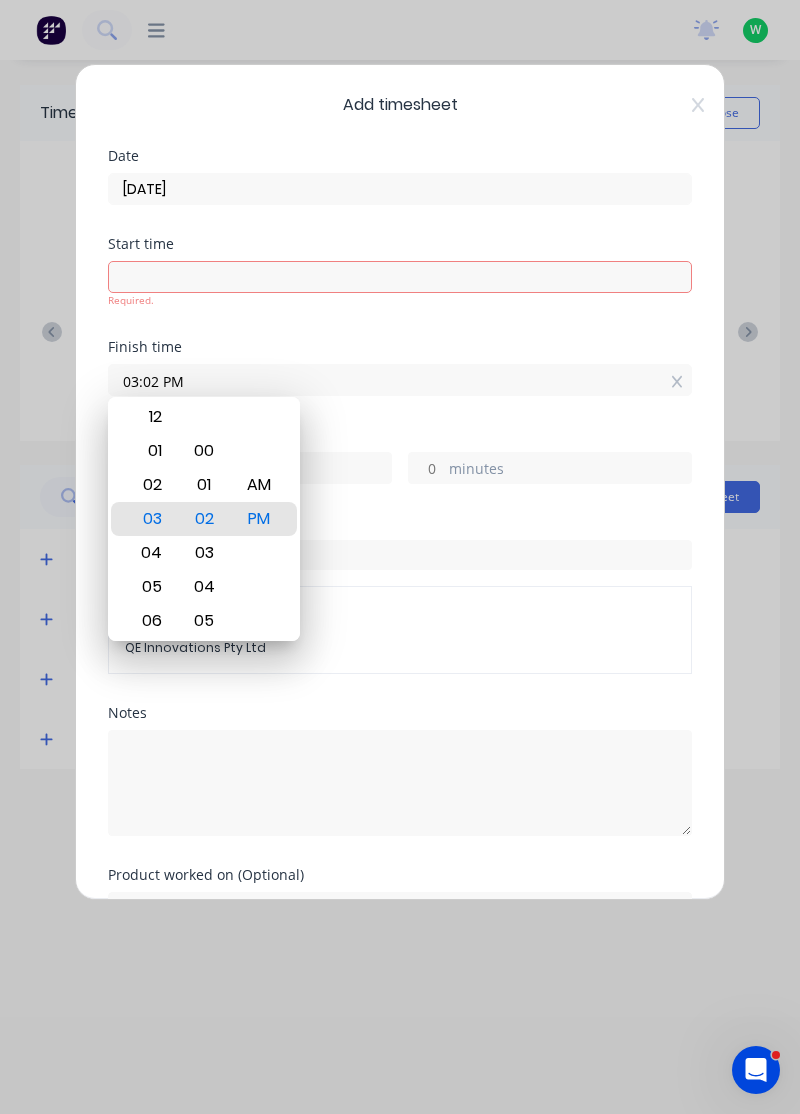 click on "03:02 PM" at bounding box center [400, 380] 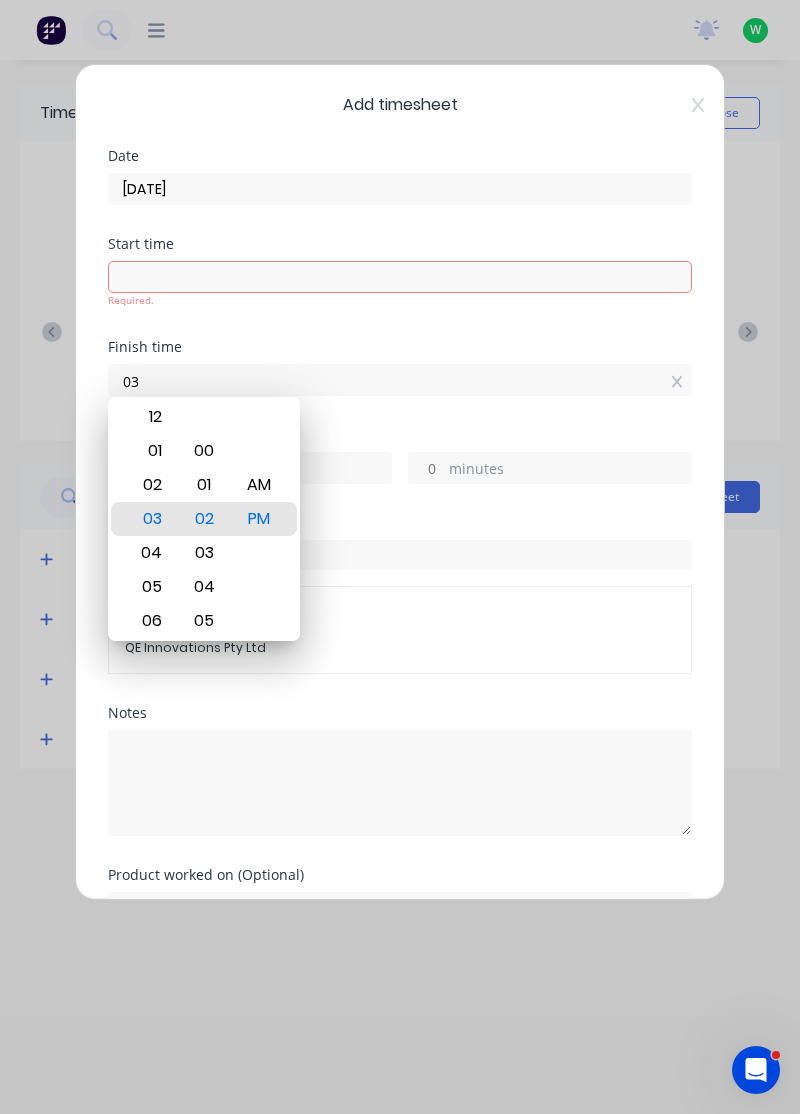 type on "0" 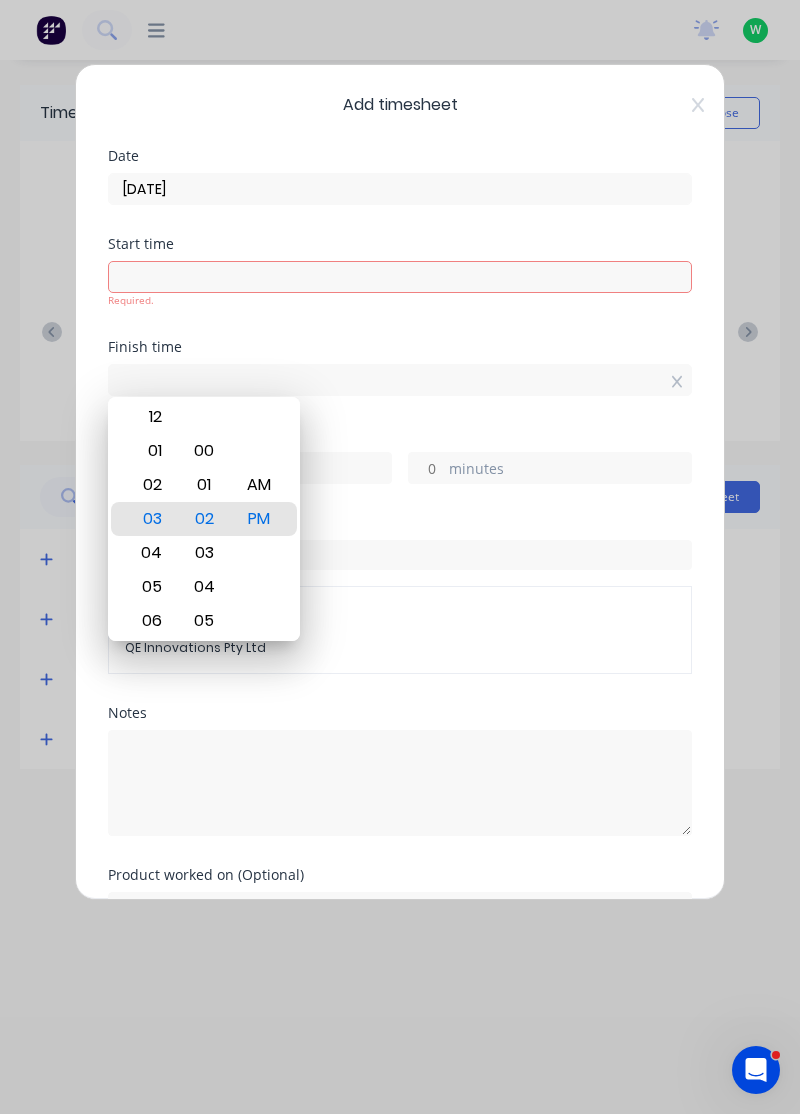 click on "Date 25/07/2025 Start time Required. Finish time Hours worked 8 hours minutes Order # Order # 18740 PO-00021687 QE Innovations Pty Ltd Notes Product worked on (Optional) Shearer Drum Transport Frame Per Drawing 24022701 Add manual time entry   Cancel" at bounding box center (400, 601) 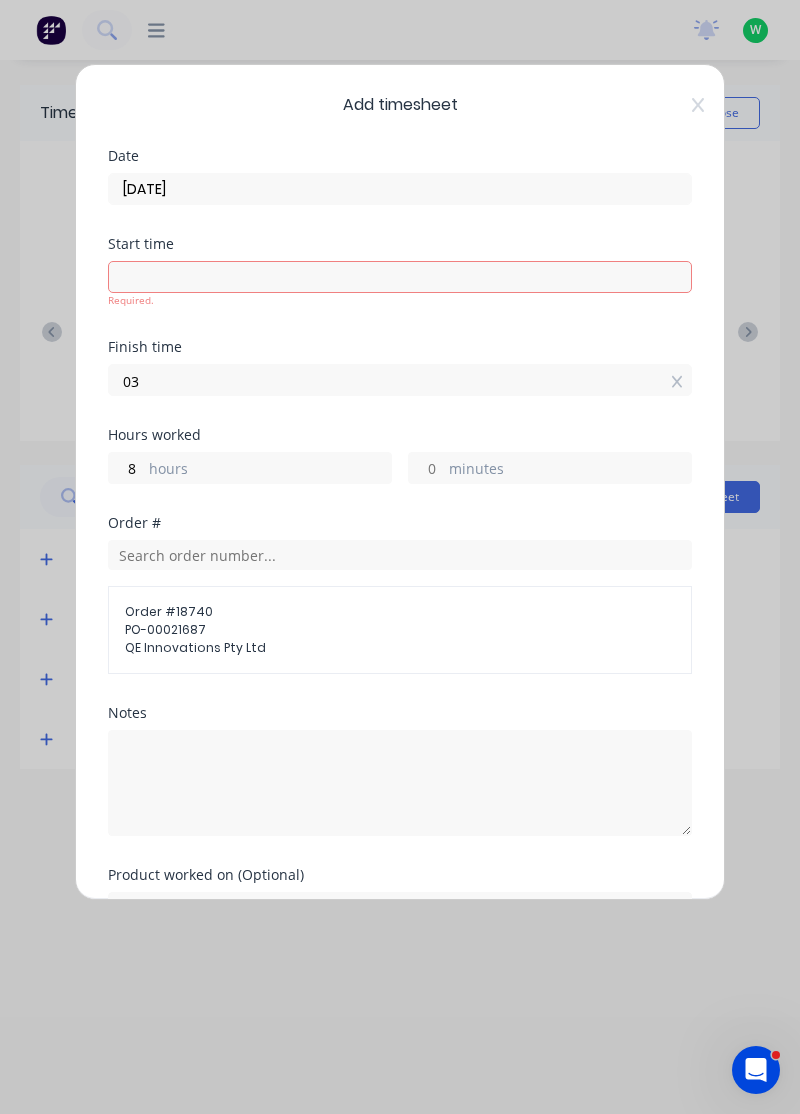 type on "0" 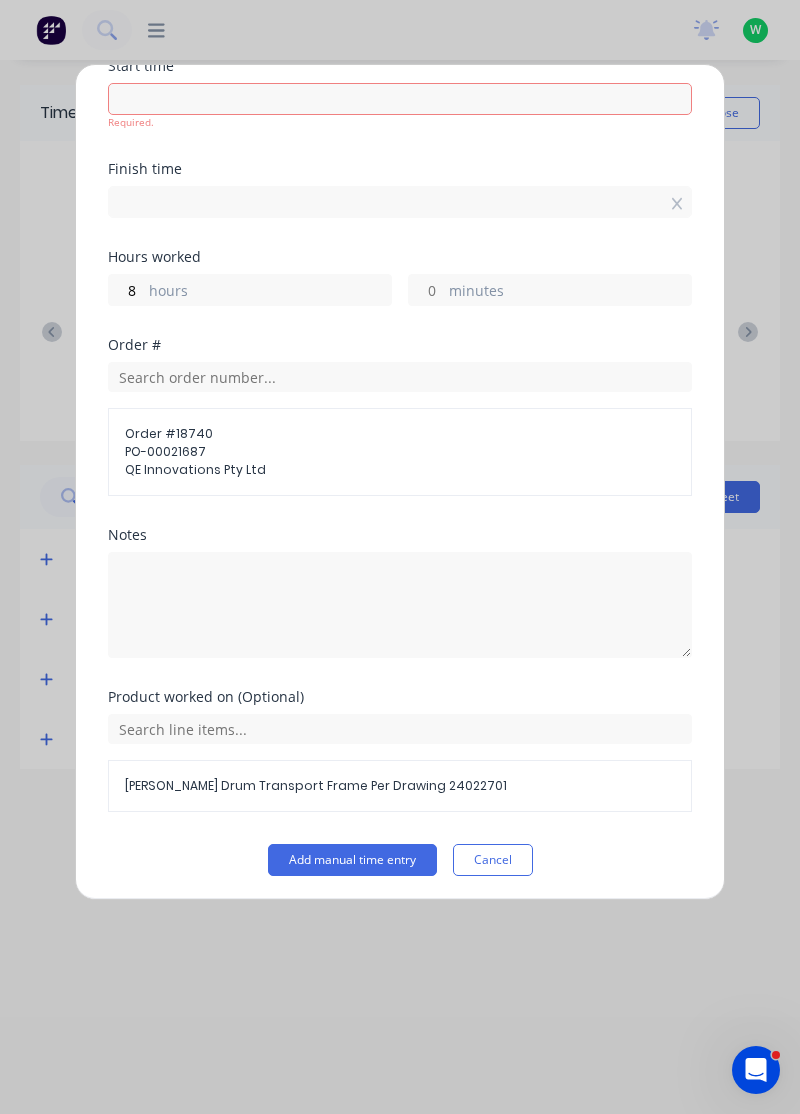 type 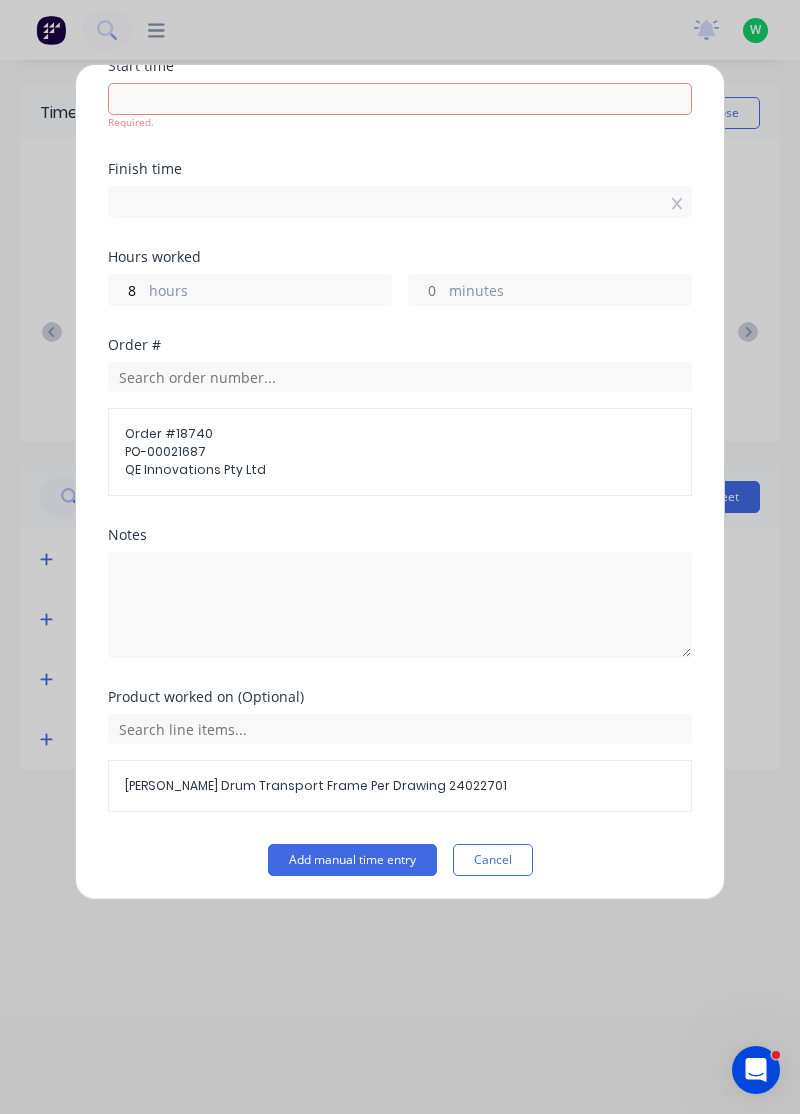 click on "Notes" at bounding box center (400, 609) 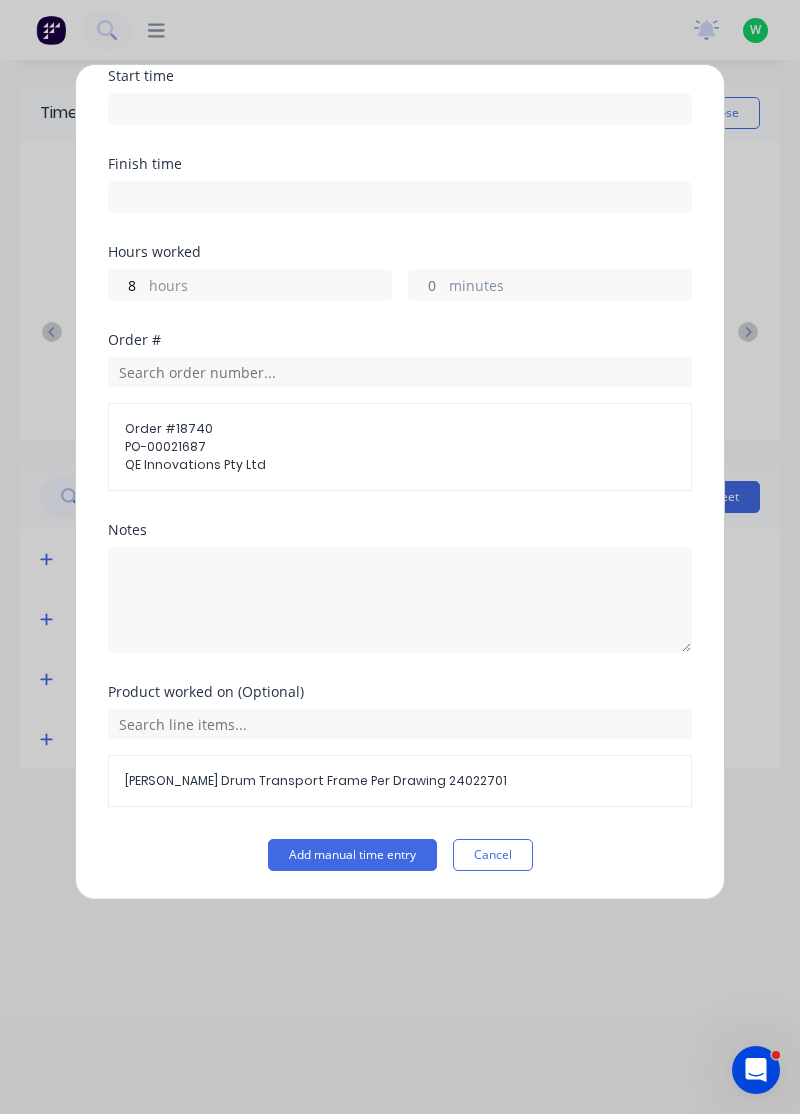 scroll, scrollTop: 163, scrollLeft: 0, axis: vertical 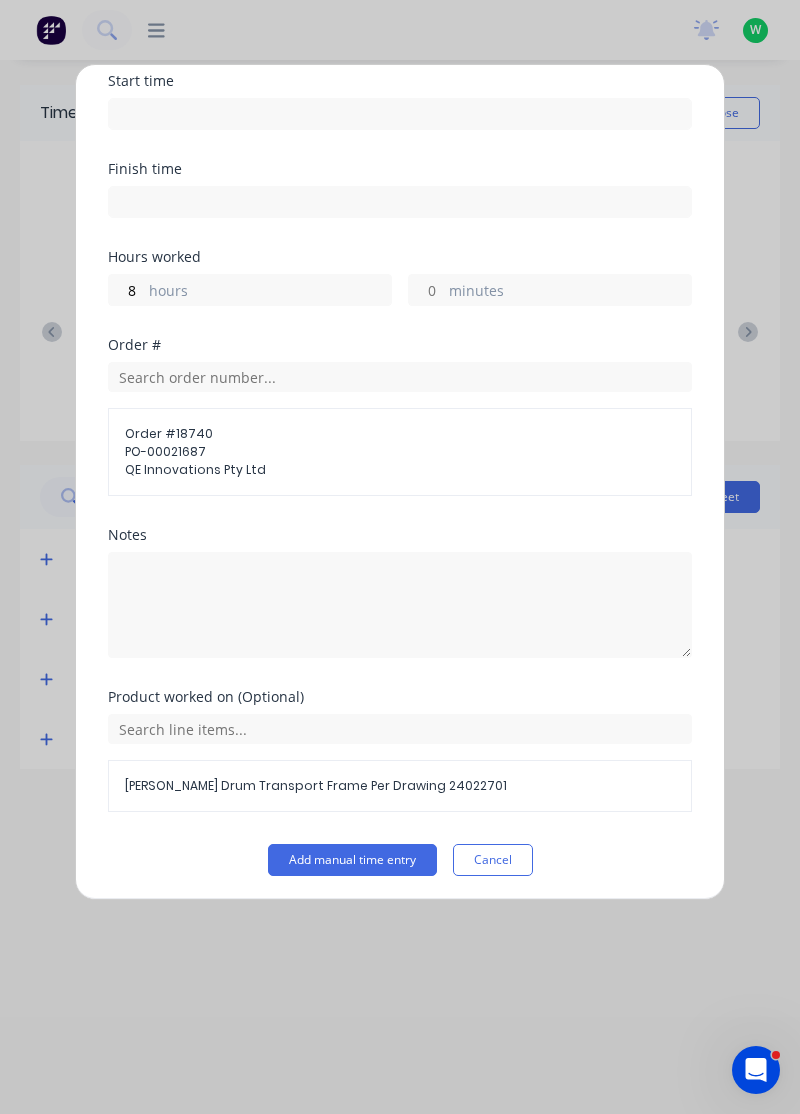 click on "Add manual time entry" at bounding box center (352, 860) 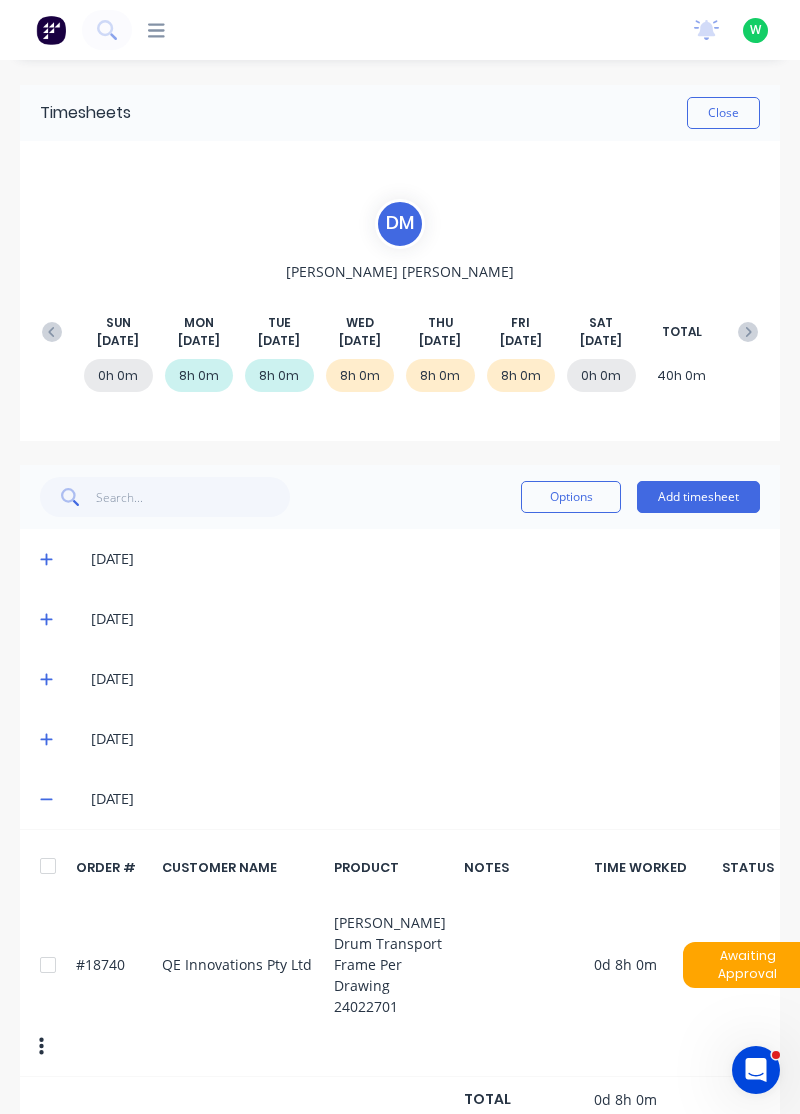 click on "Close" at bounding box center (723, 113) 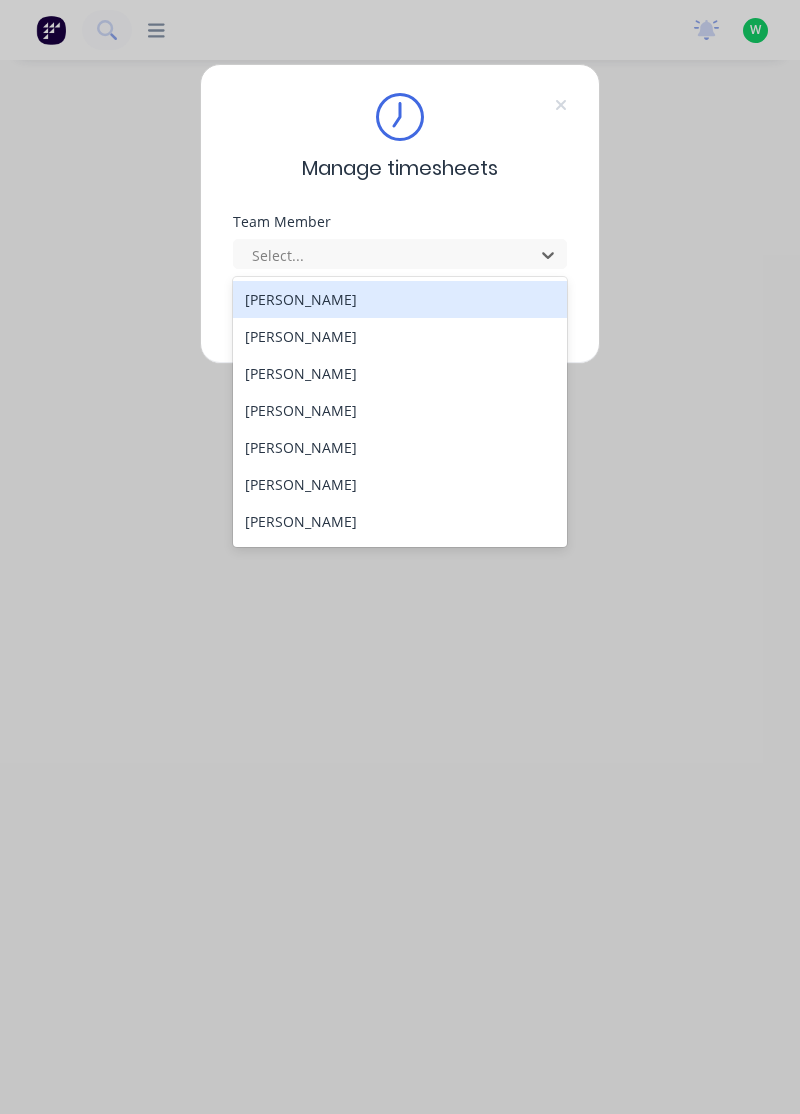 scroll, scrollTop: 0, scrollLeft: 0, axis: both 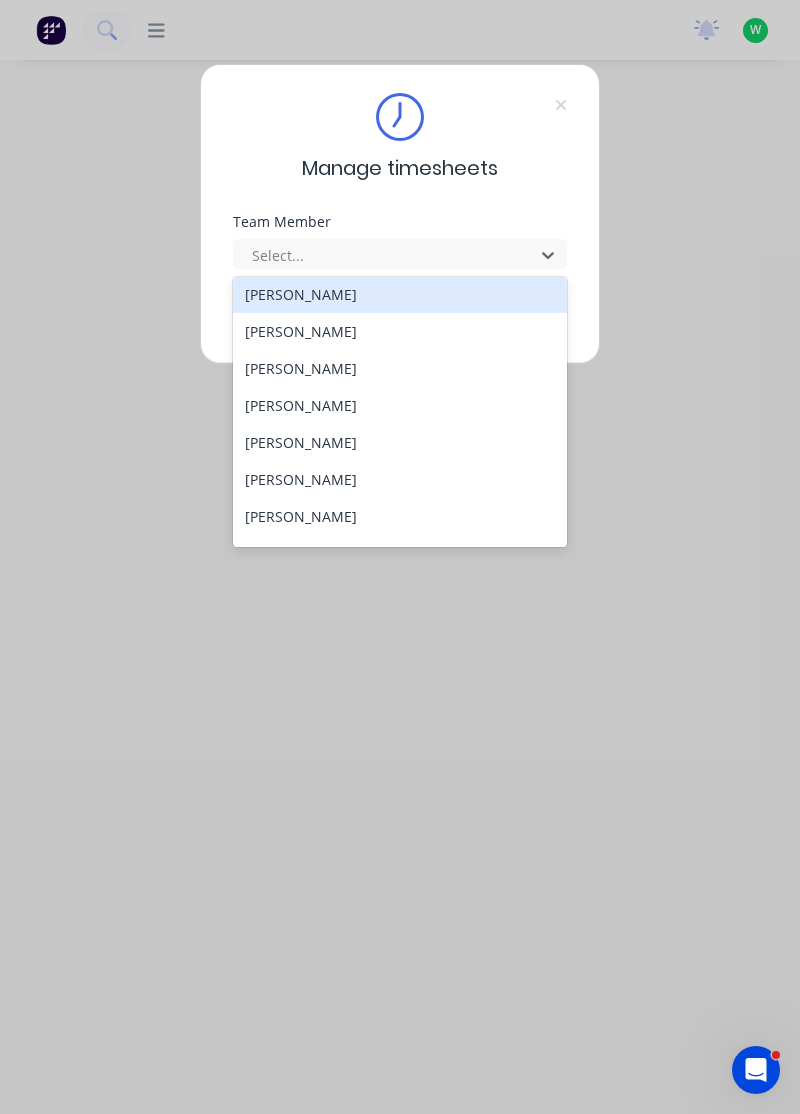 click on "[PERSON_NAME]" at bounding box center [400, 331] 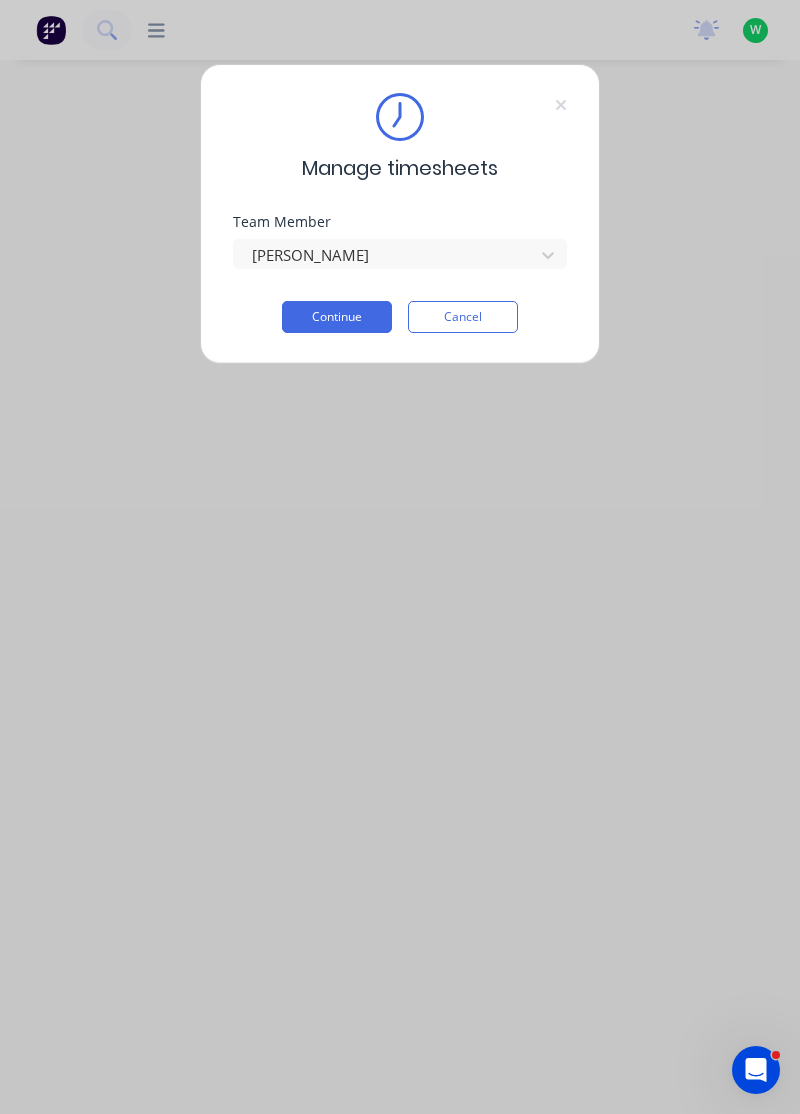 click on "Continue" at bounding box center (337, 317) 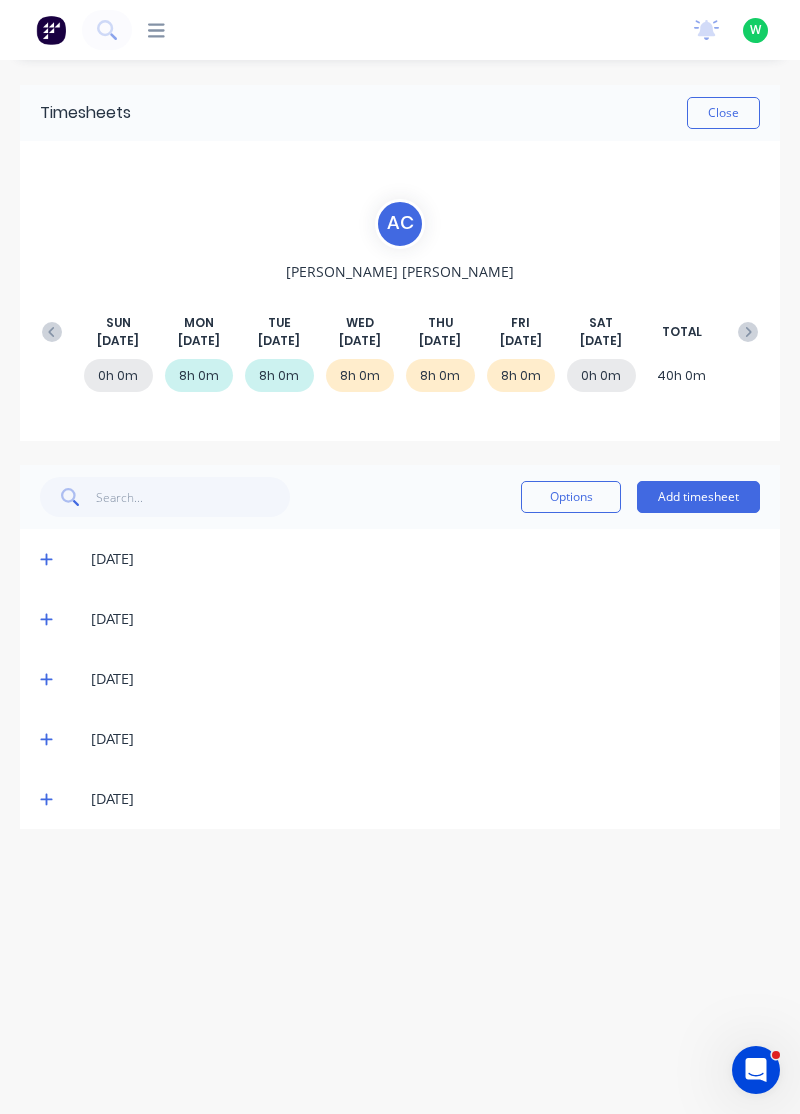 click 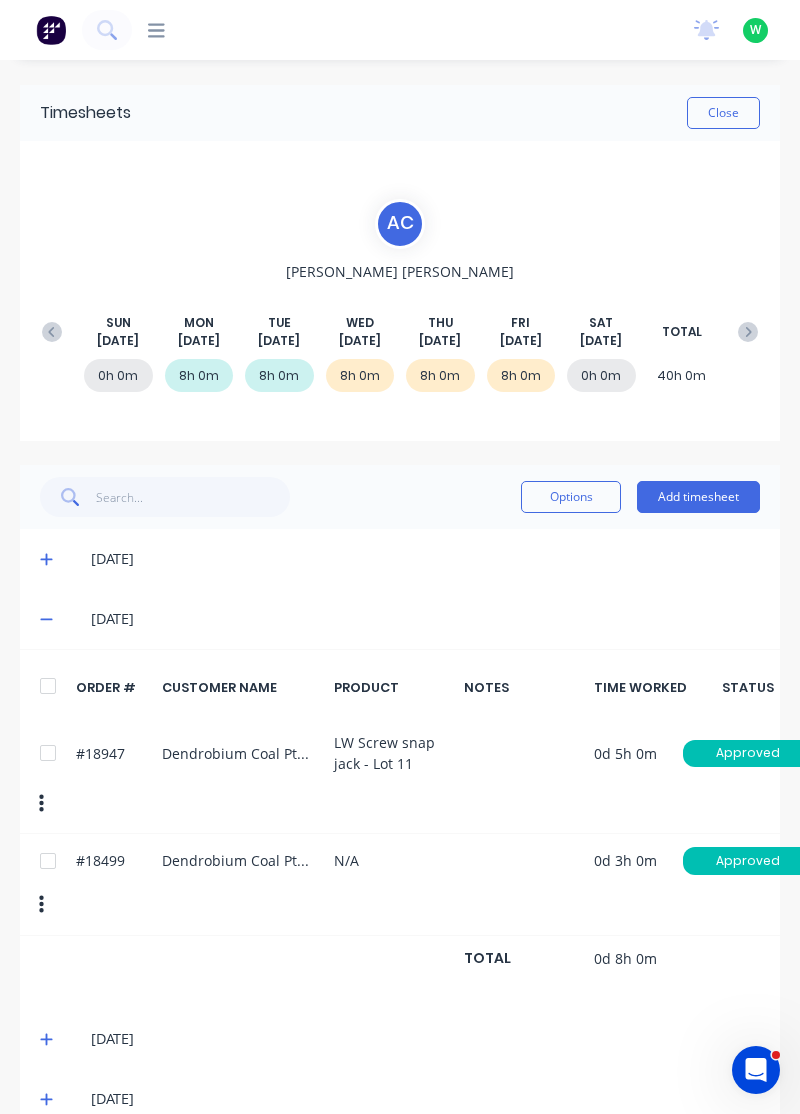 scroll, scrollTop: 2, scrollLeft: 0, axis: vertical 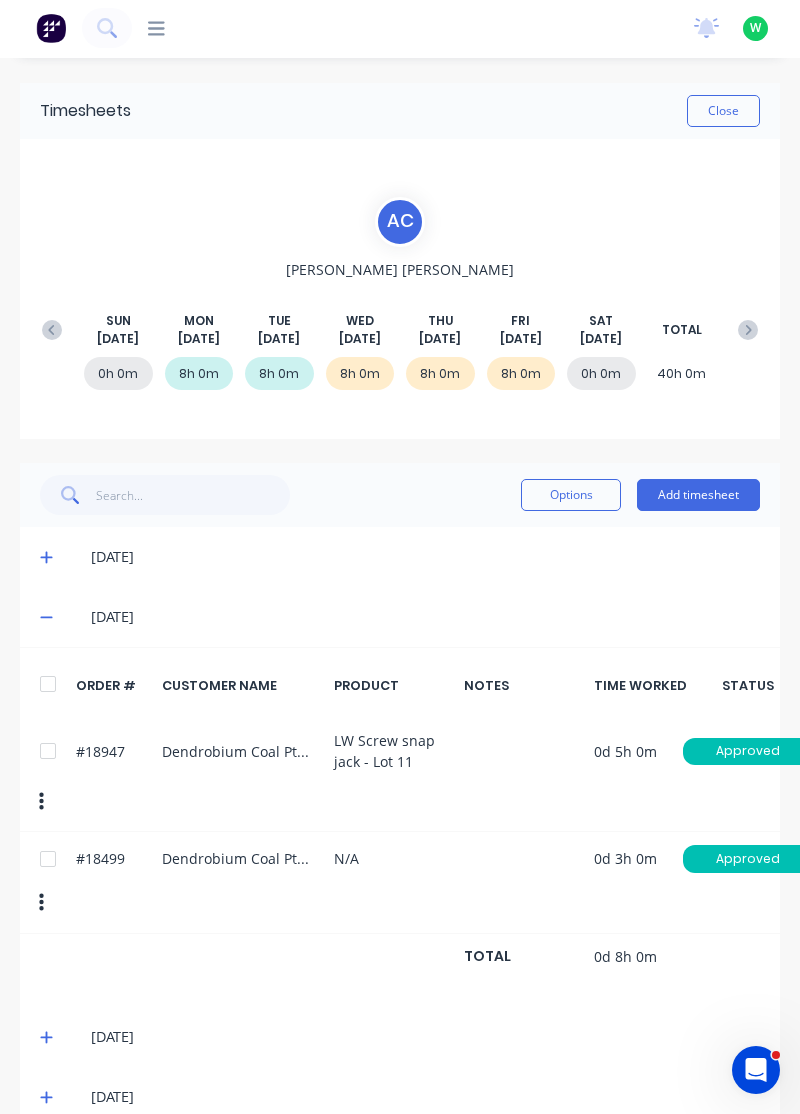 click 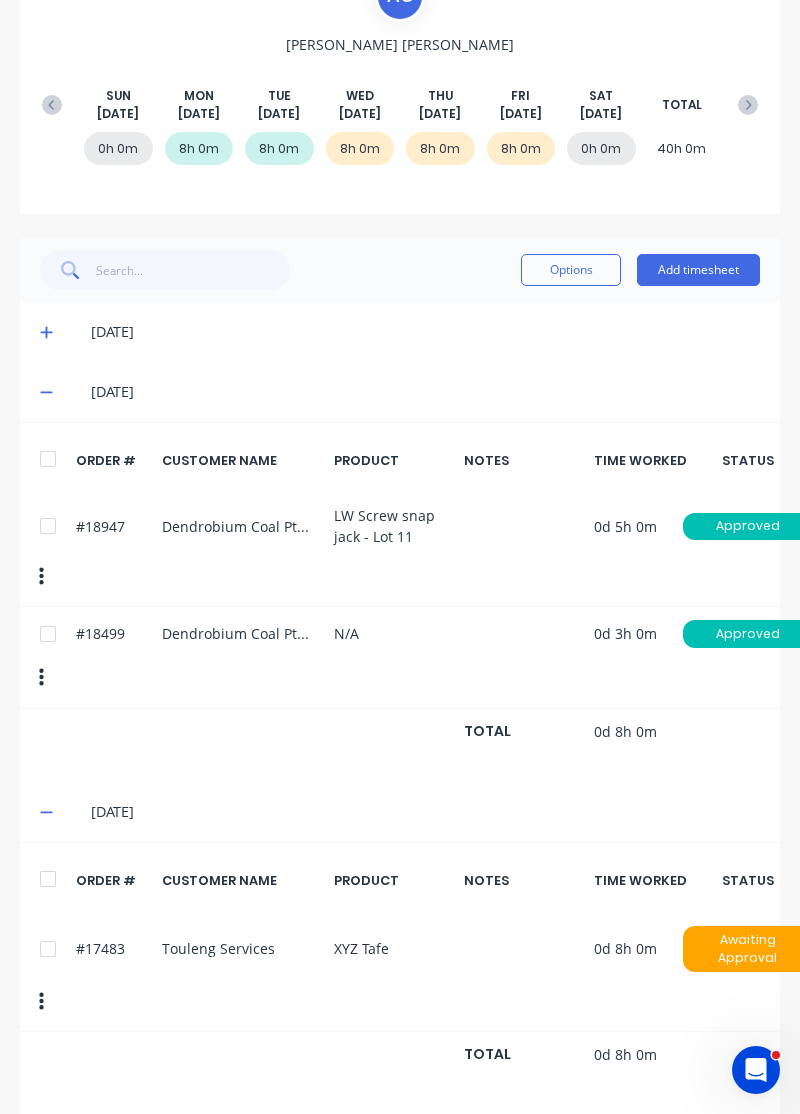 scroll, scrollTop: 202, scrollLeft: 0, axis: vertical 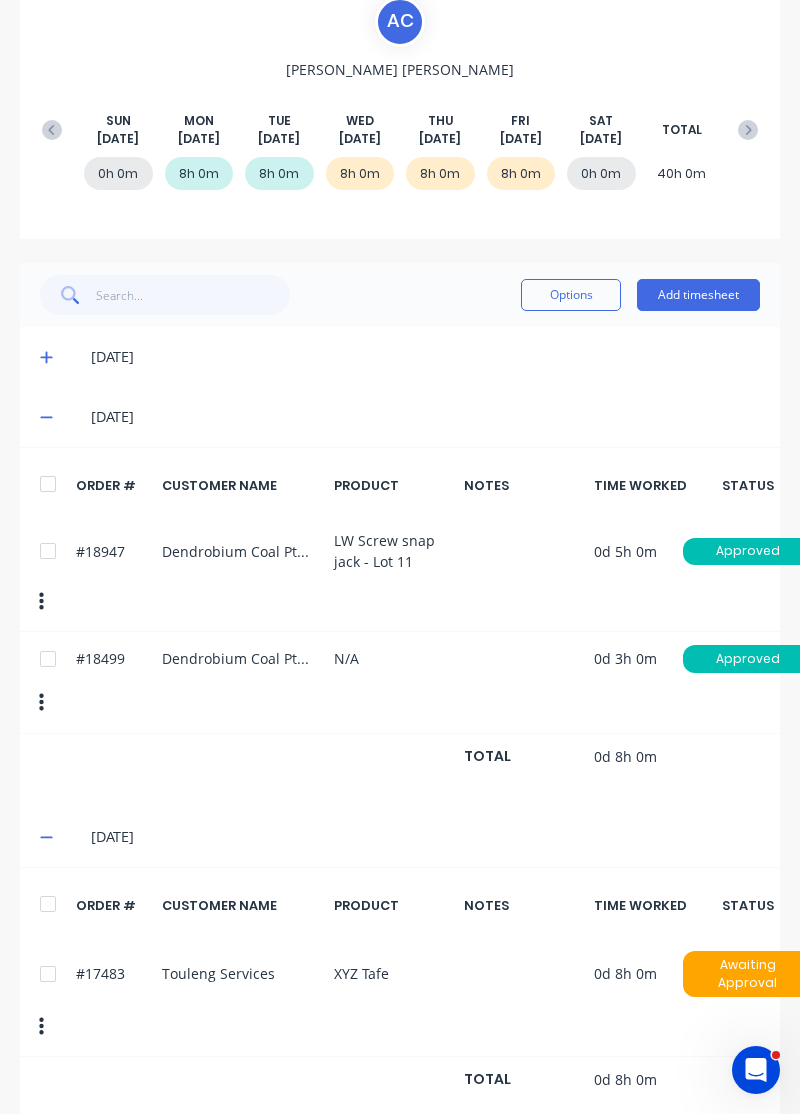 click 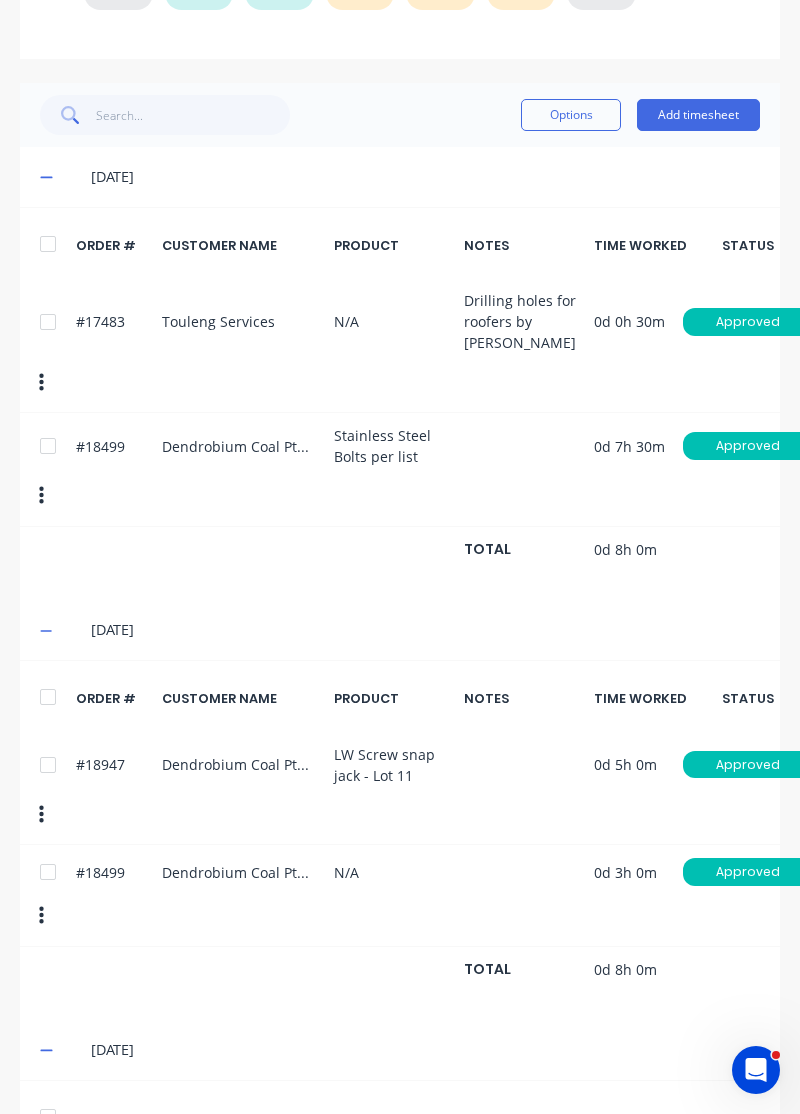 scroll, scrollTop: 614, scrollLeft: 0, axis: vertical 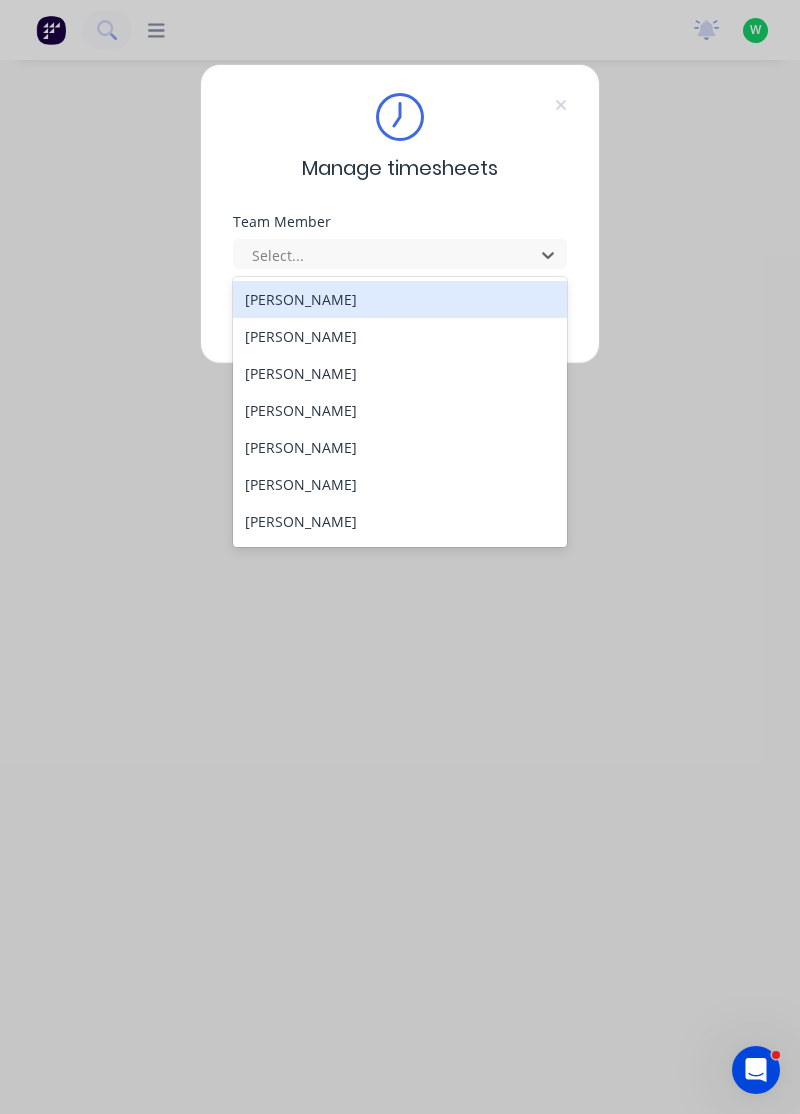 click on "[PERSON_NAME]" at bounding box center (400, 299) 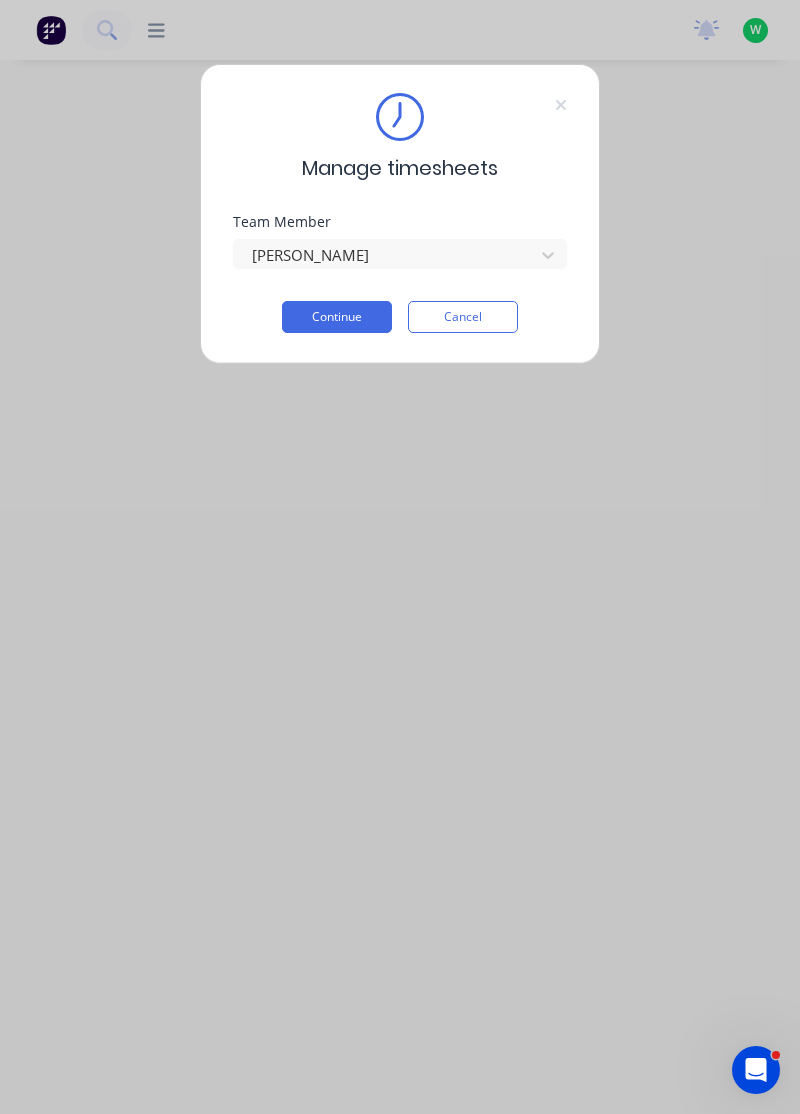 click on "Continue" at bounding box center [337, 317] 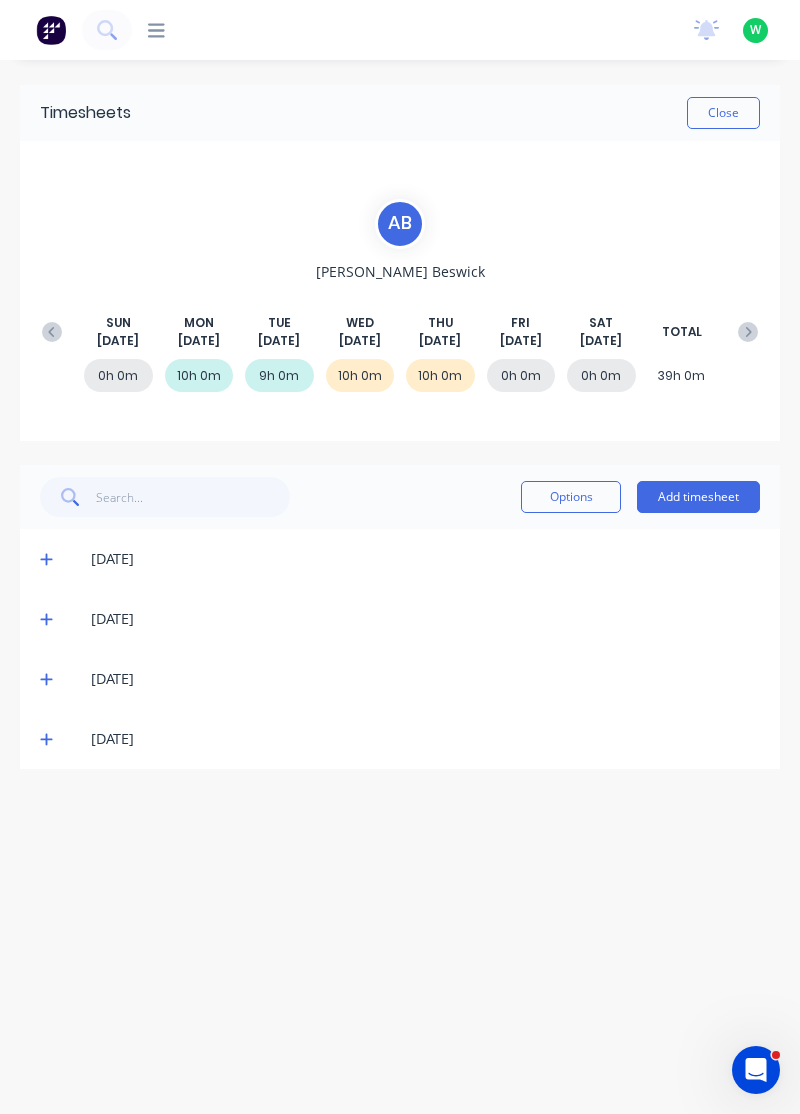 click on "Add timesheet" at bounding box center (698, 497) 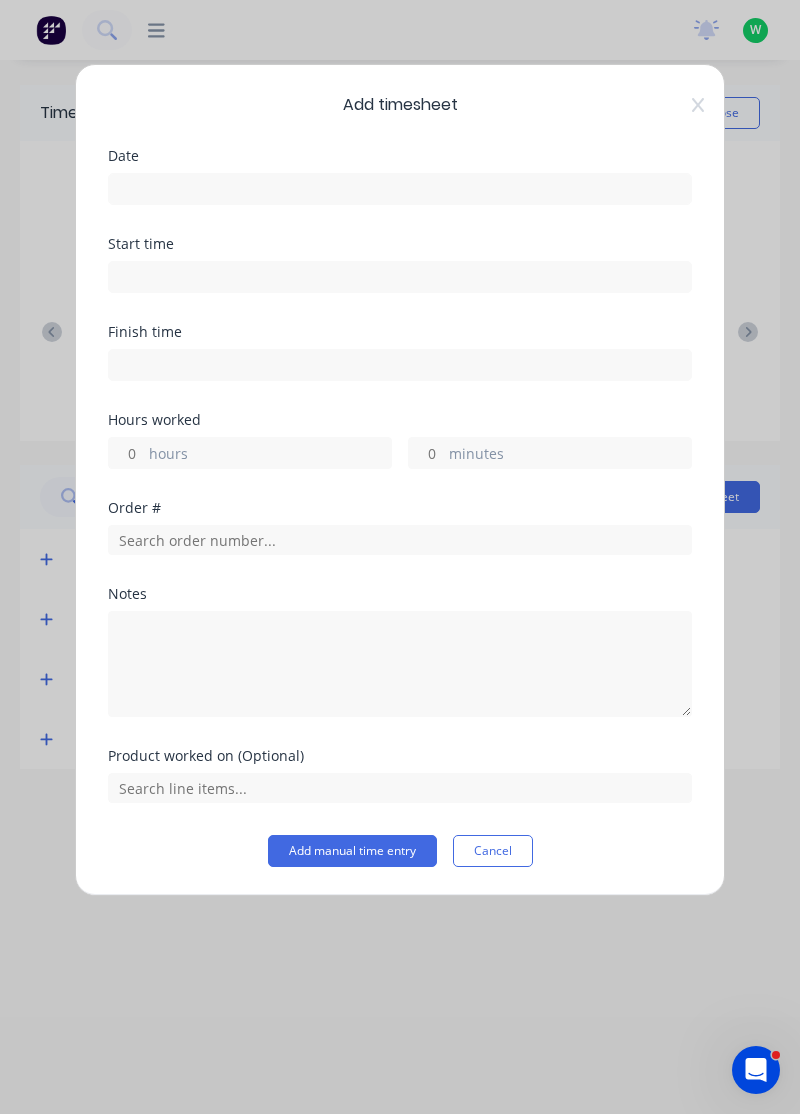 click at bounding box center (400, 189) 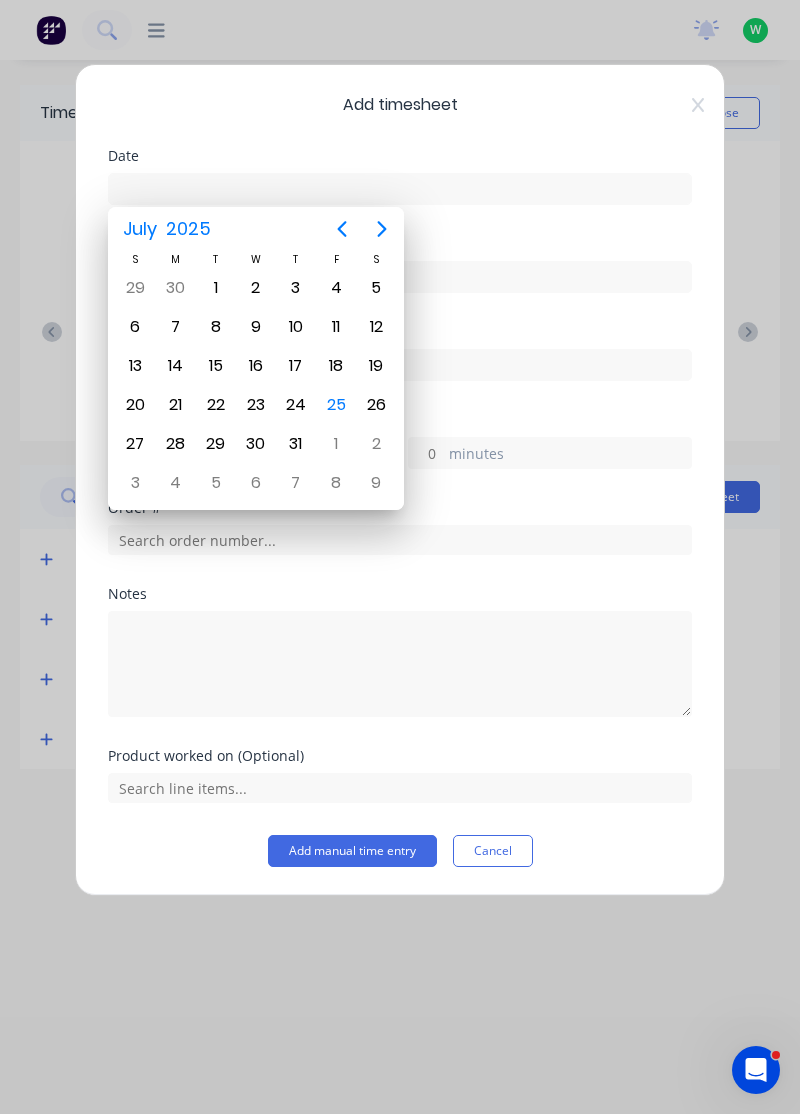 click on "25" at bounding box center (336, 405) 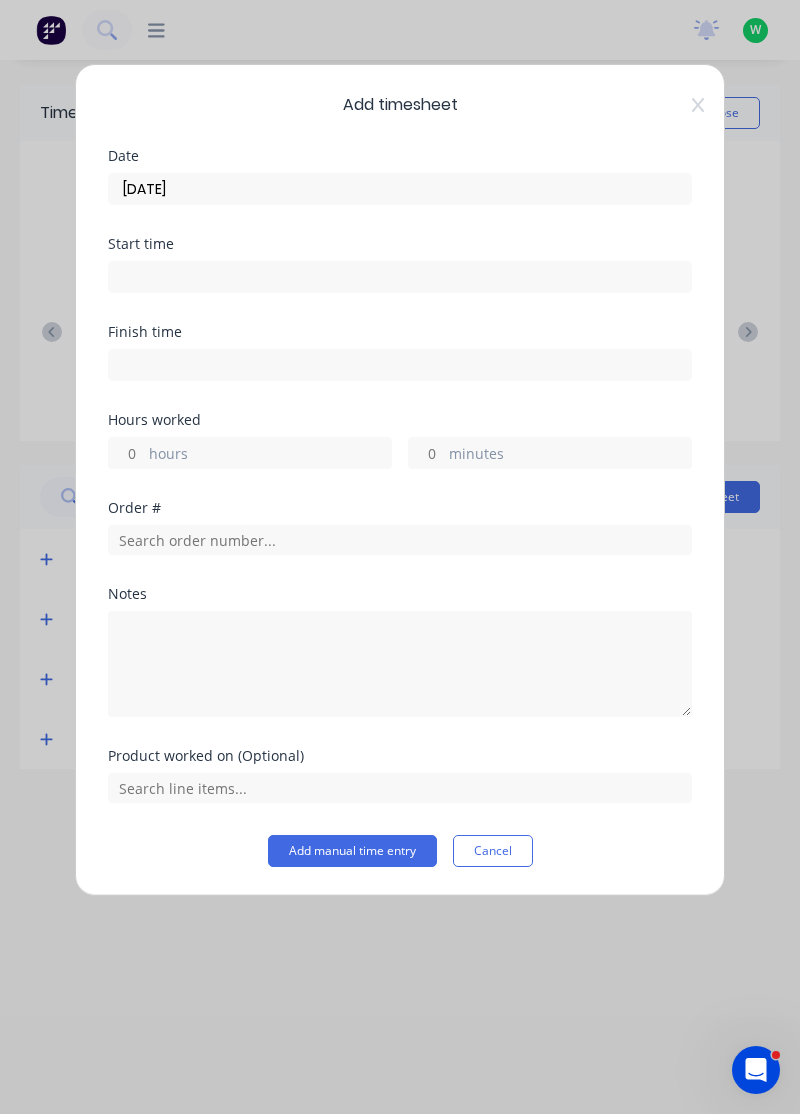 click on "hours" at bounding box center (270, 455) 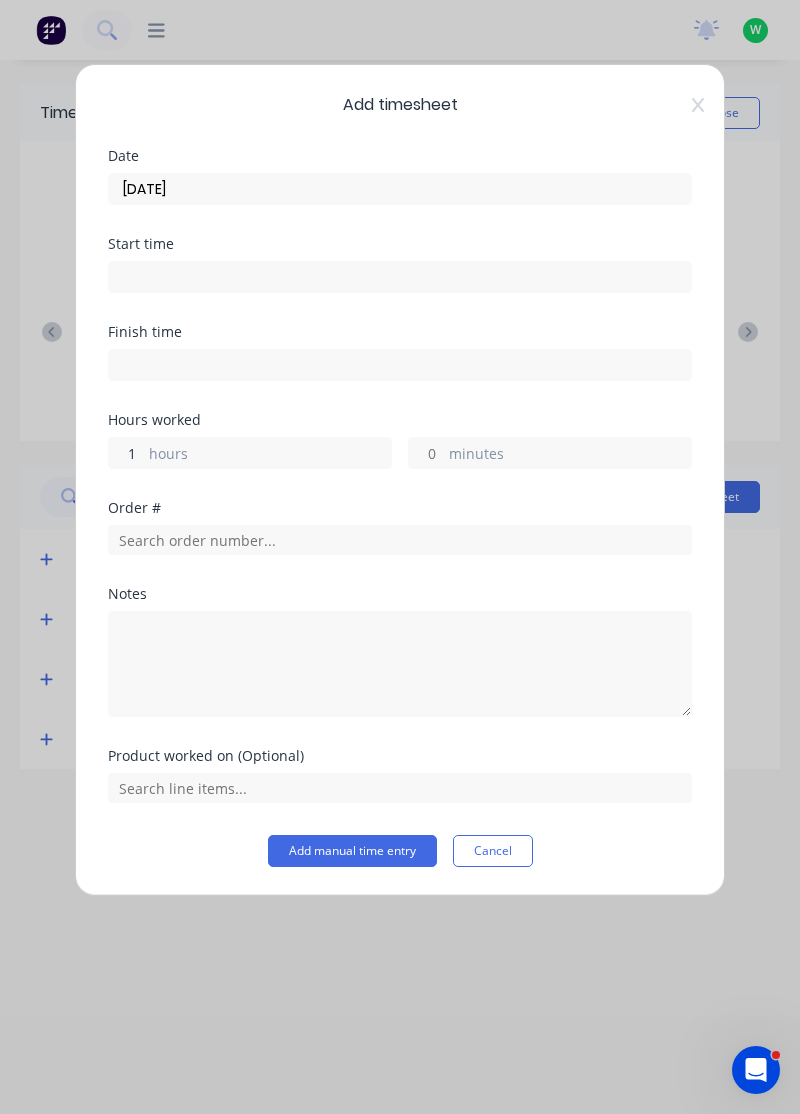type on "1" 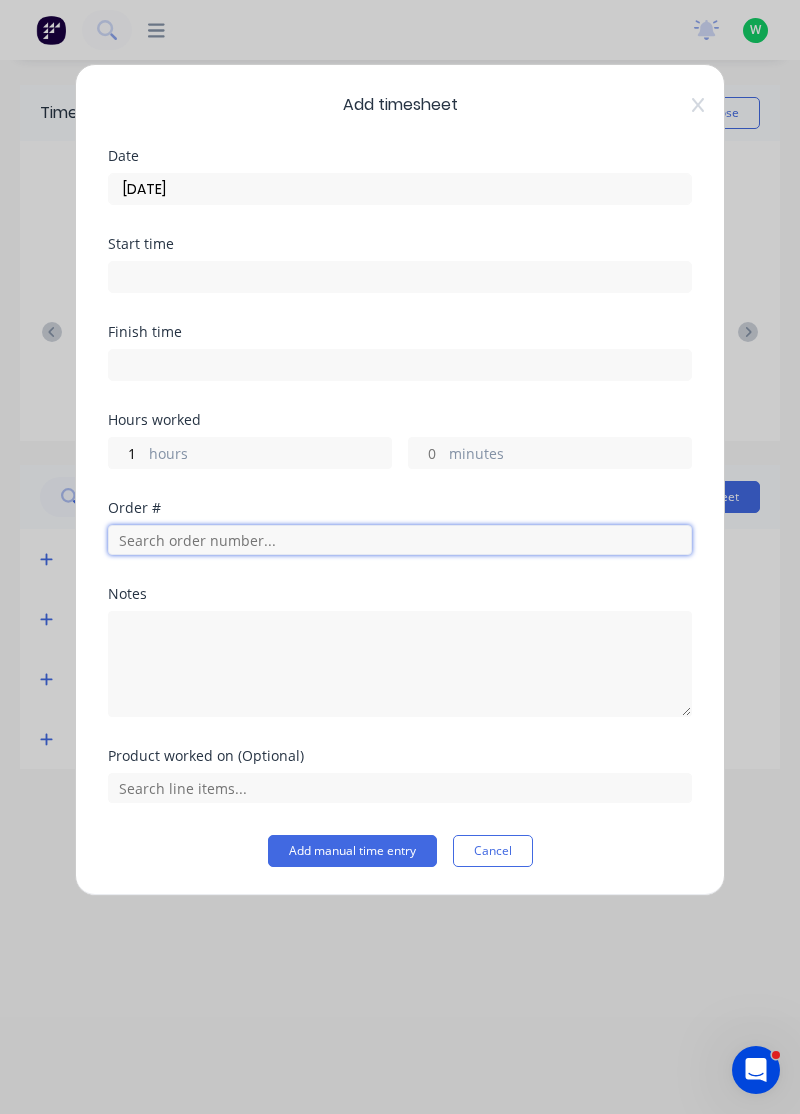 click at bounding box center (400, 540) 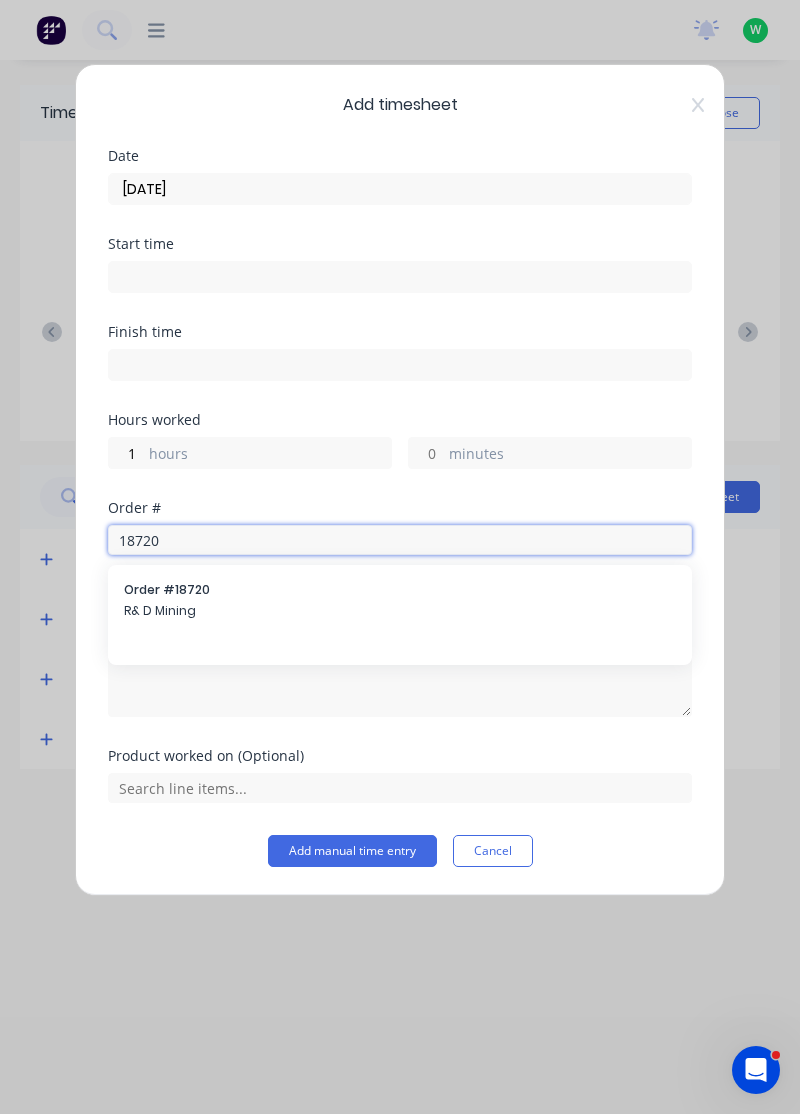 type on "18720" 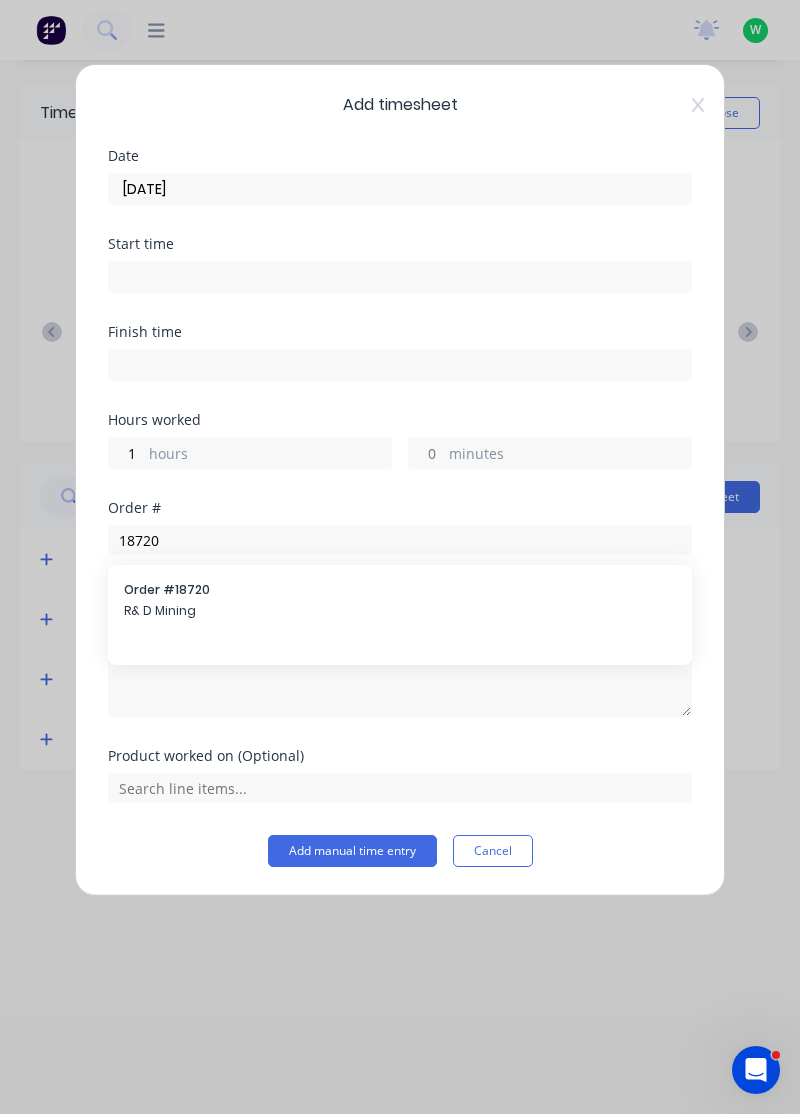 click on "R& D Mining" at bounding box center [400, 611] 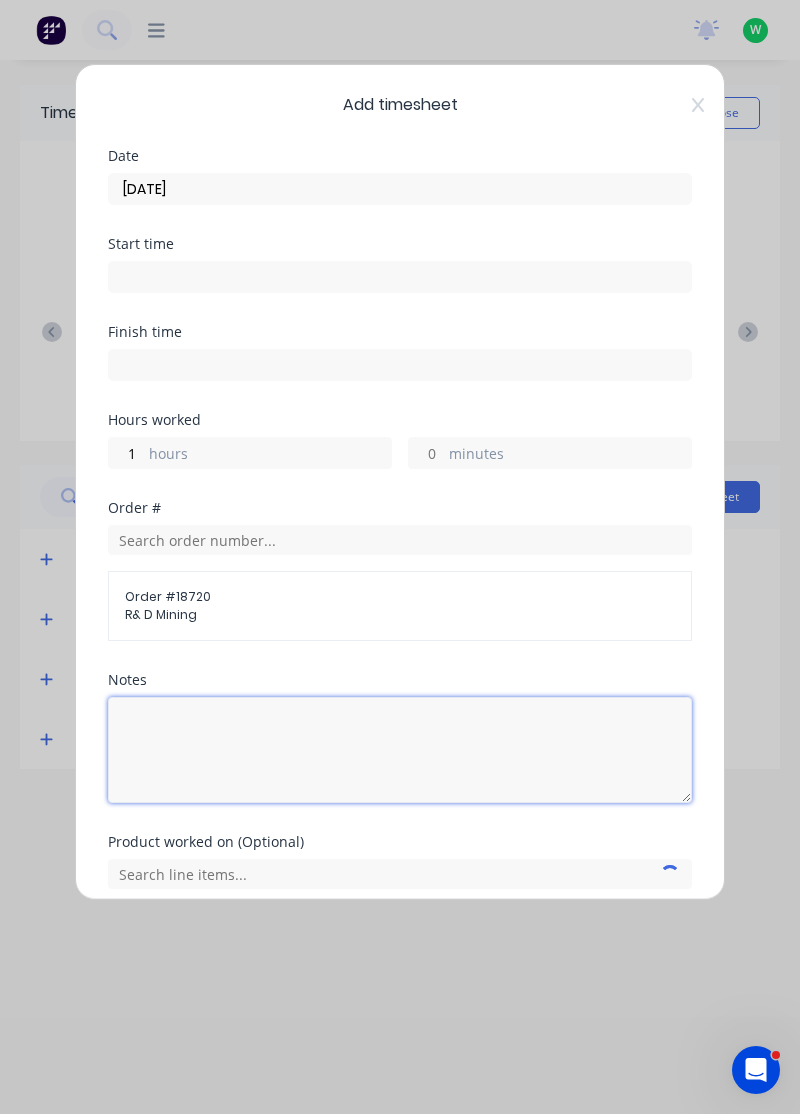 click at bounding box center [400, 750] 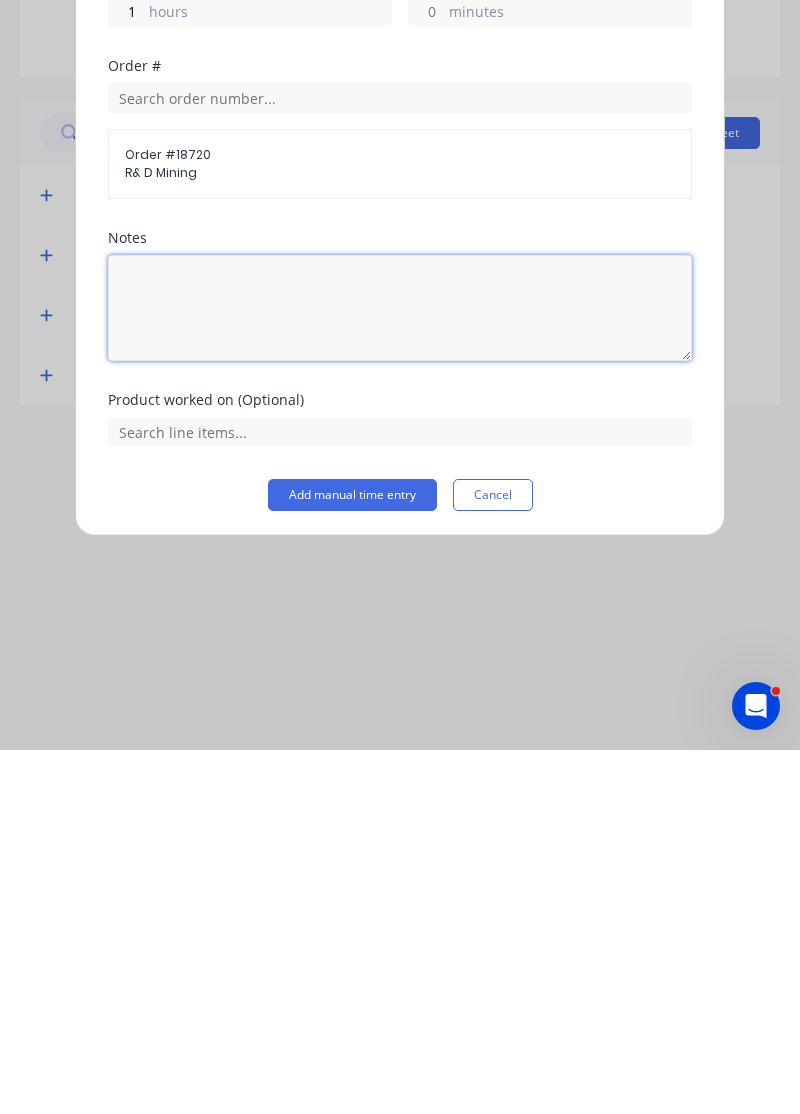 scroll, scrollTop: 7, scrollLeft: 0, axis: vertical 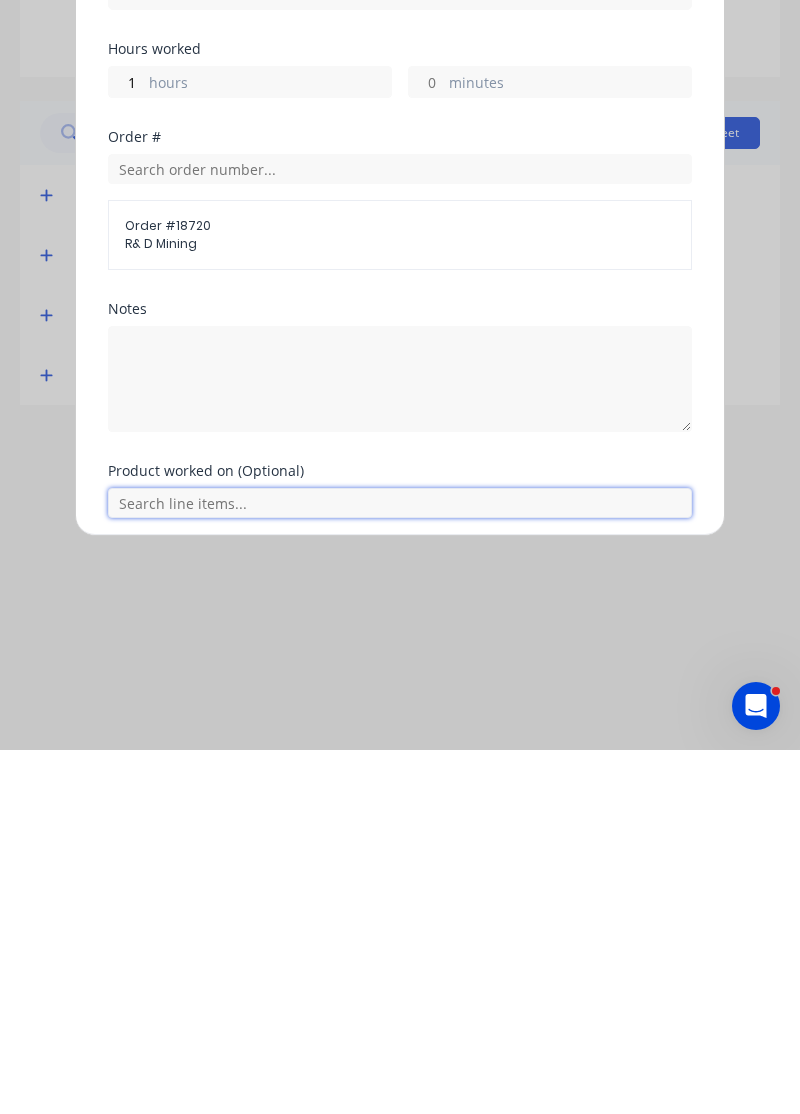 click at bounding box center (400, 867) 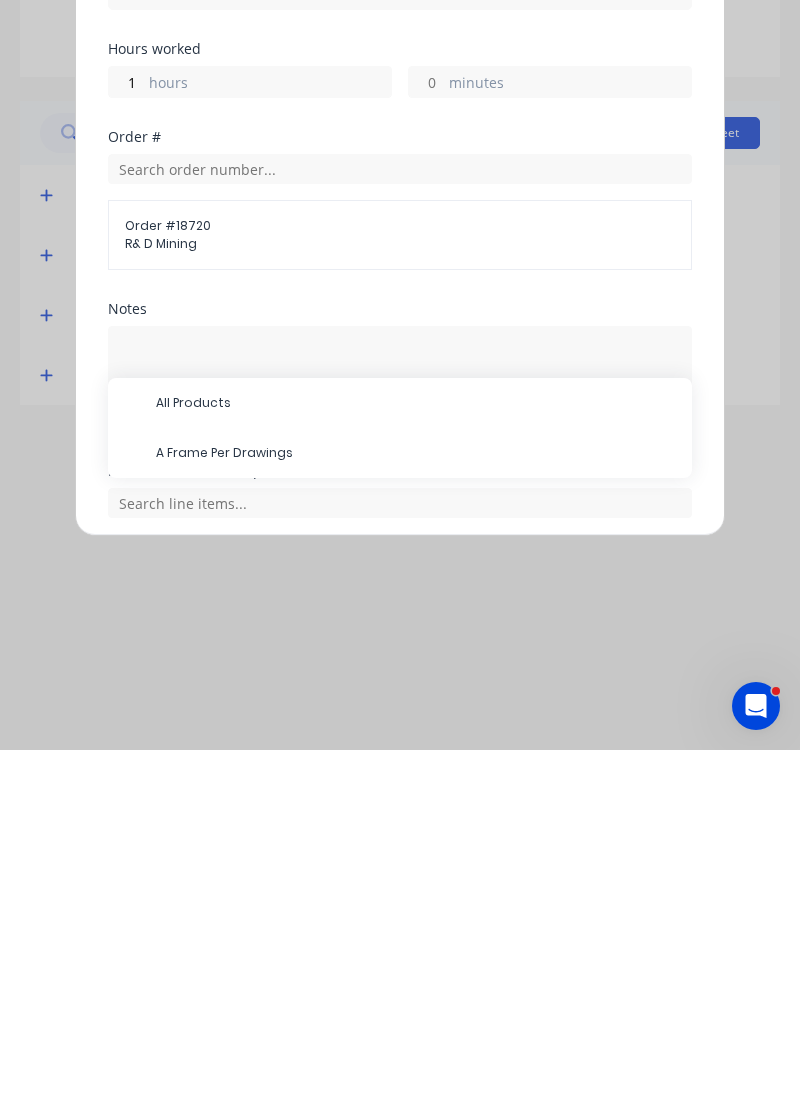 click on "A Frame Per Drawings" at bounding box center (416, 817) 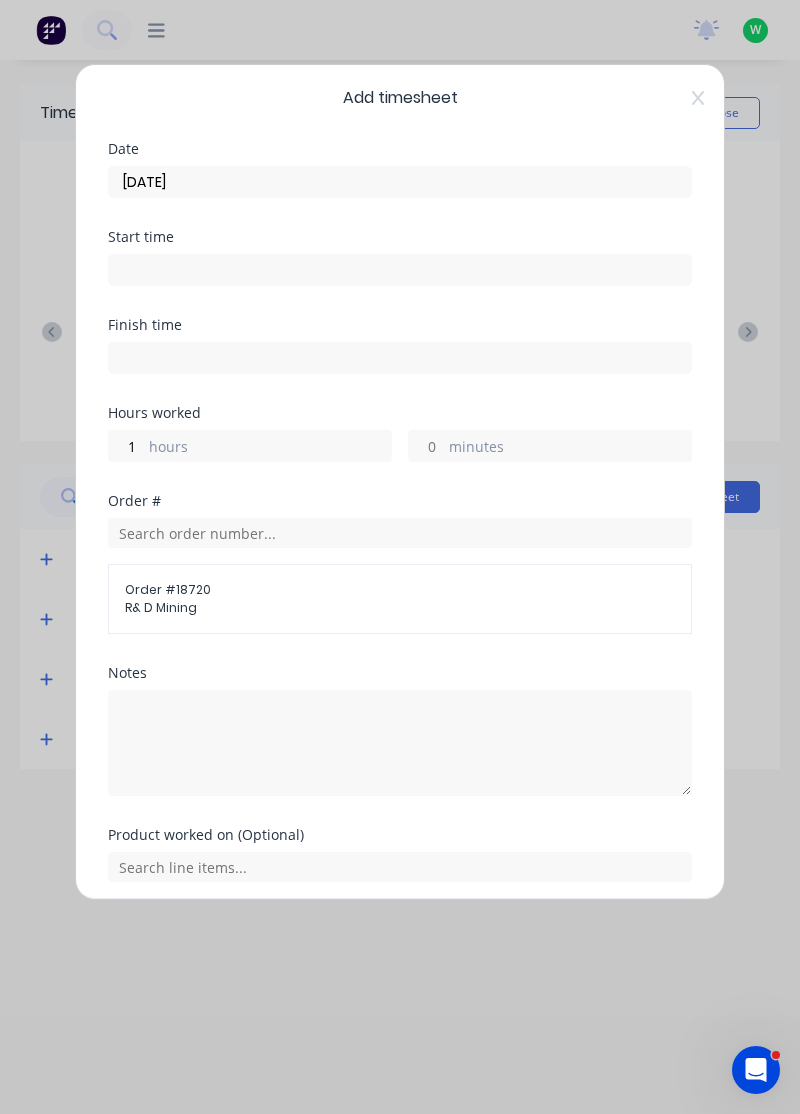 scroll, scrollTop: 74, scrollLeft: 0, axis: vertical 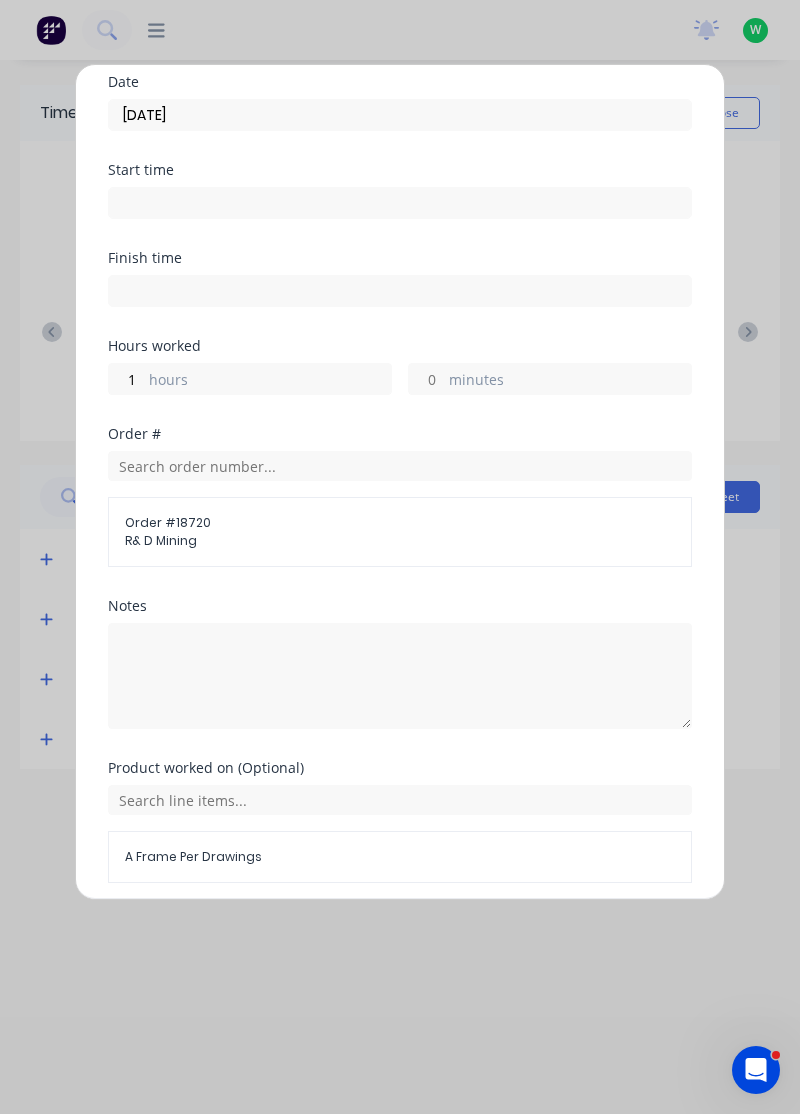 click on "Add manual time entry" at bounding box center (352, 931) 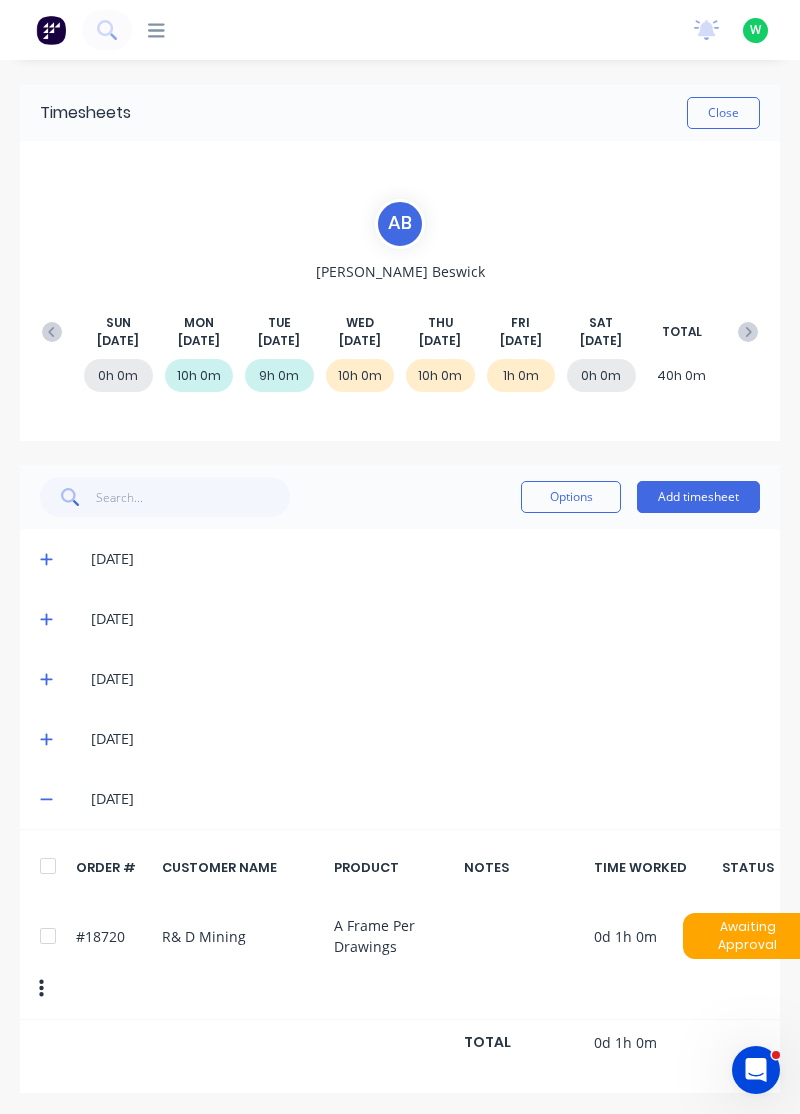 click on "Add timesheet" at bounding box center (698, 497) 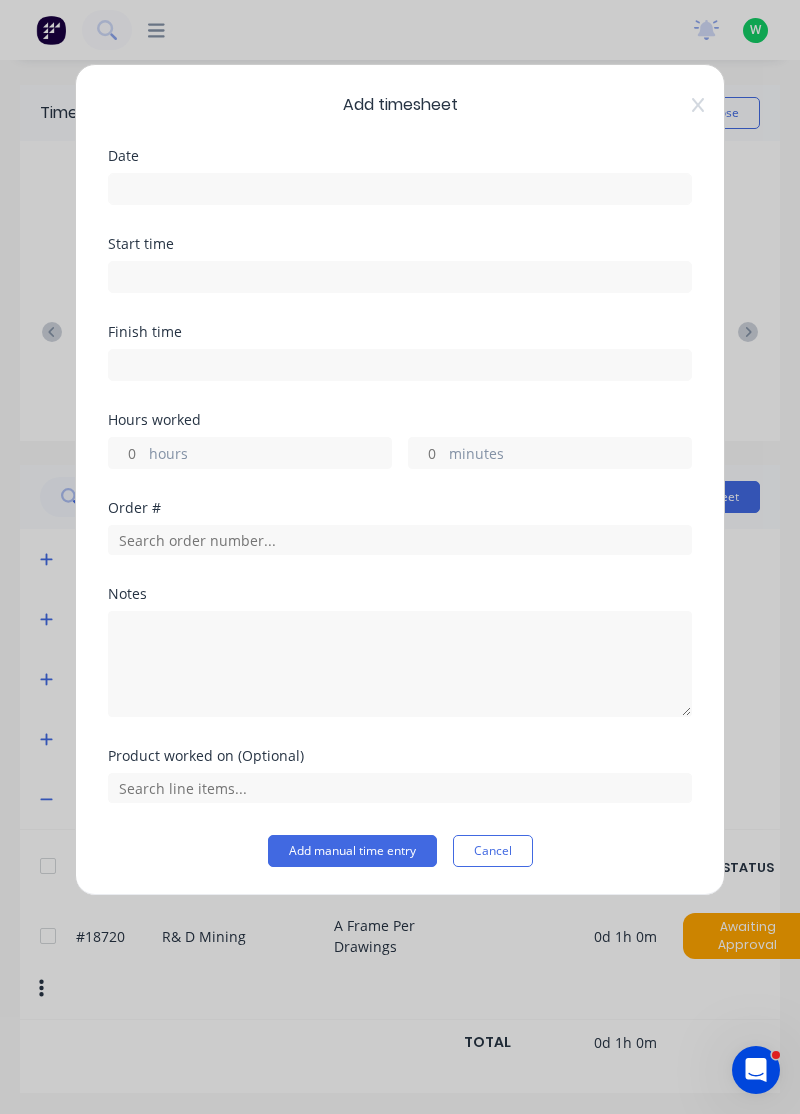 click at bounding box center [400, 189] 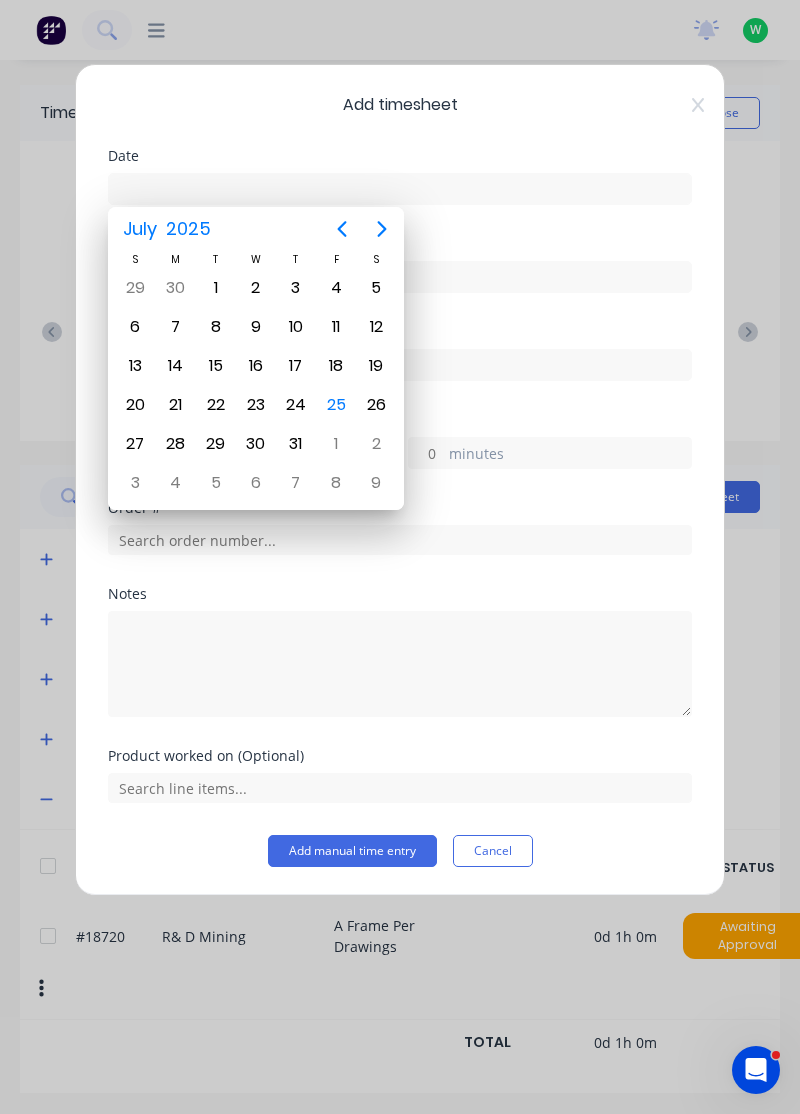 click on "25" at bounding box center (336, 405) 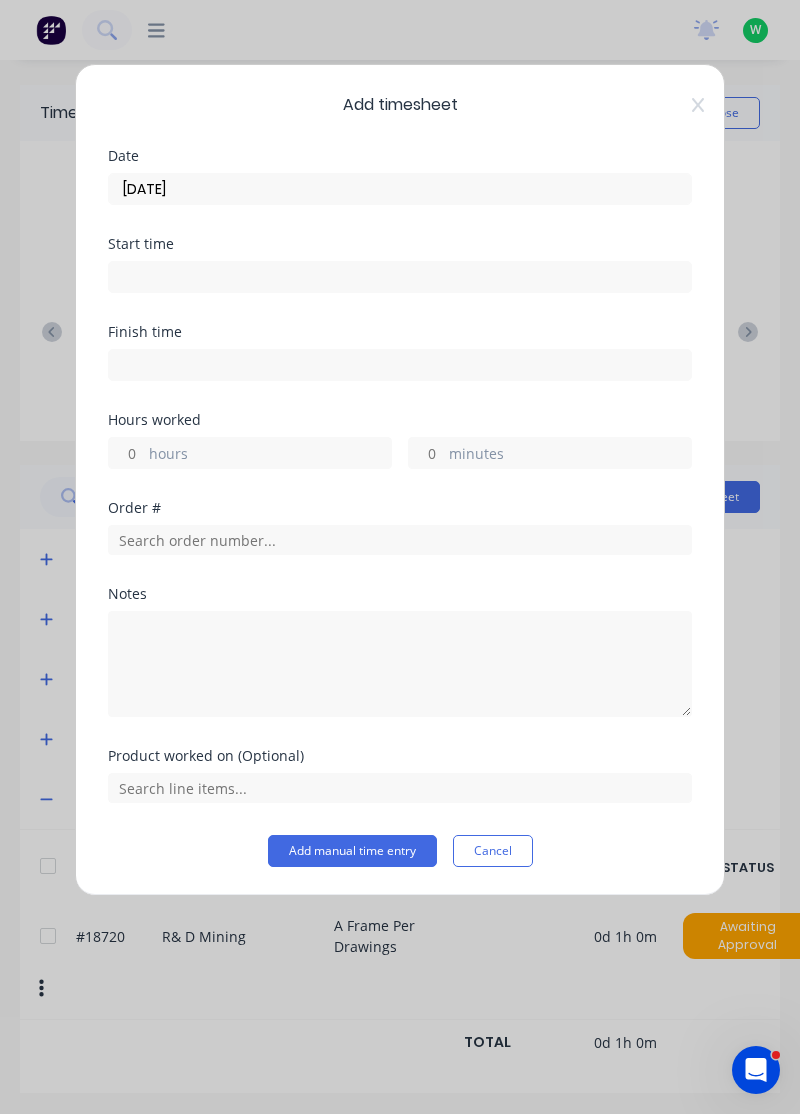 click on "hours" at bounding box center (270, 455) 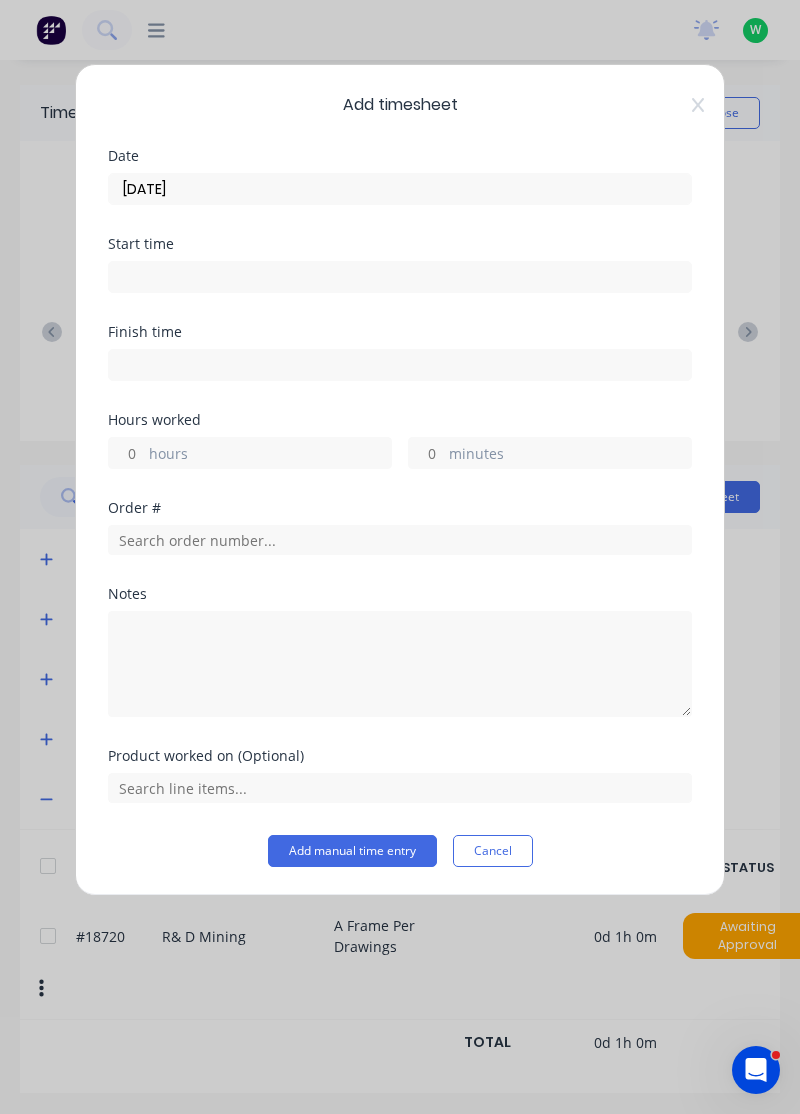 type on "1" 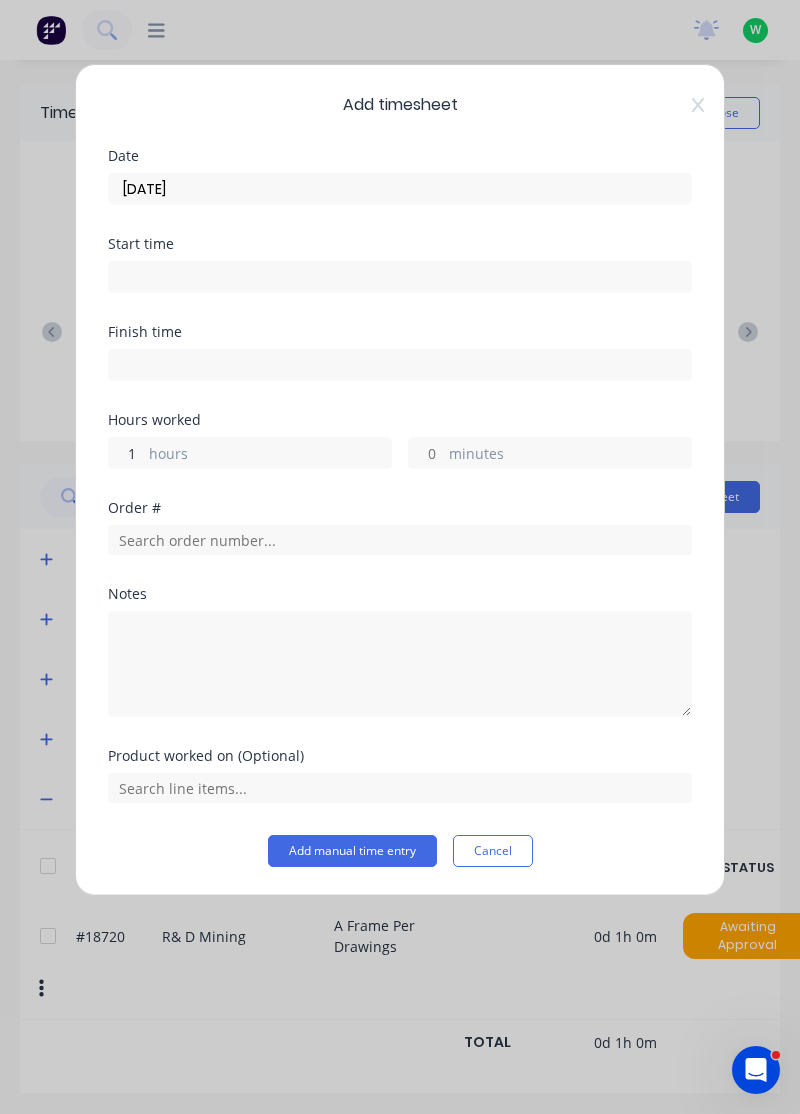 type on "1" 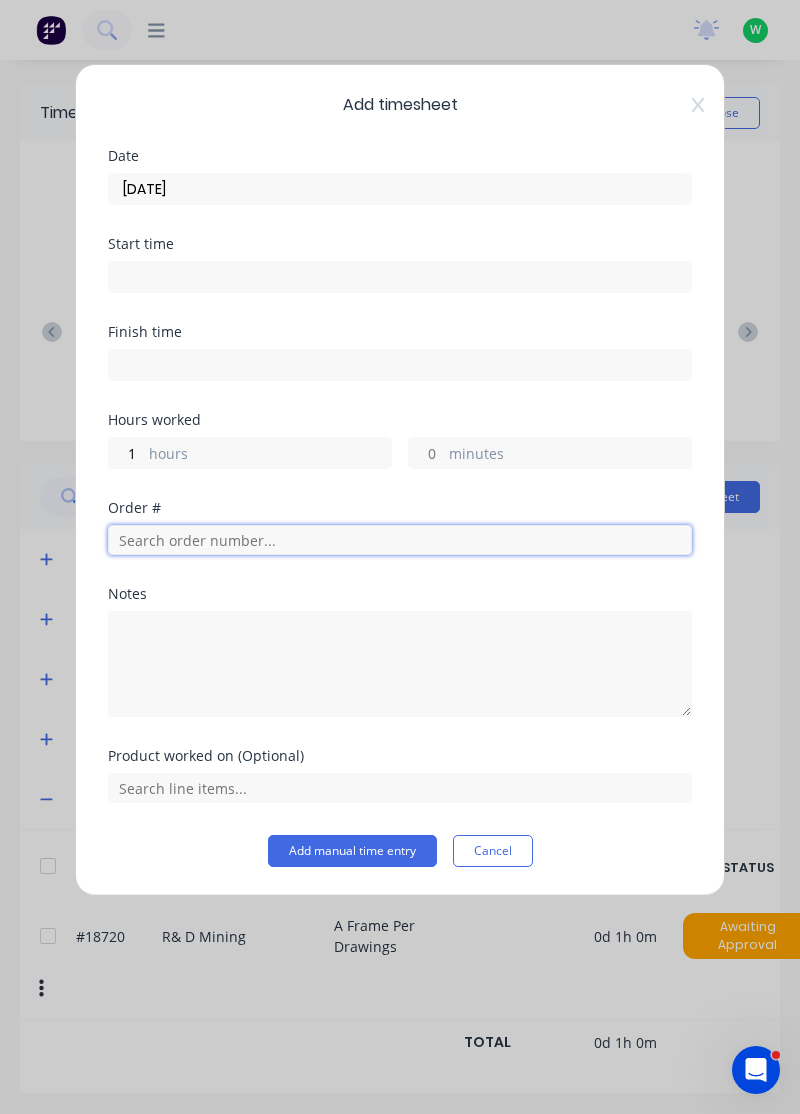 click at bounding box center [400, 540] 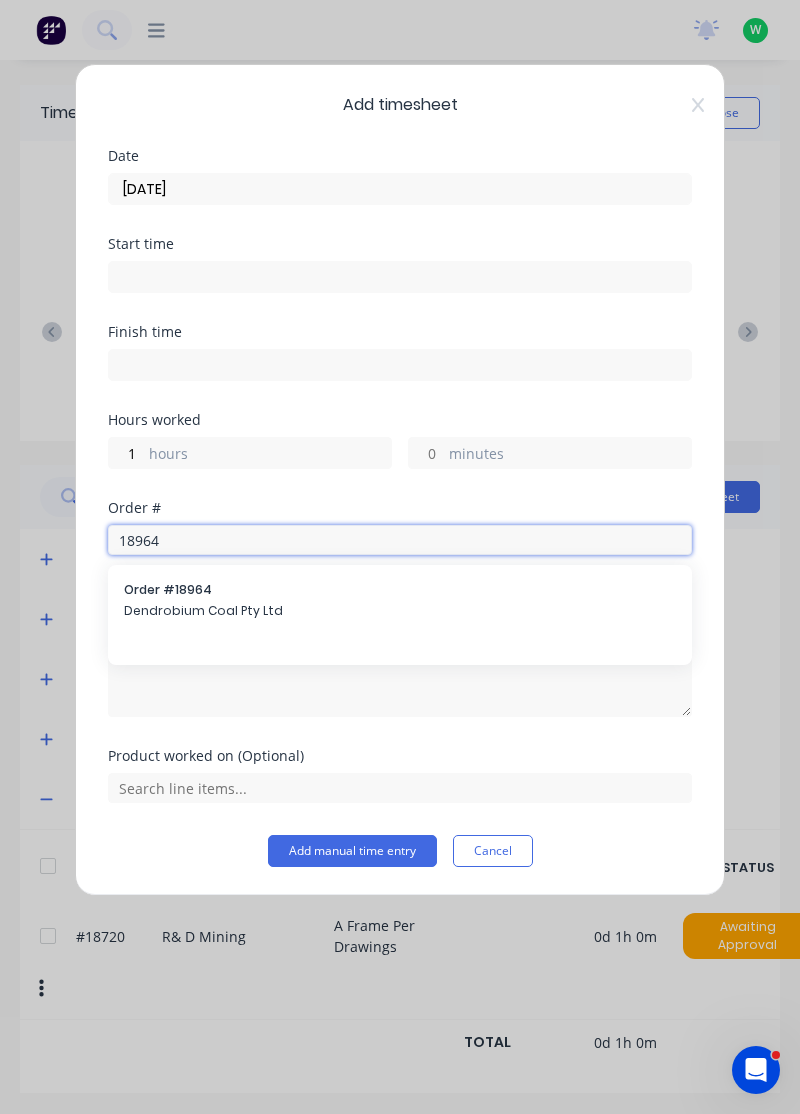 type on "18964" 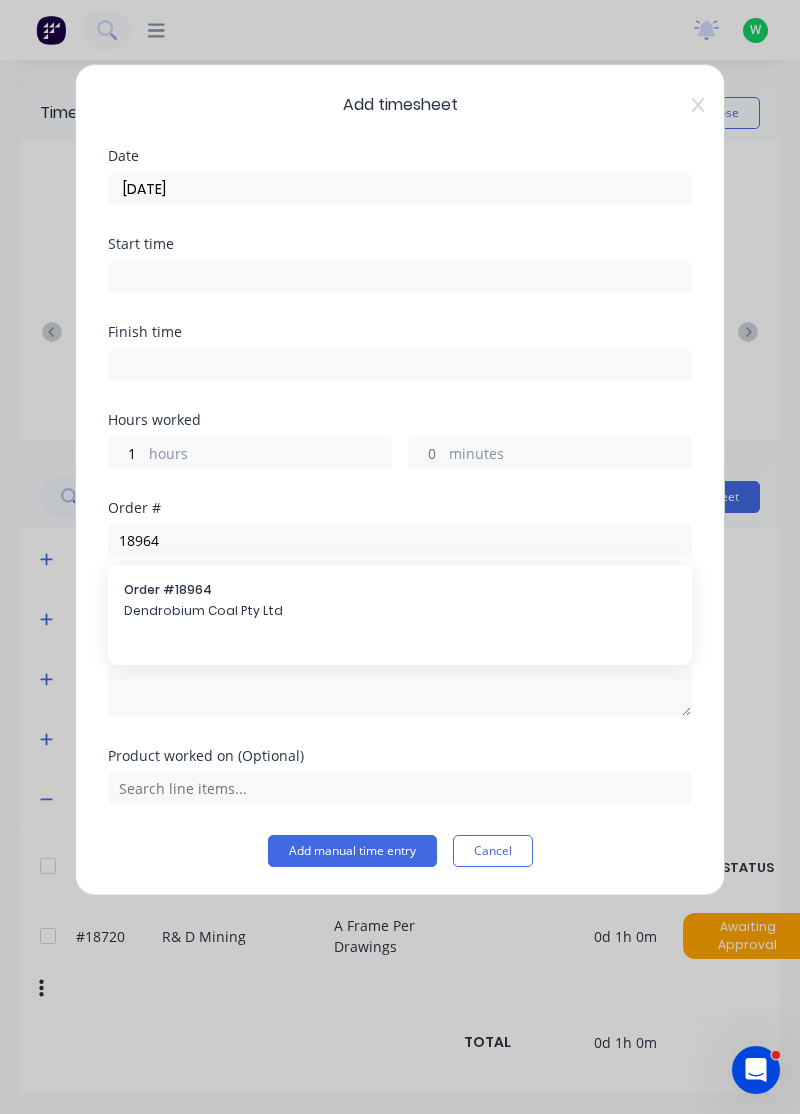 click on "Dendrobium Coal Pty Ltd" at bounding box center [400, 611] 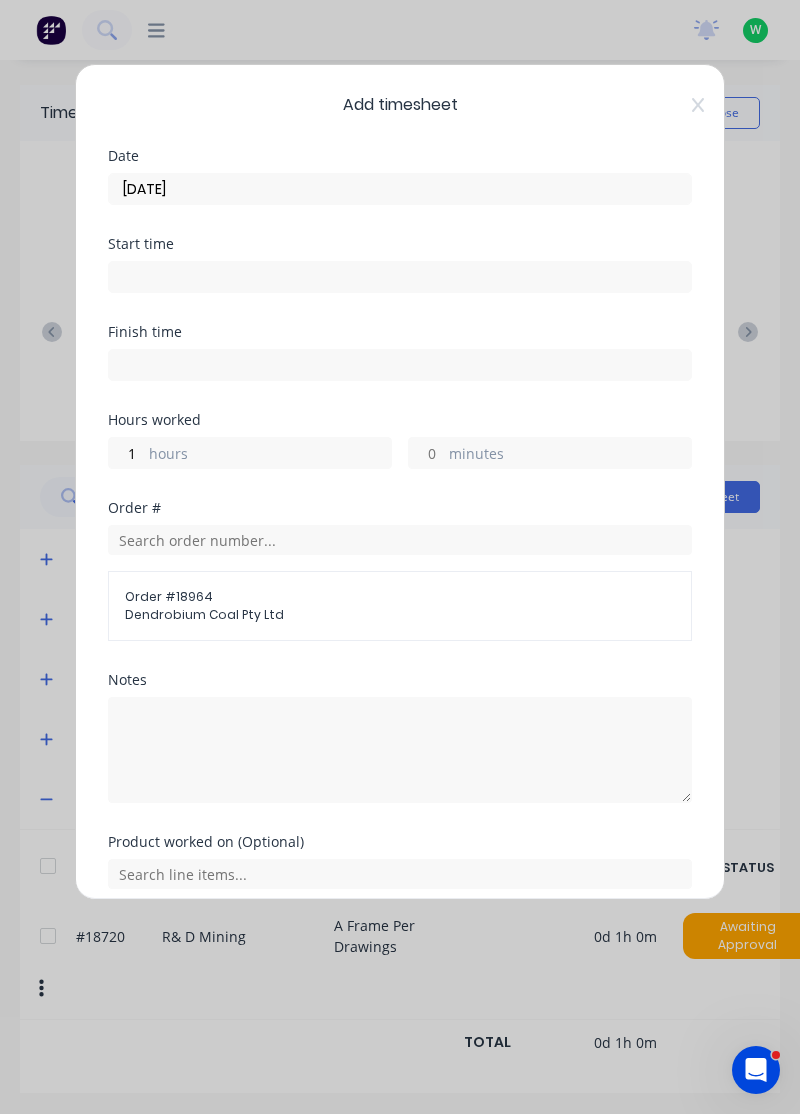 scroll, scrollTop: 7, scrollLeft: 0, axis: vertical 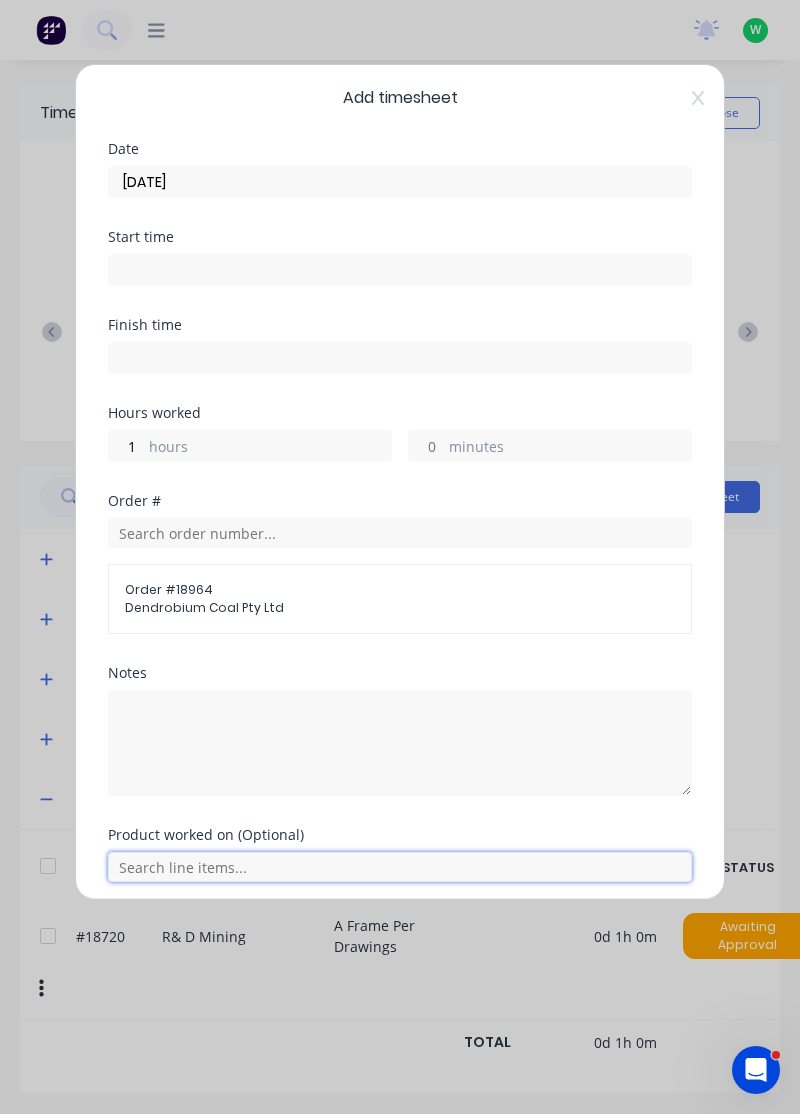 click at bounding box center [400, 867] 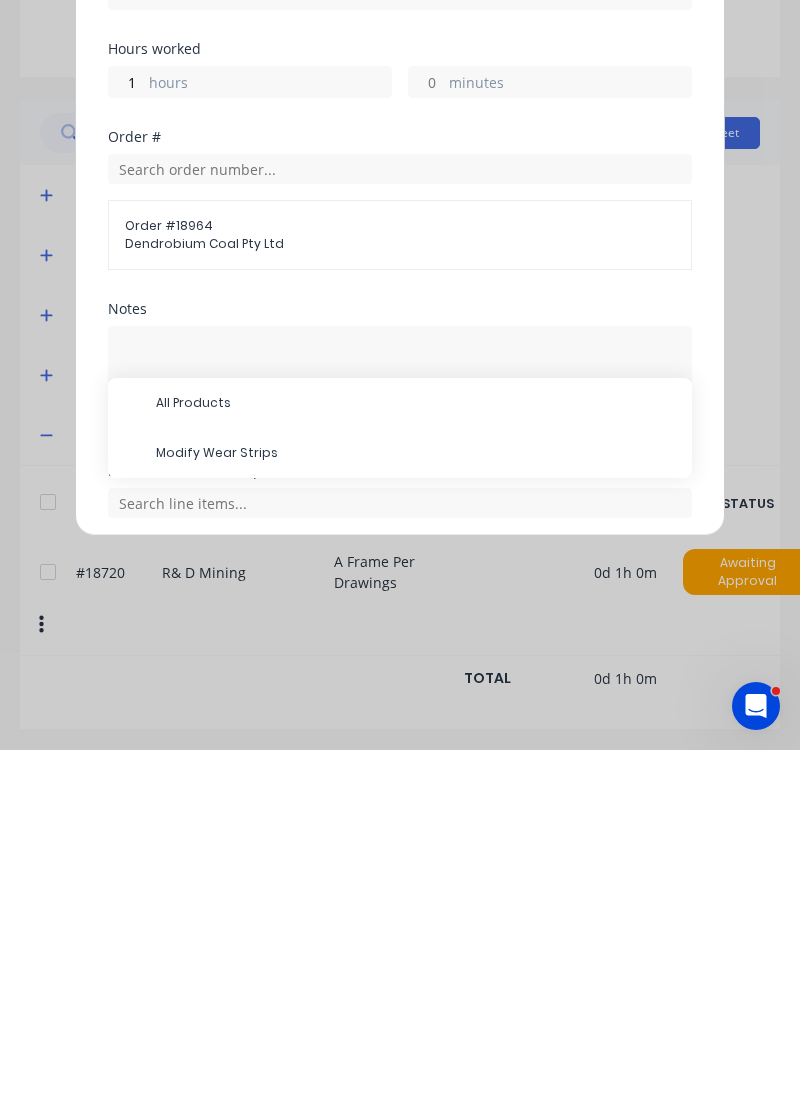click on "Modify Wear Strips" at bounding box center (416, 817) 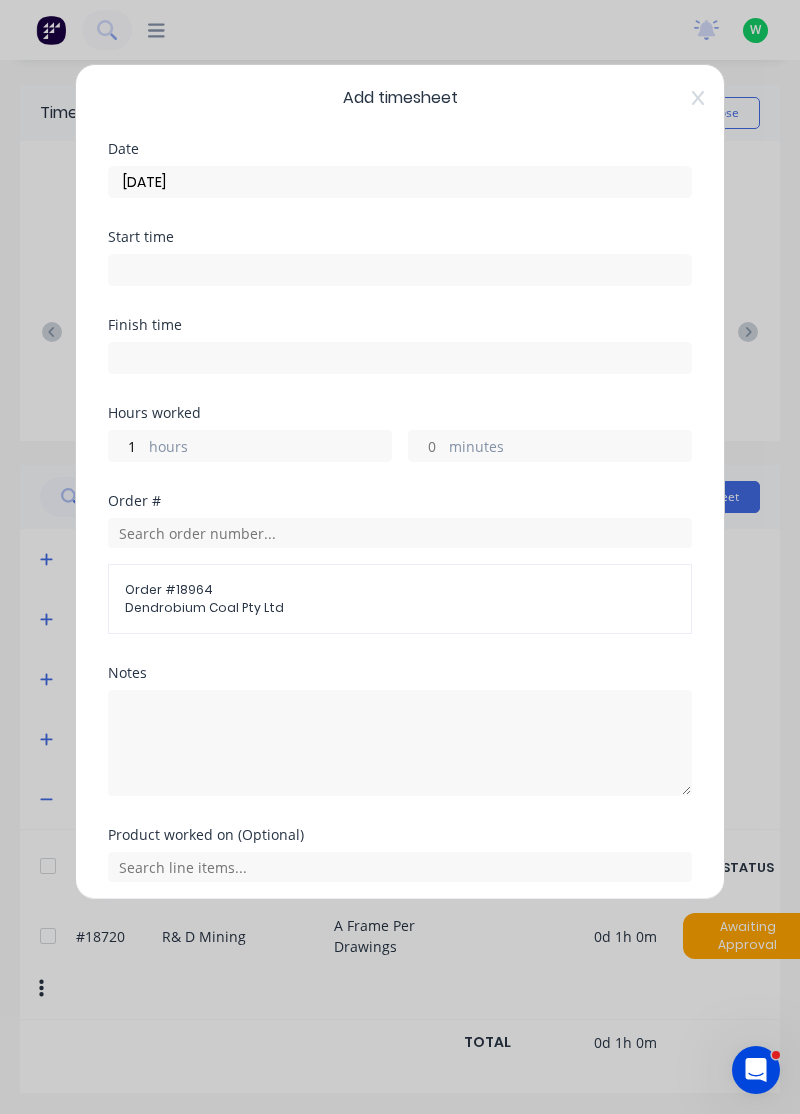 scroll, scrollTop: 74, scrollLeft: 0, axis: vertical 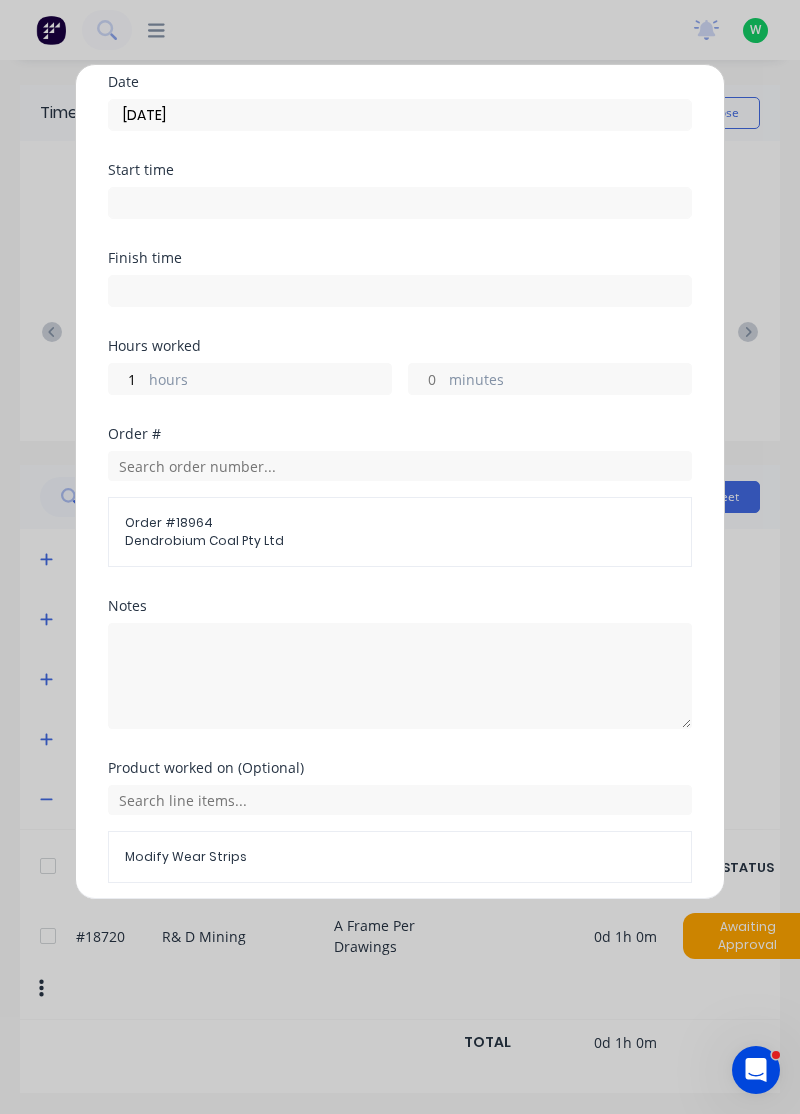 click on "Add manual time entry" at bounding box center [352, 931] 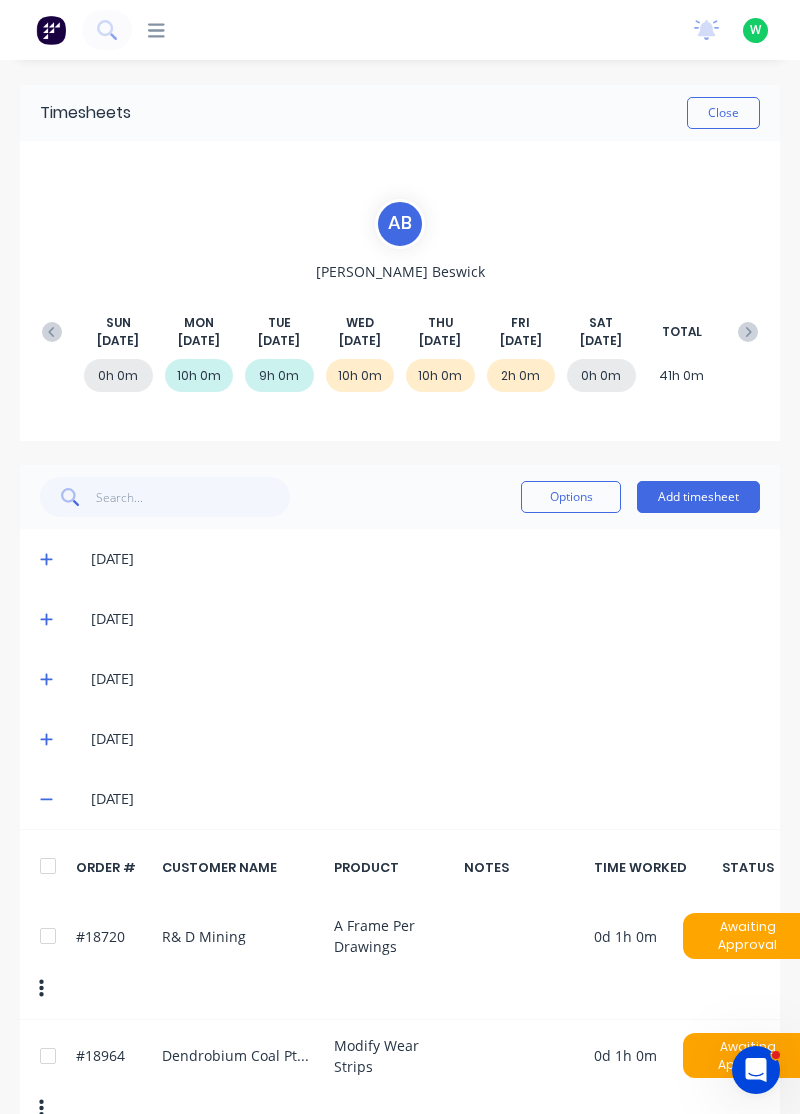click on "Add timesheet" at bounding box center [698, 497] 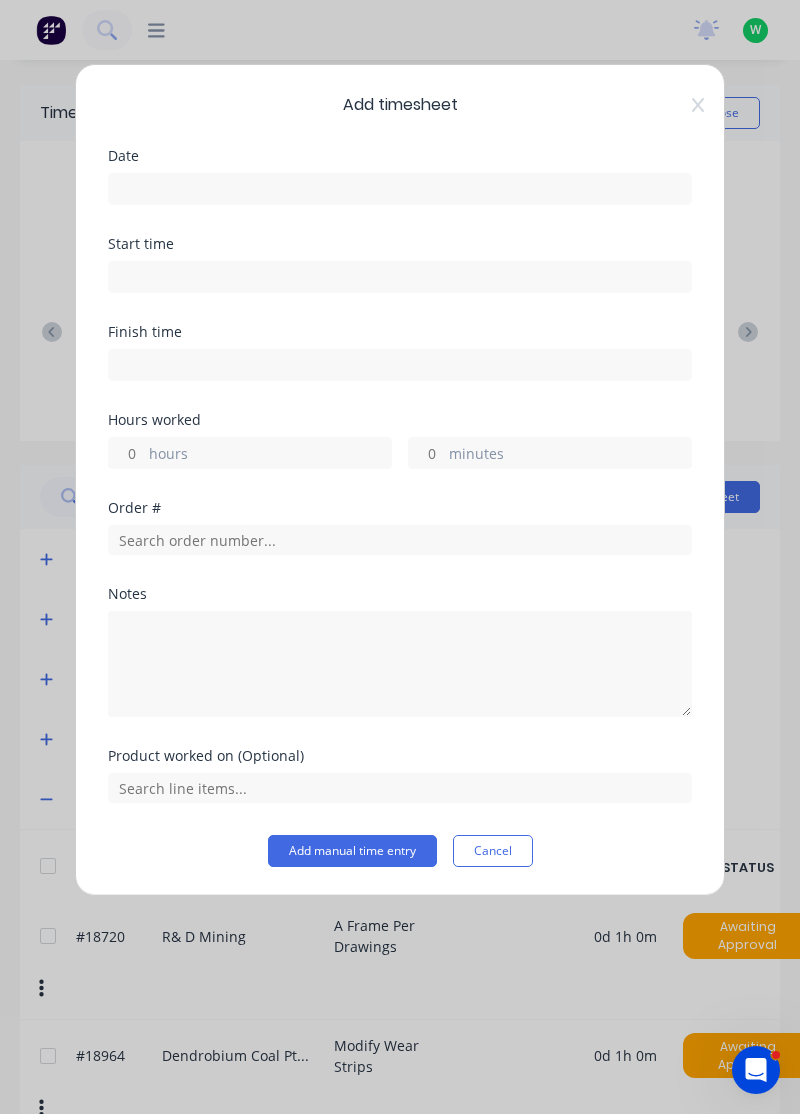 click at bounding box center (400, 189) 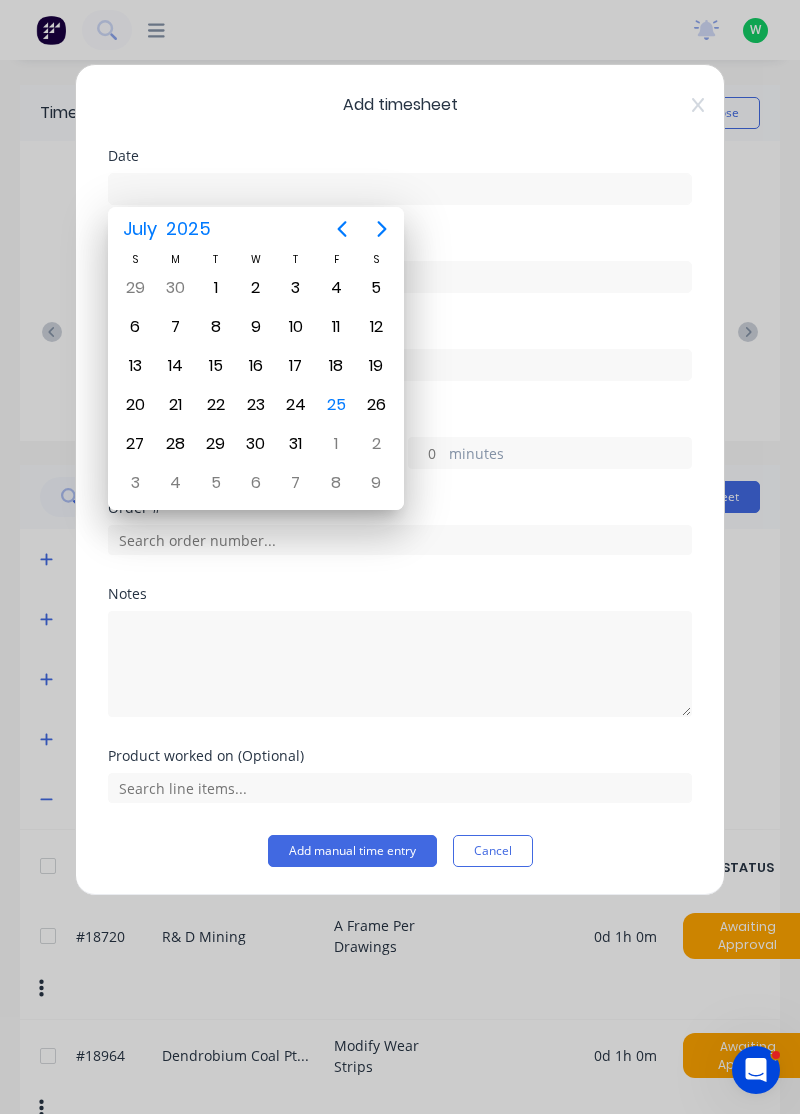 click on "25" at bounding box center [336, 405] 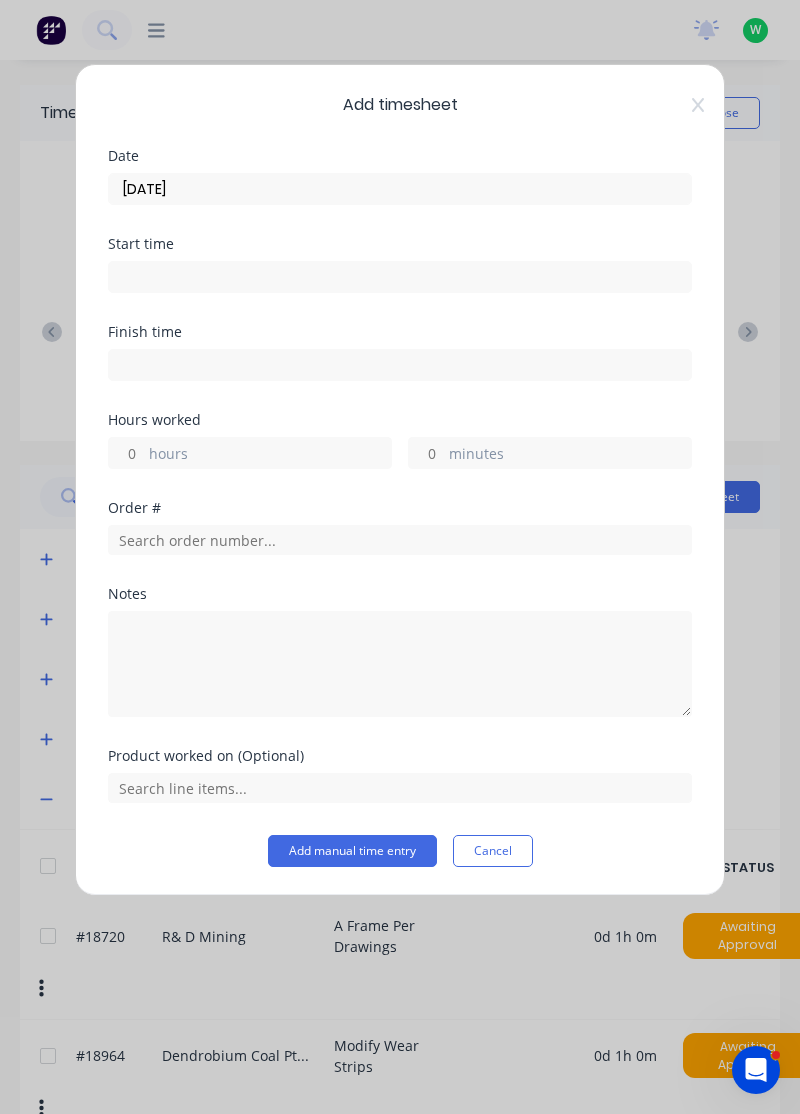 click on "hours" at bounding box center (270, 455) 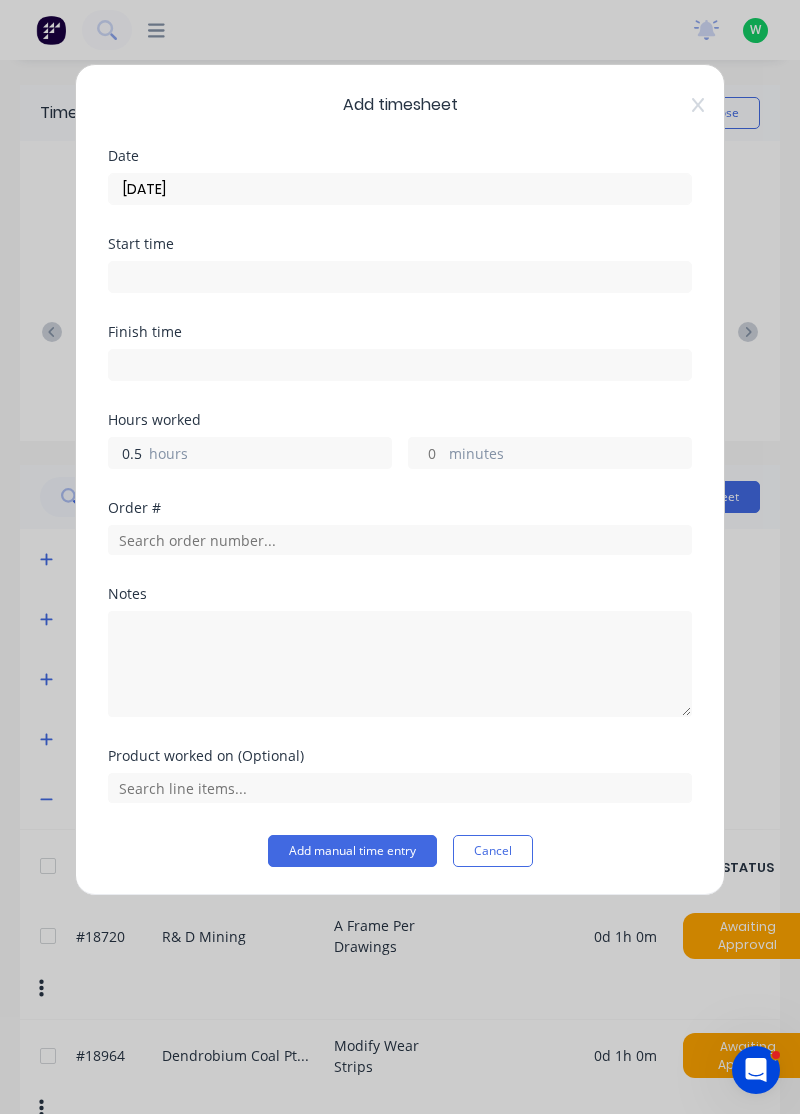 type on "0.5" 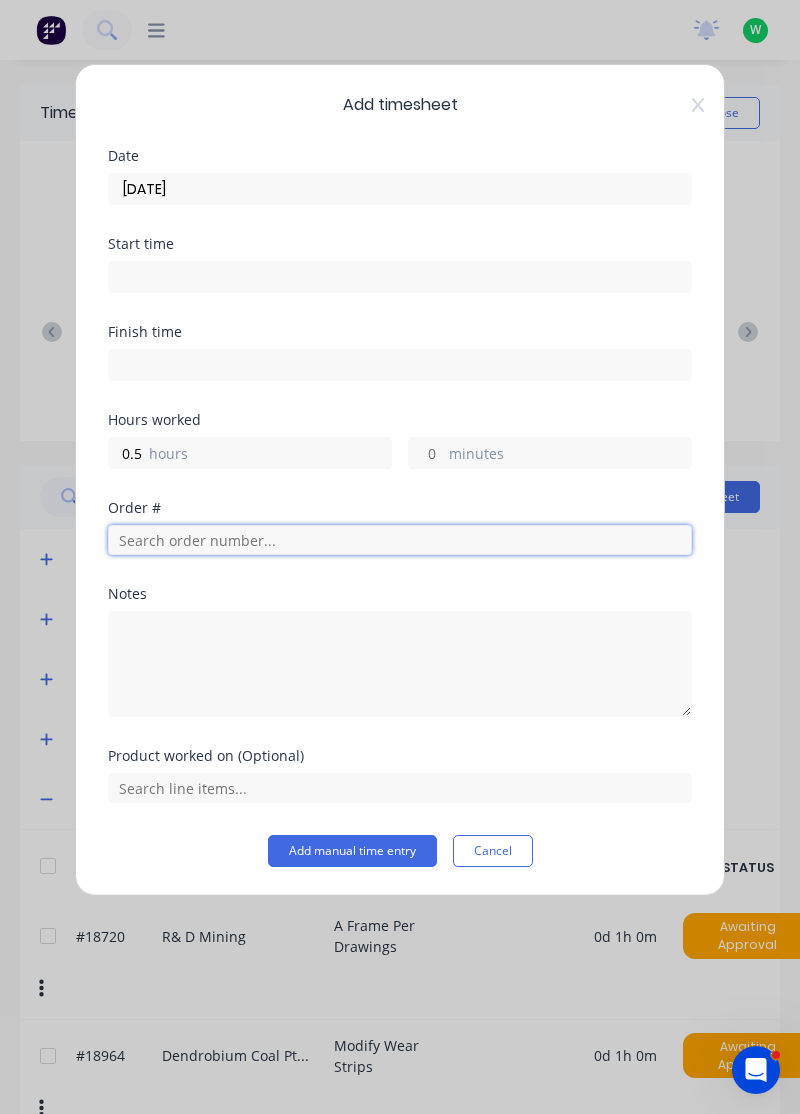 click at bounding box center (400, 540) 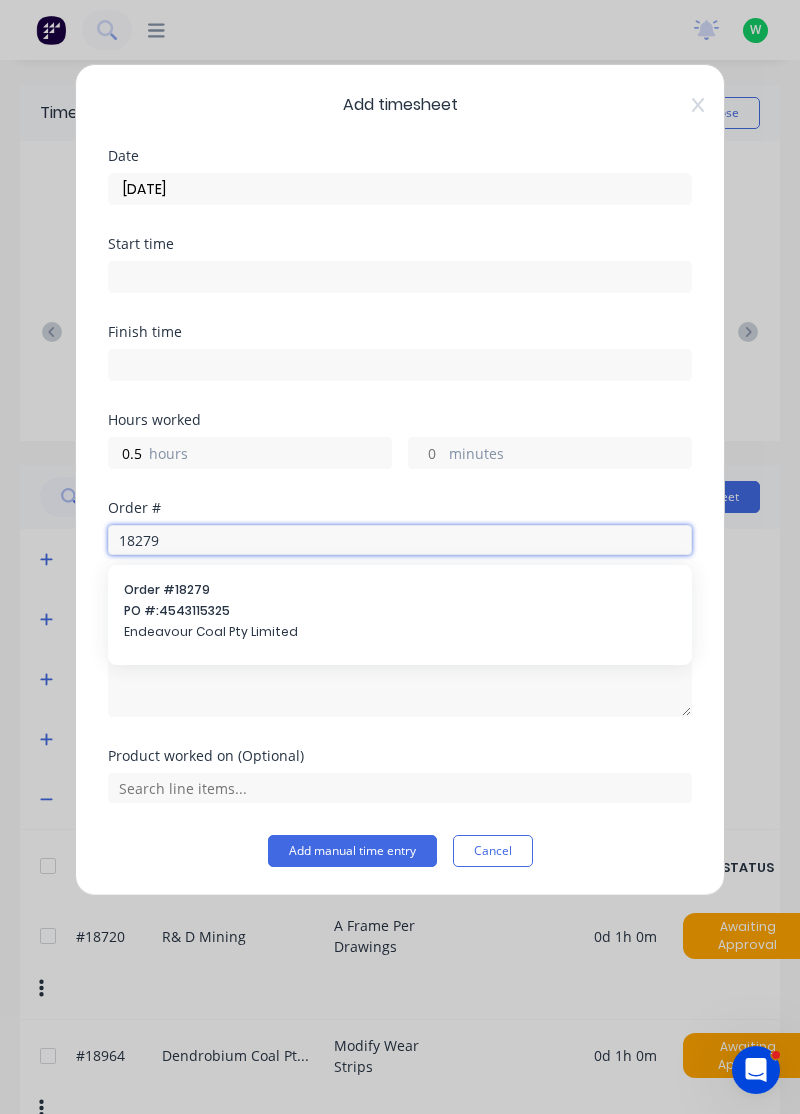 type on "18279" 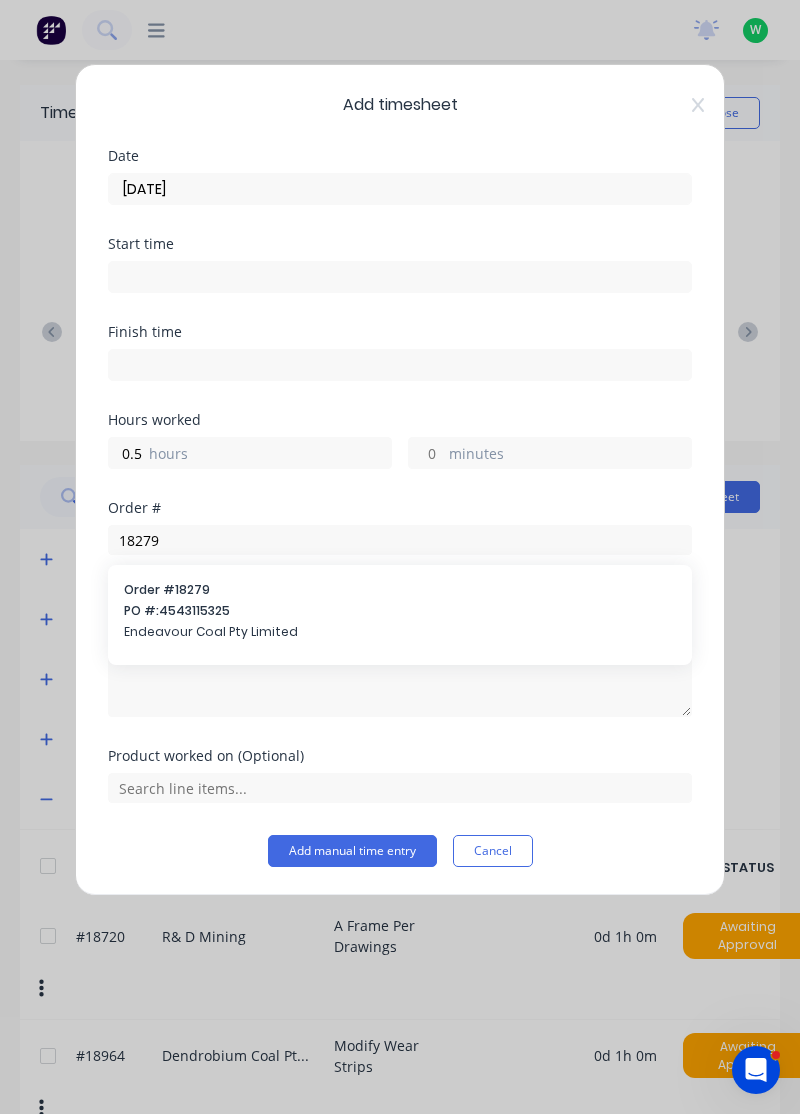 click on "PO #:  4543115325" at bounding box center [400, 611] 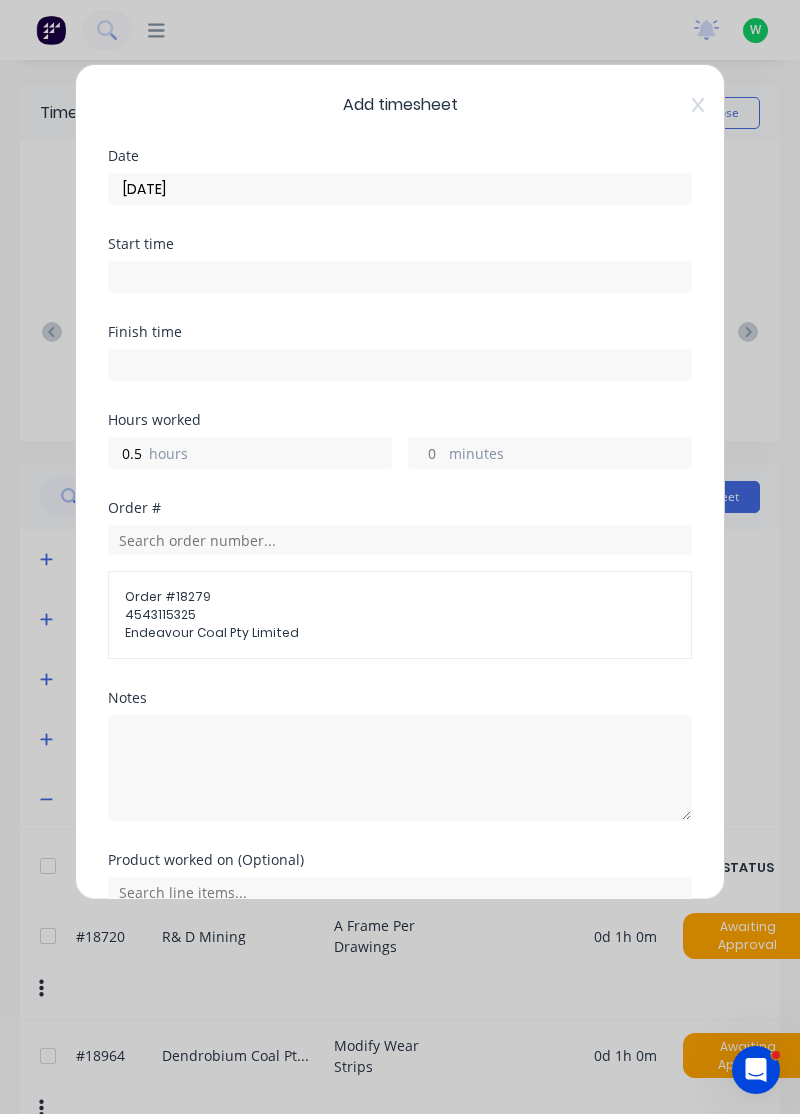 scroll, scrollTop: 25, scrollLeft: 0, axis: vertical 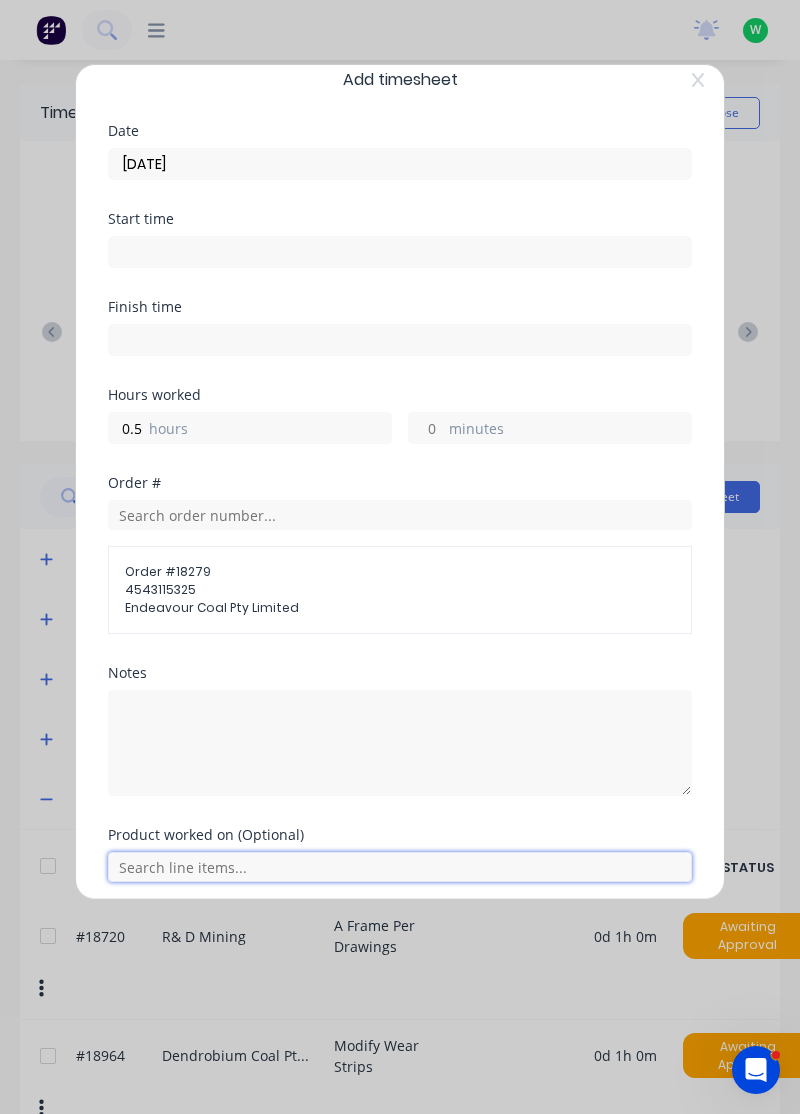 click at bounding box center (400, 867) 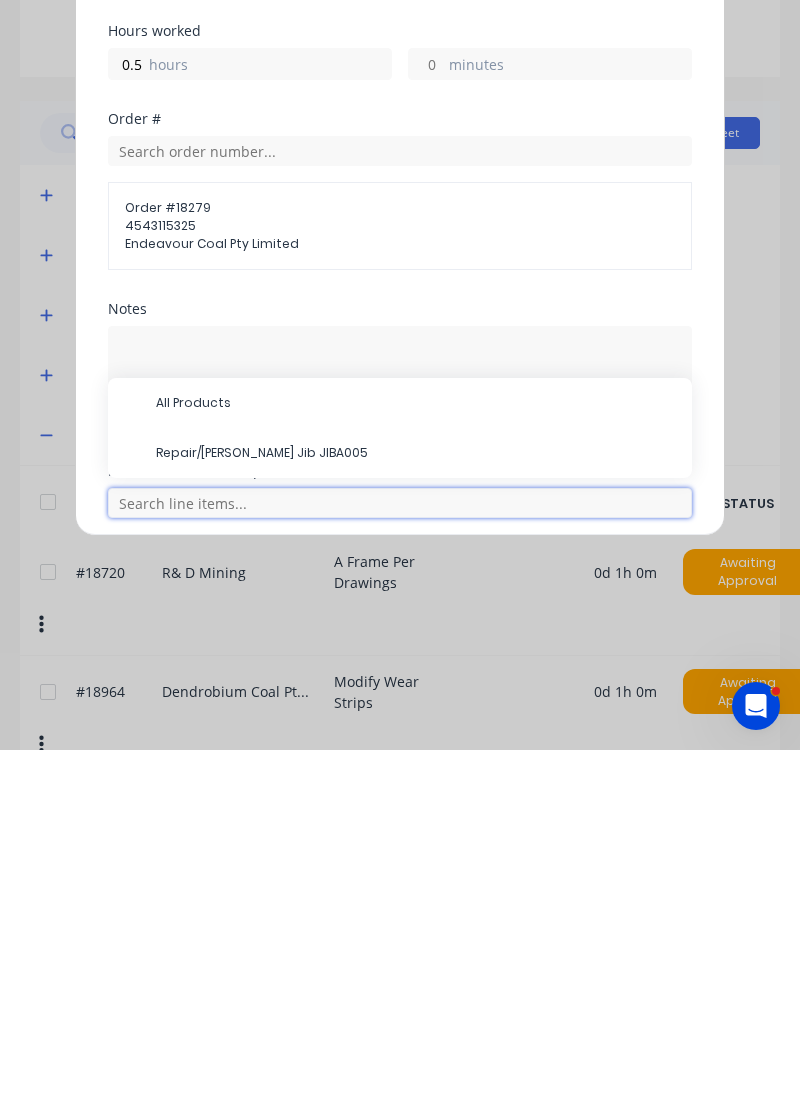 scroll, scrollTop: 14, scrollLeft: 0, axis: vertical 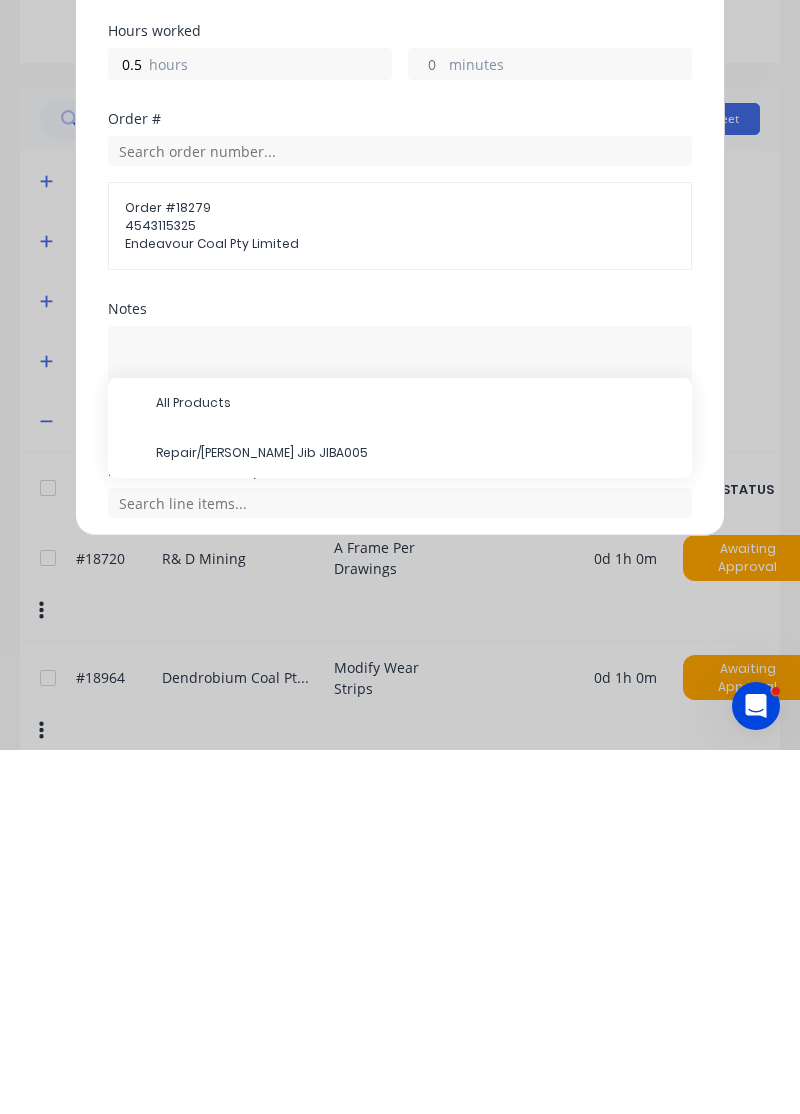 click on "Repair/NDT Roberts Jib JIBA005" at bounding box center [416, 817] 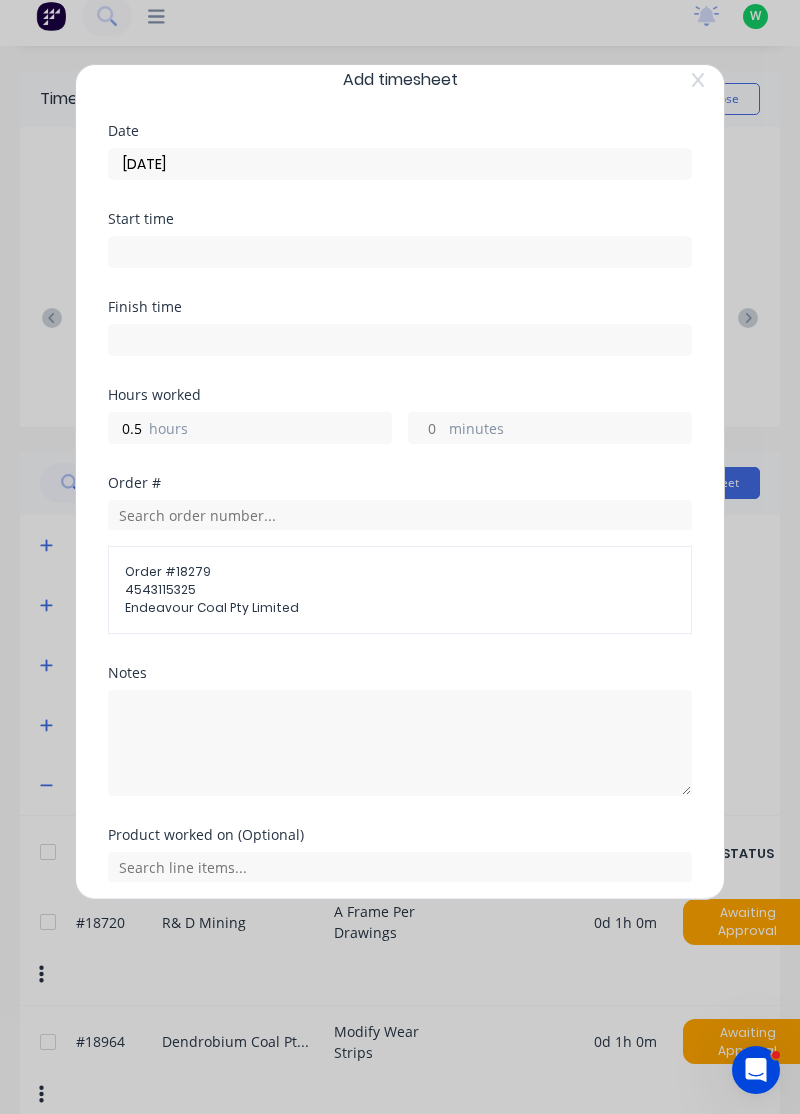 scroll, scrollTop: 92, scrollLeft: 0, axis: vertical 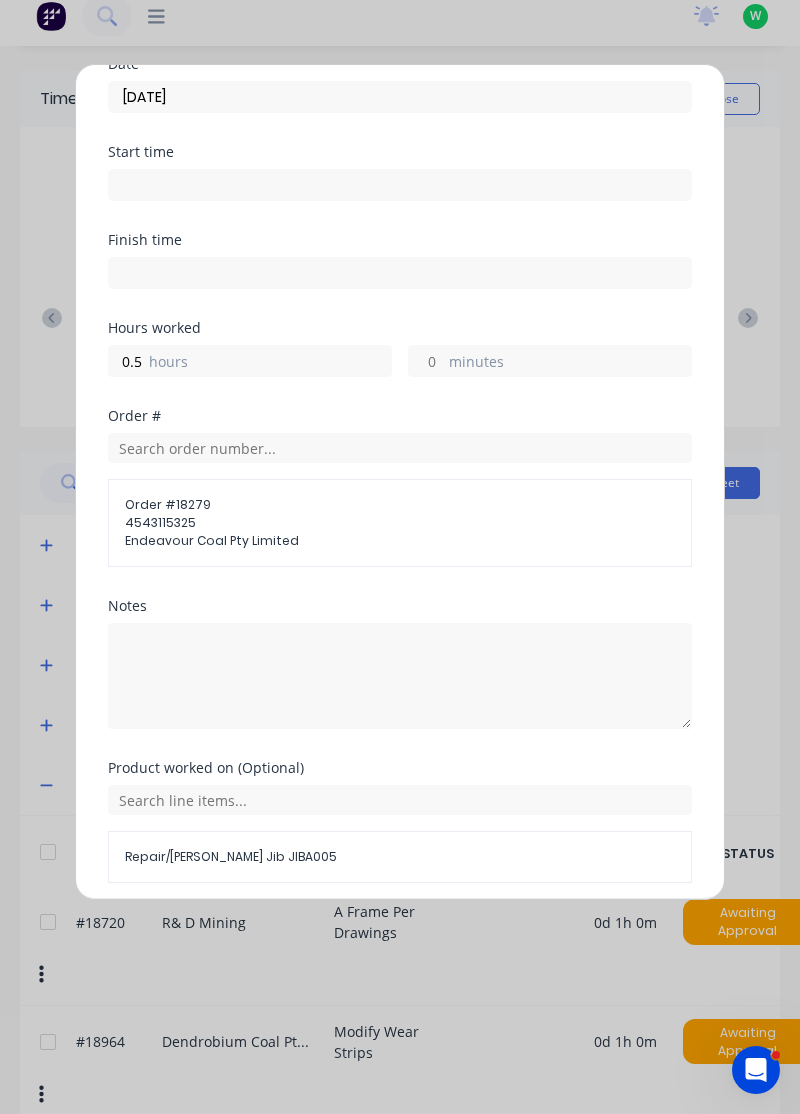 click on "Add manual time entry" at bounding box center (352, 931) 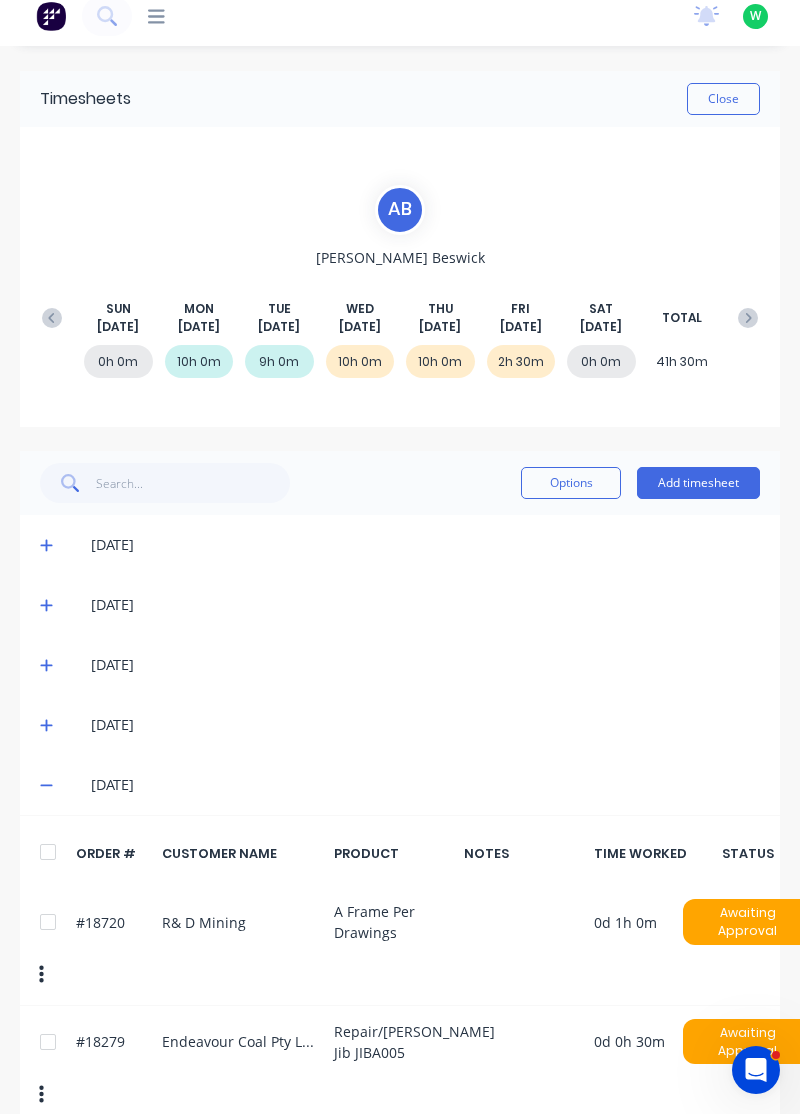 click on "Add timesheet" at bounding box center [698, 483] 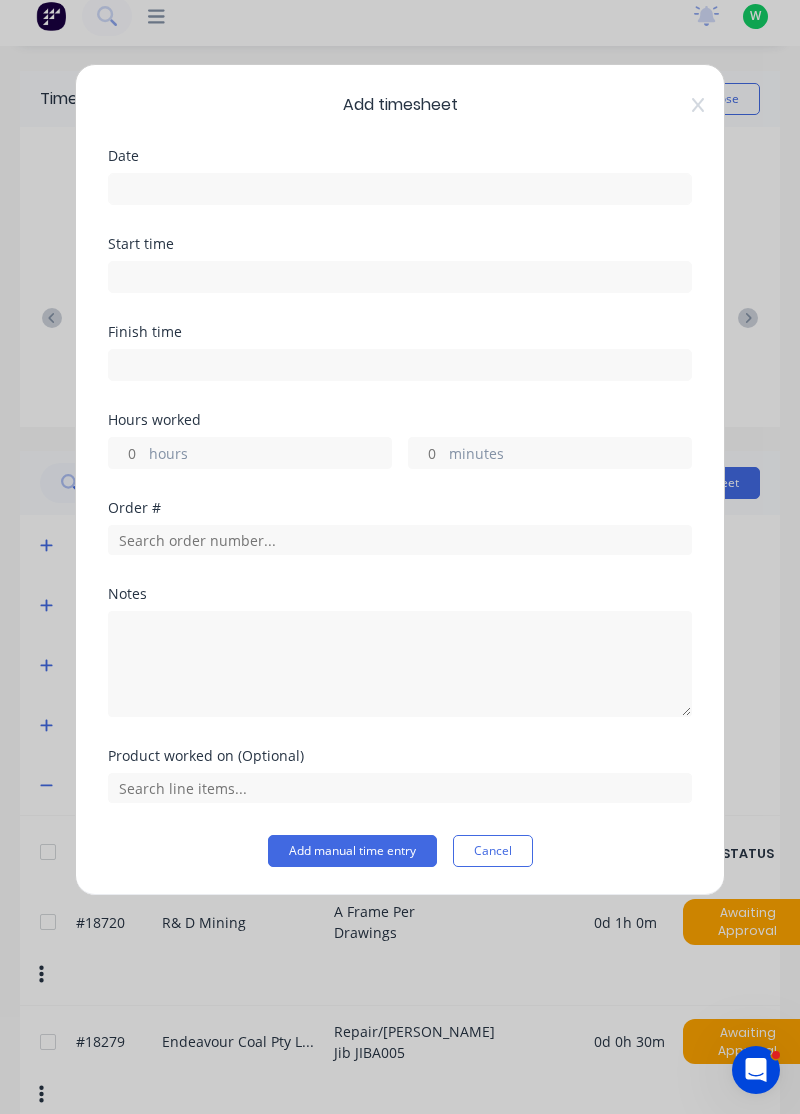 click at bounding box center [400, 189] 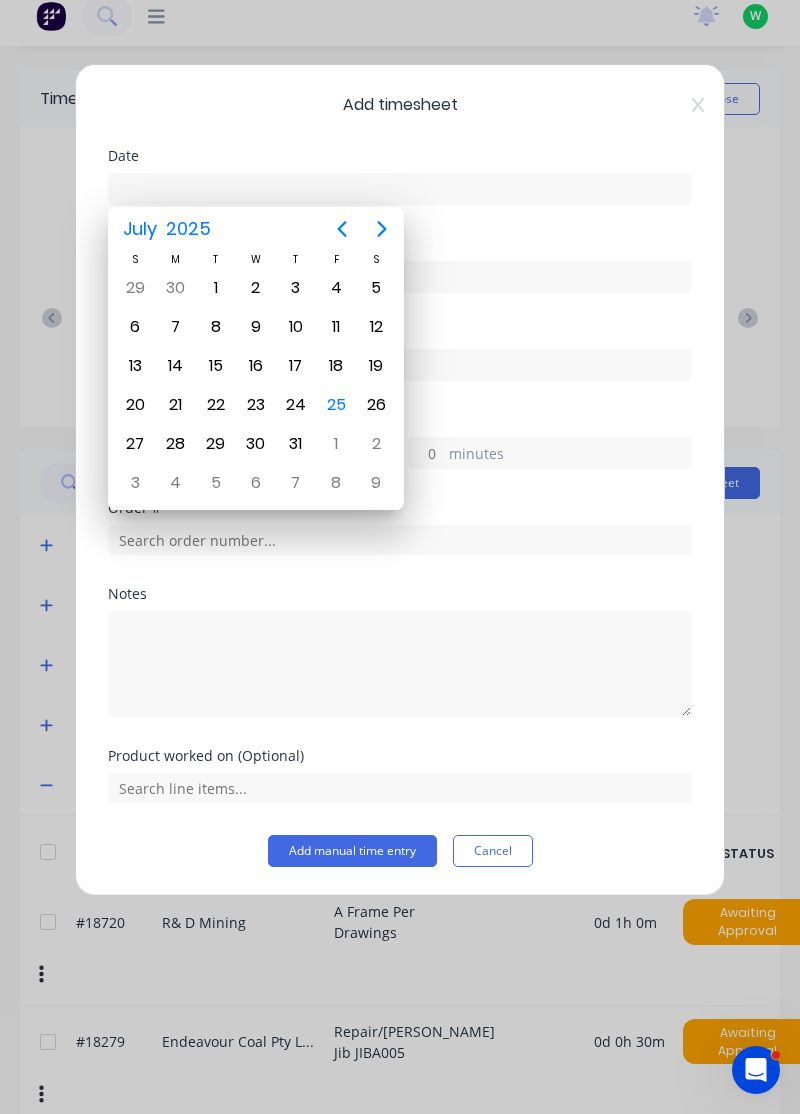 click on "25" at bounding box center [336, 405] 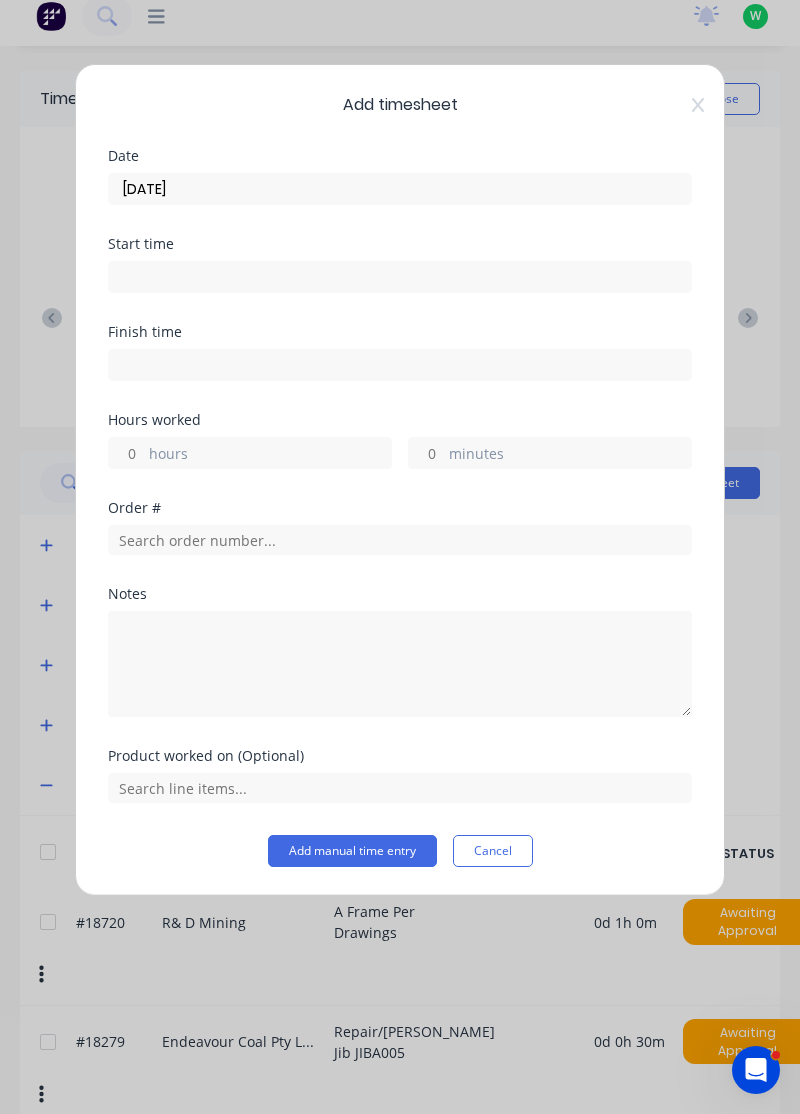 click on "hours" at bounding box center (270, 455) 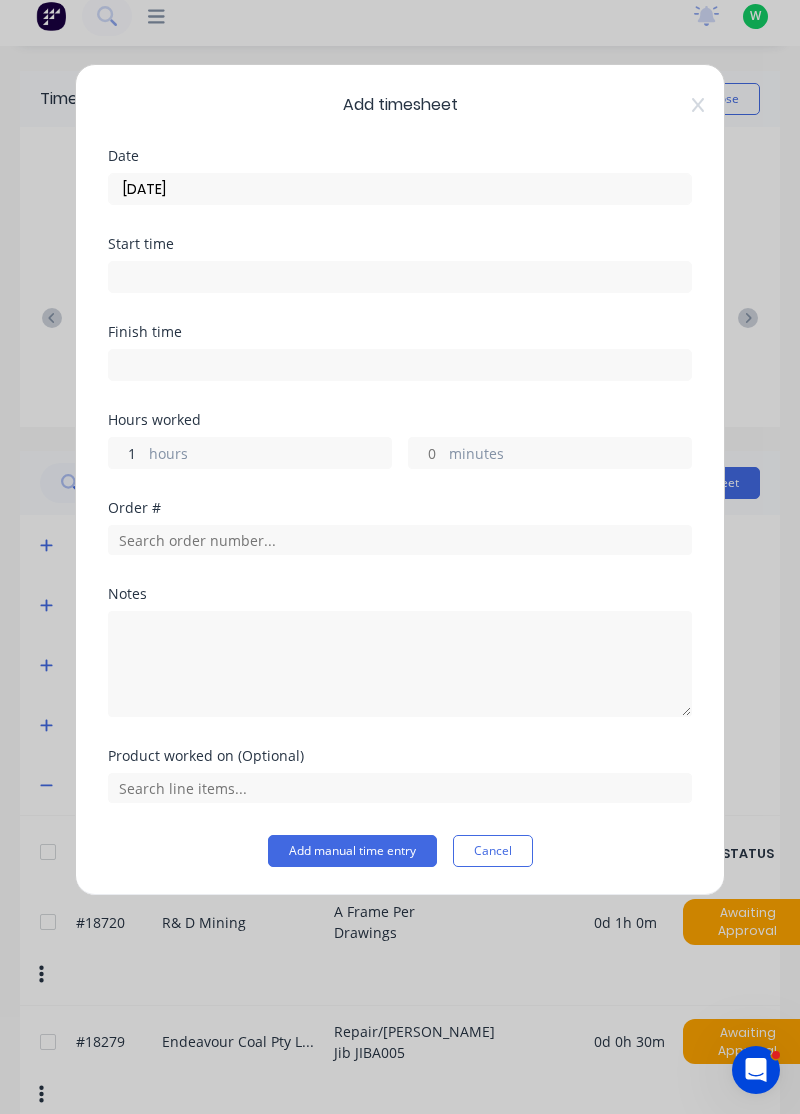 type on "1" 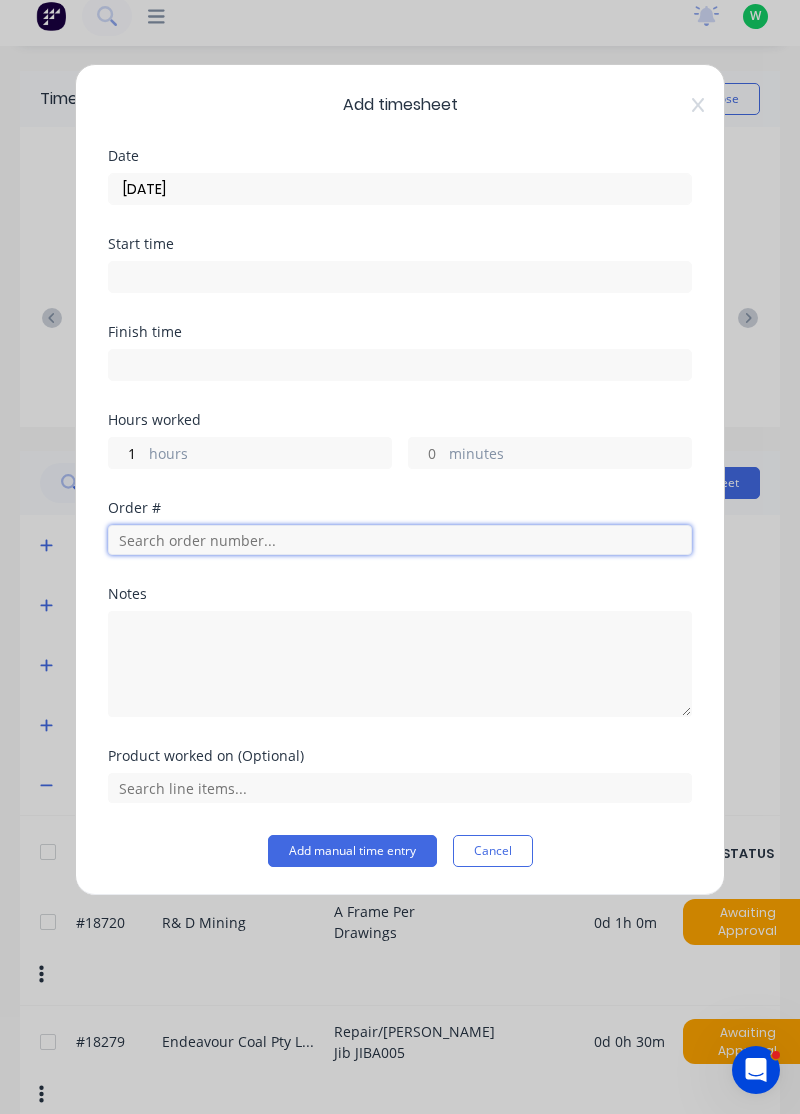 click at bounding box center (400, 540) 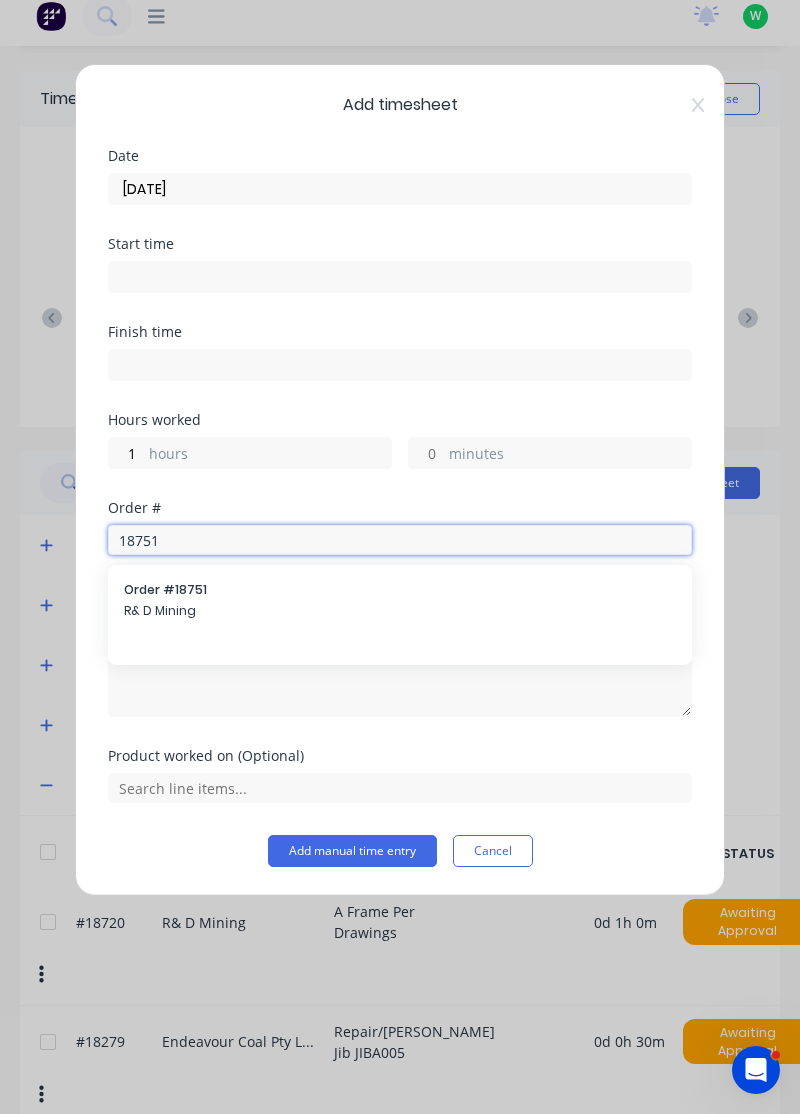 type on "18751" 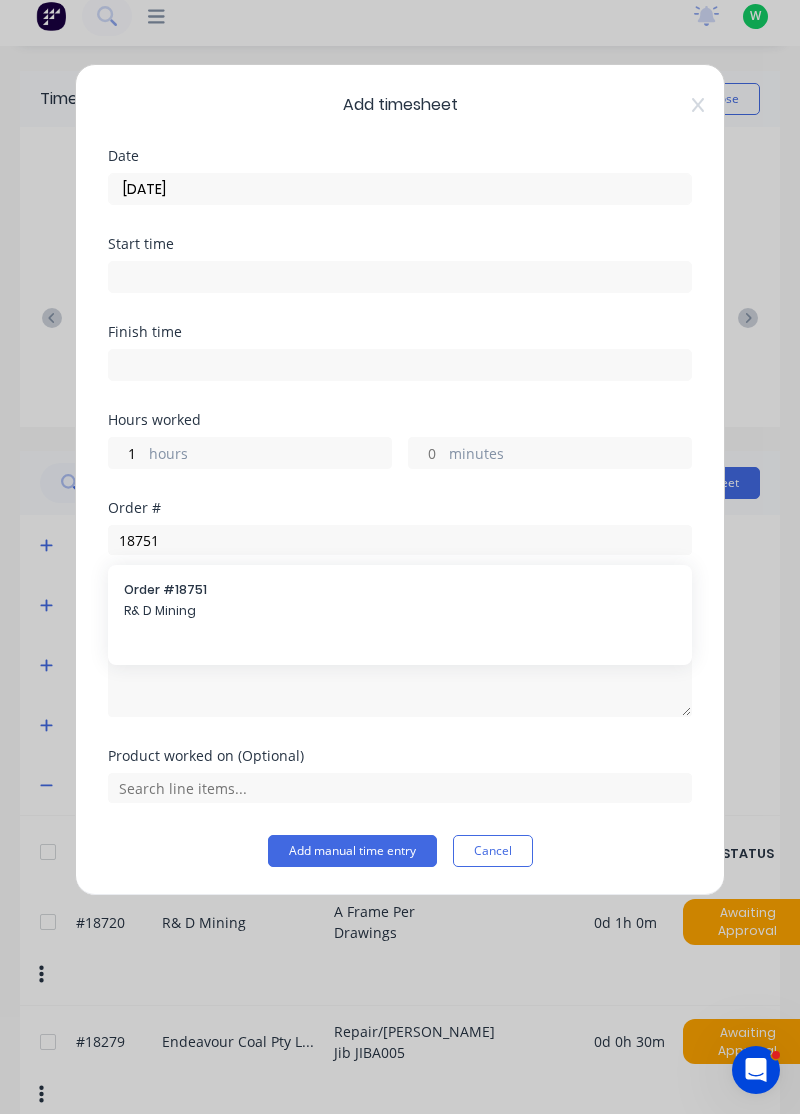 click on "R& D Mining" at bounding box center (400, 611) 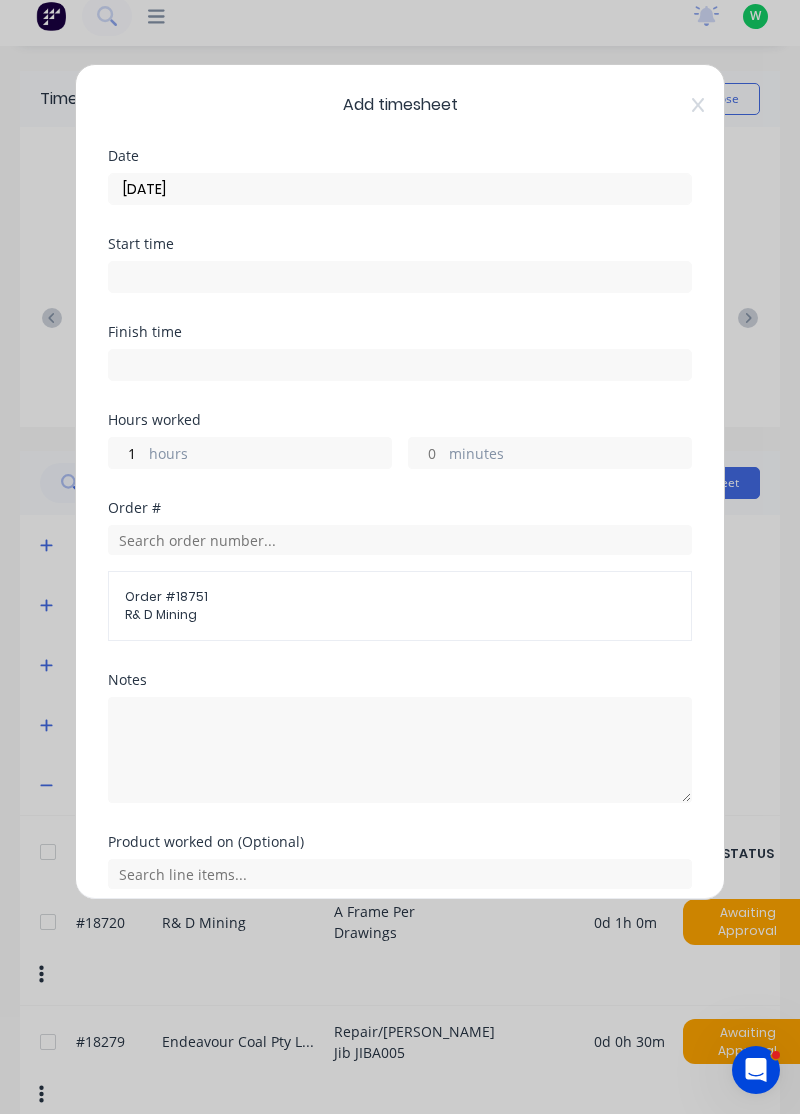 scroll, scrollTop: 7, scrollLeft: 0, axis: vertical 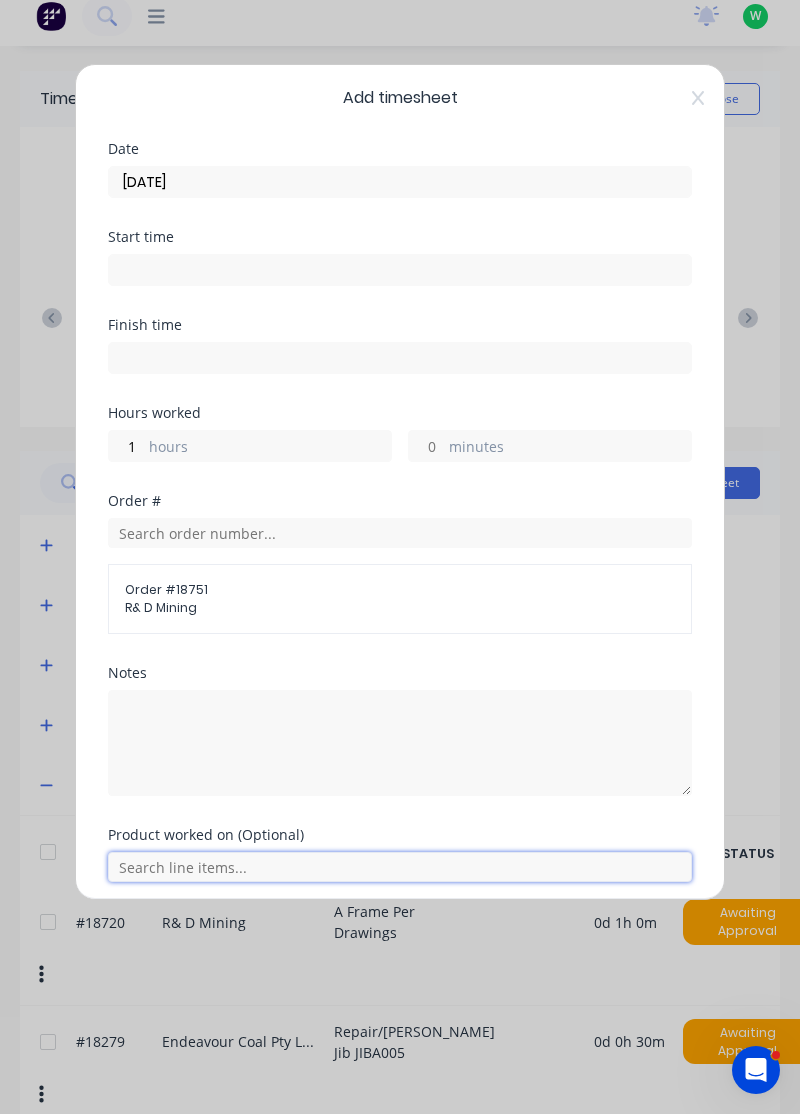 click at bounding box center (400, 867) 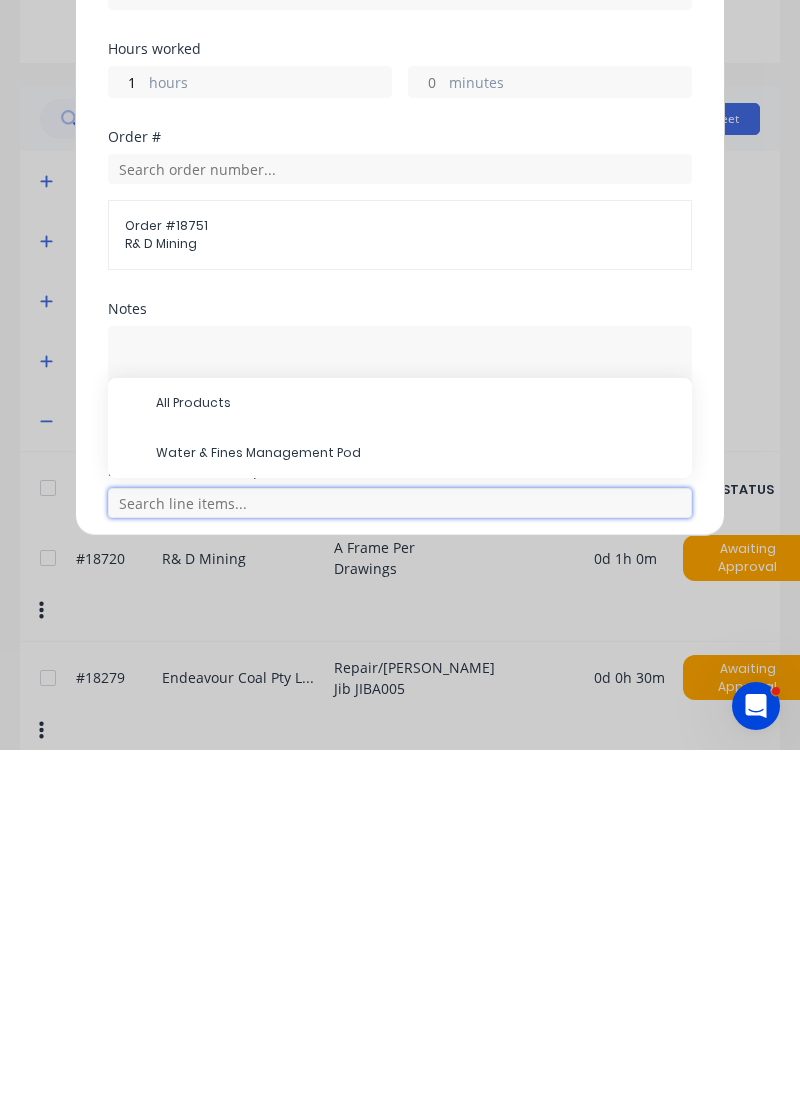 scroll, scrollTop: 91, scrollLeft: 0, axis: vertical 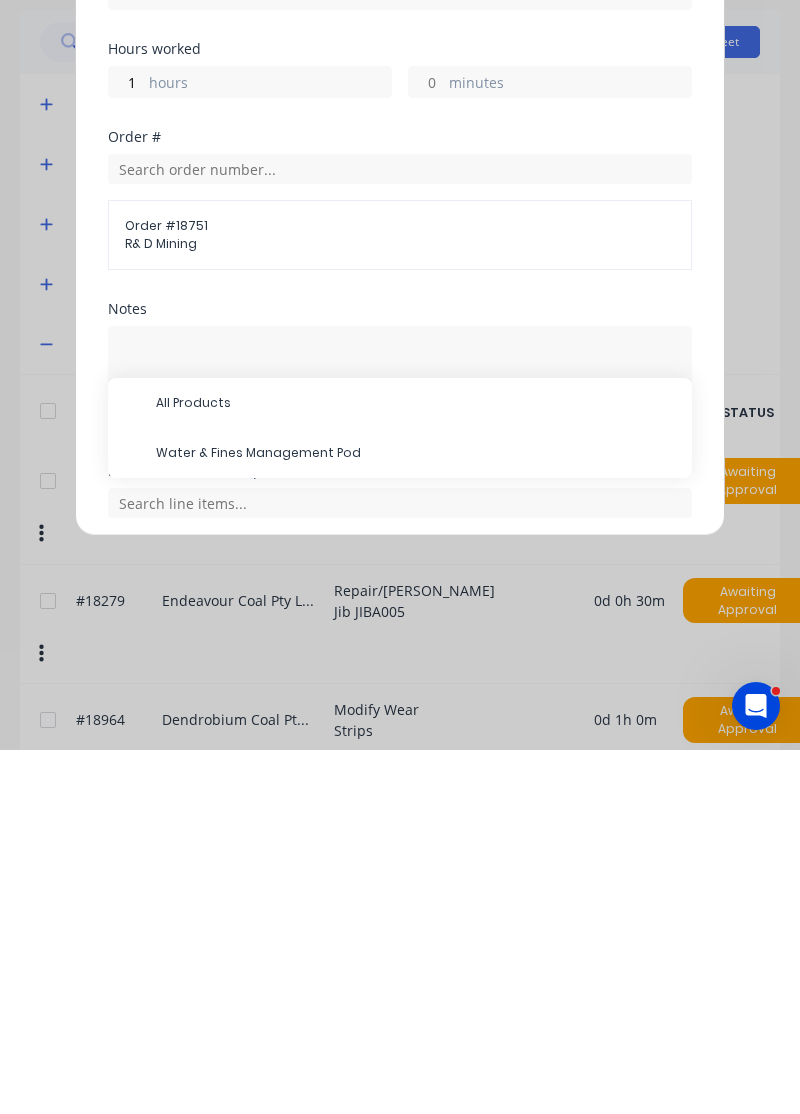 click on "Water & Fines Management Pod" at bounding box center [416, 817] 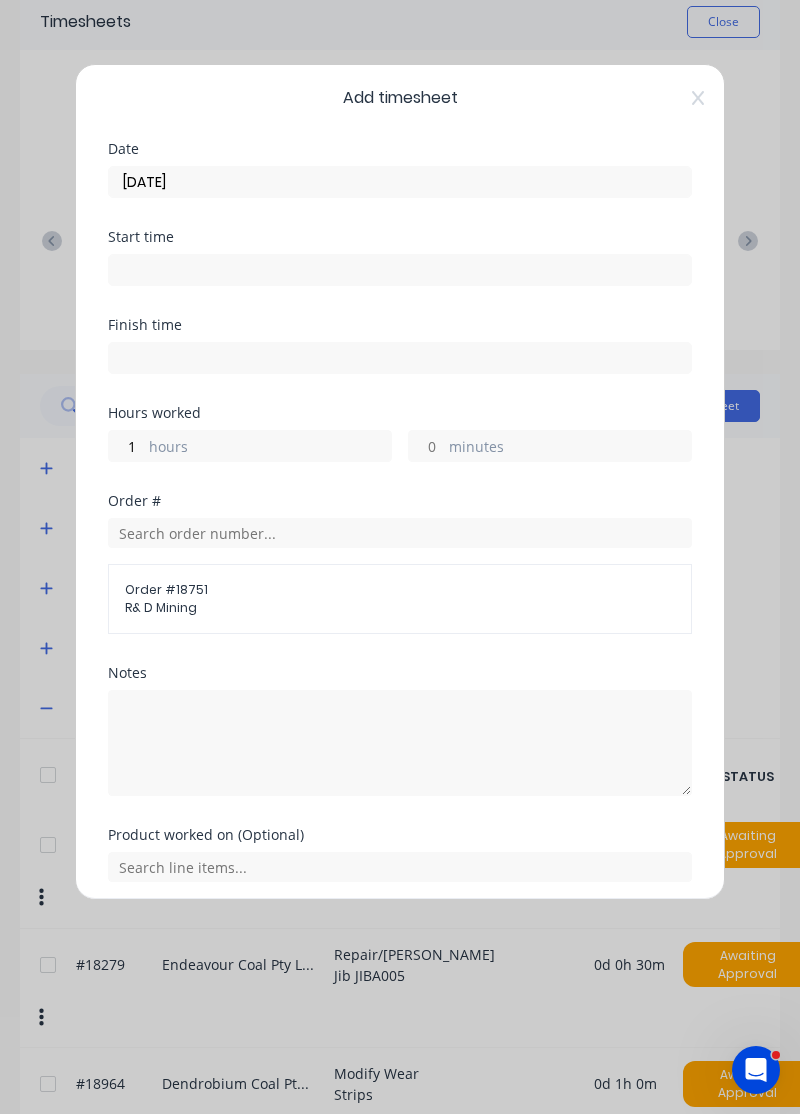 scroll, scrollTop: 74, scrollLeft: 0, axis: vertical 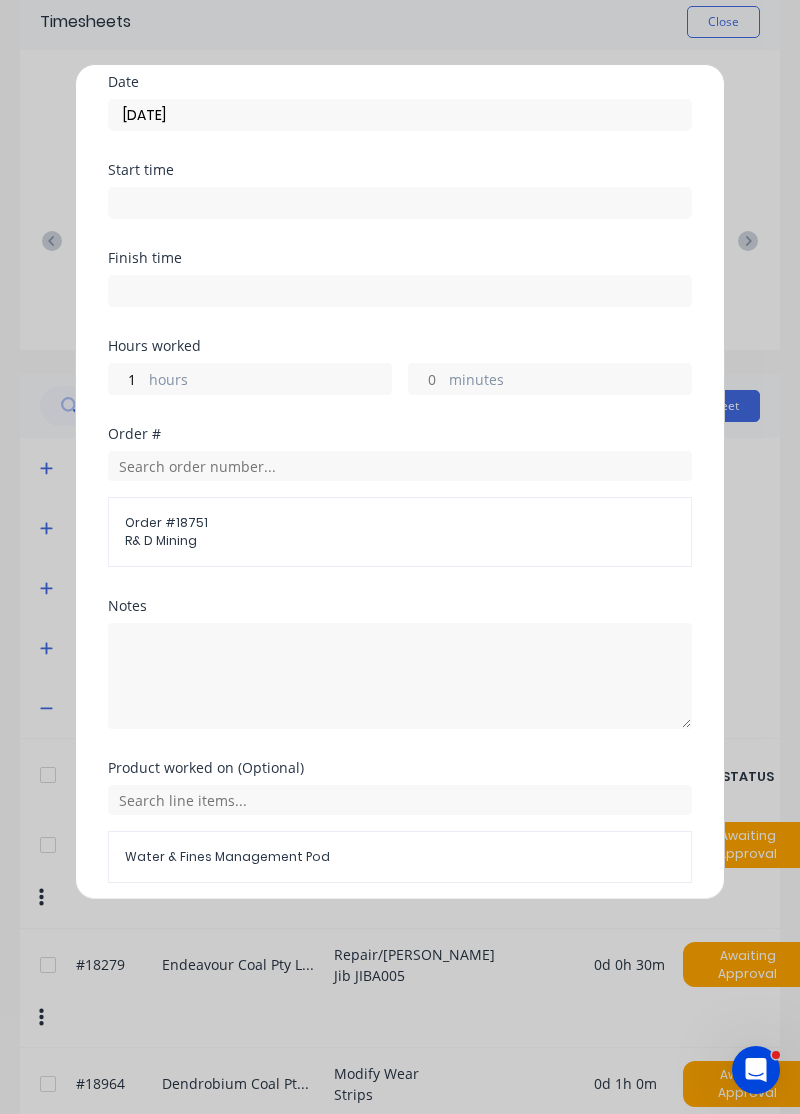 click on "Add manual time entry" at bounding box center (352, 931) 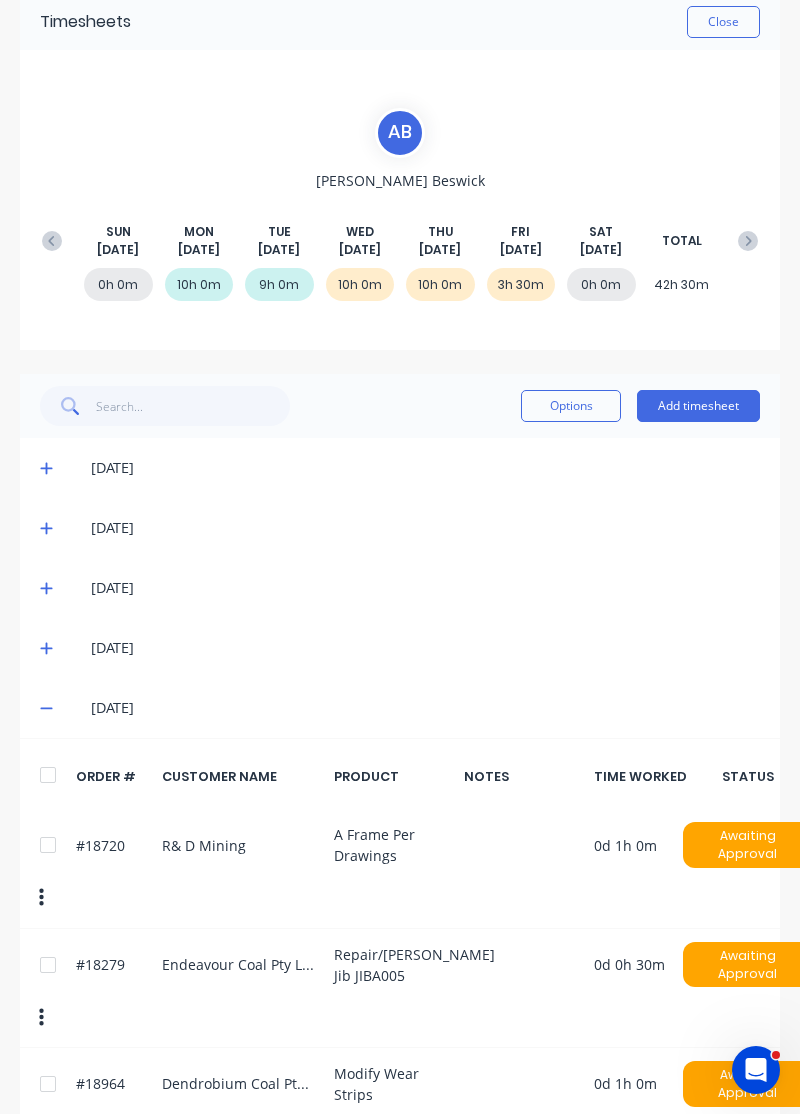 scroll, scrollTop: 261, scrollLeft: 0, axis: vertical 